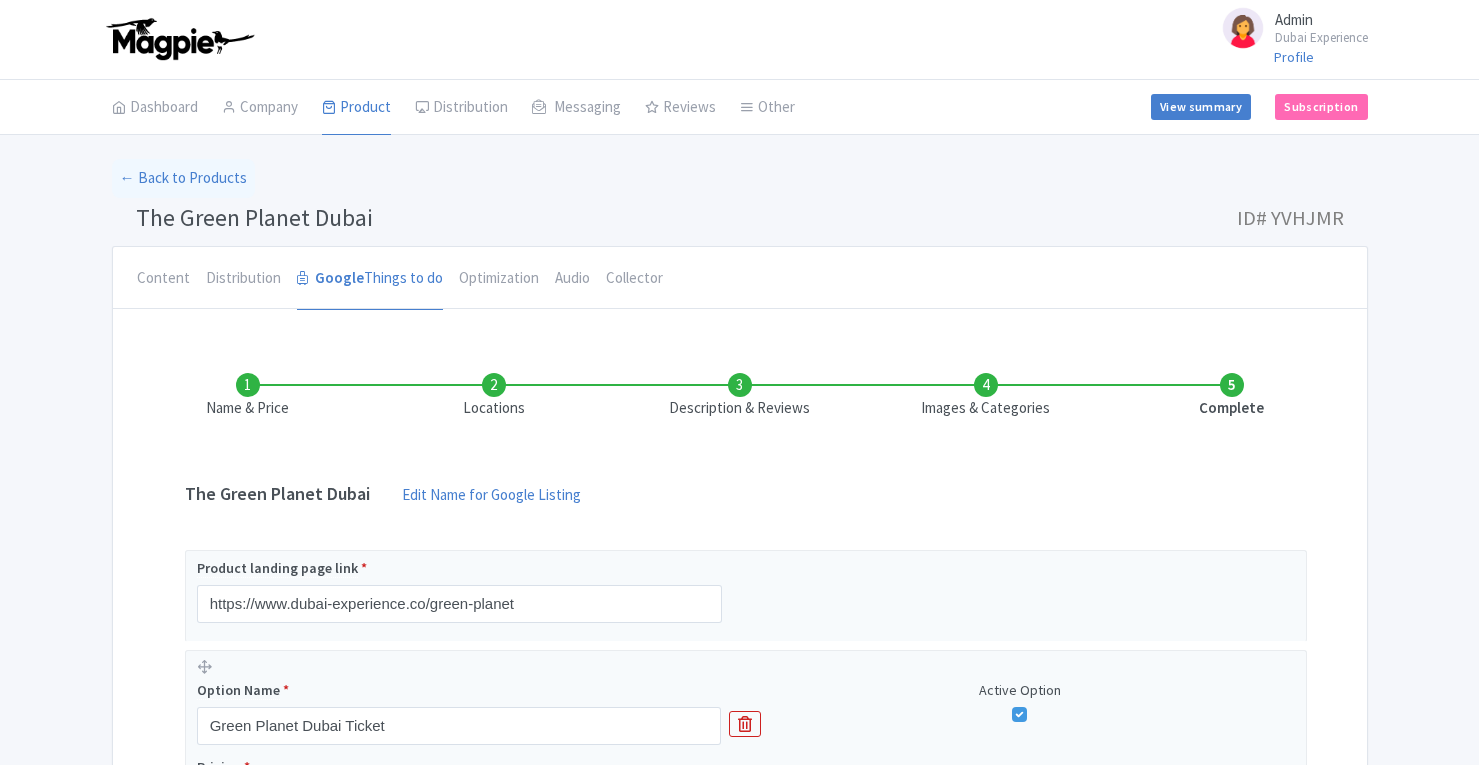scroll, scrollTop: 0, scrollLeft: 0, axis: both 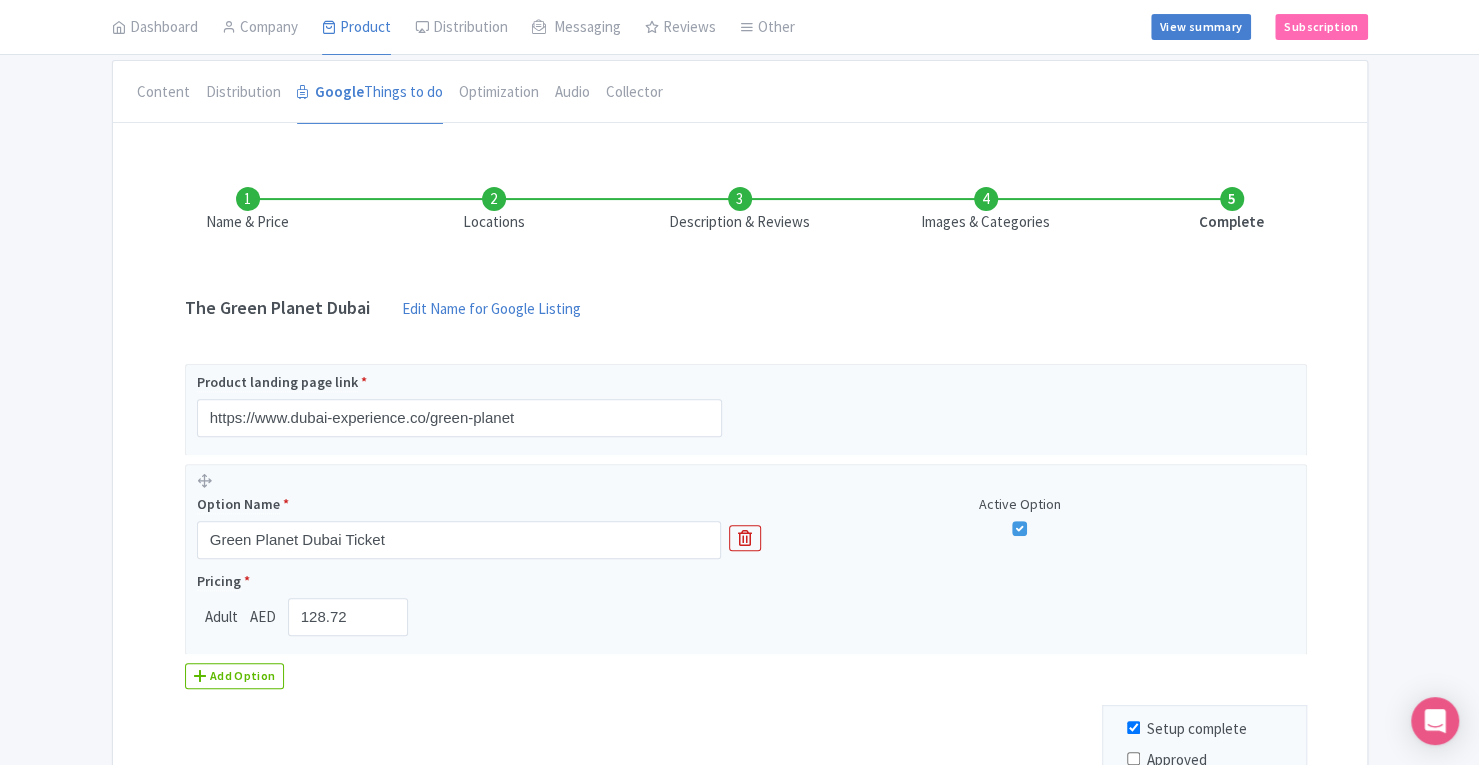 click on "Locations" at bounding box center (494, 210) 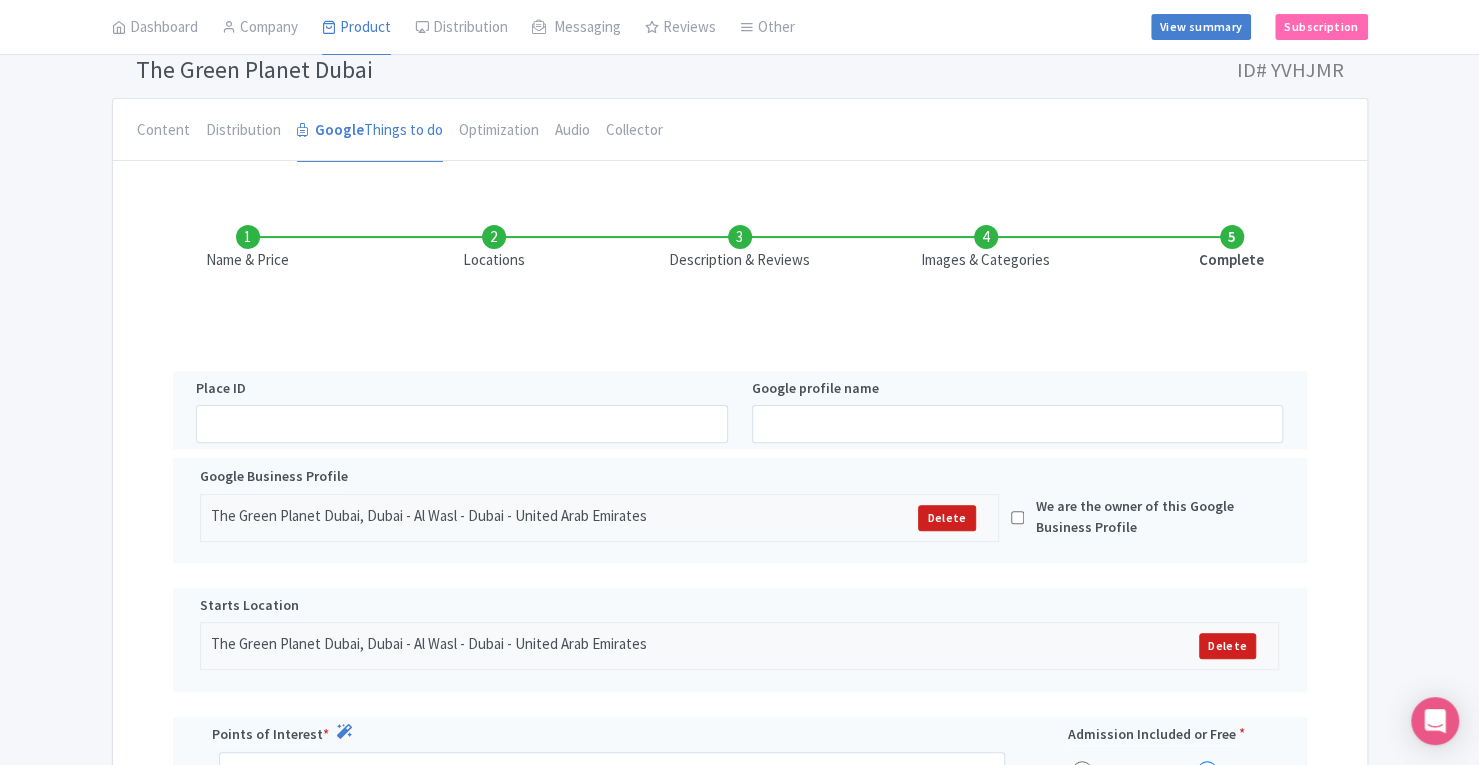 scroll, scrollTop: 146, scrollLeft: 0, axis: vertical 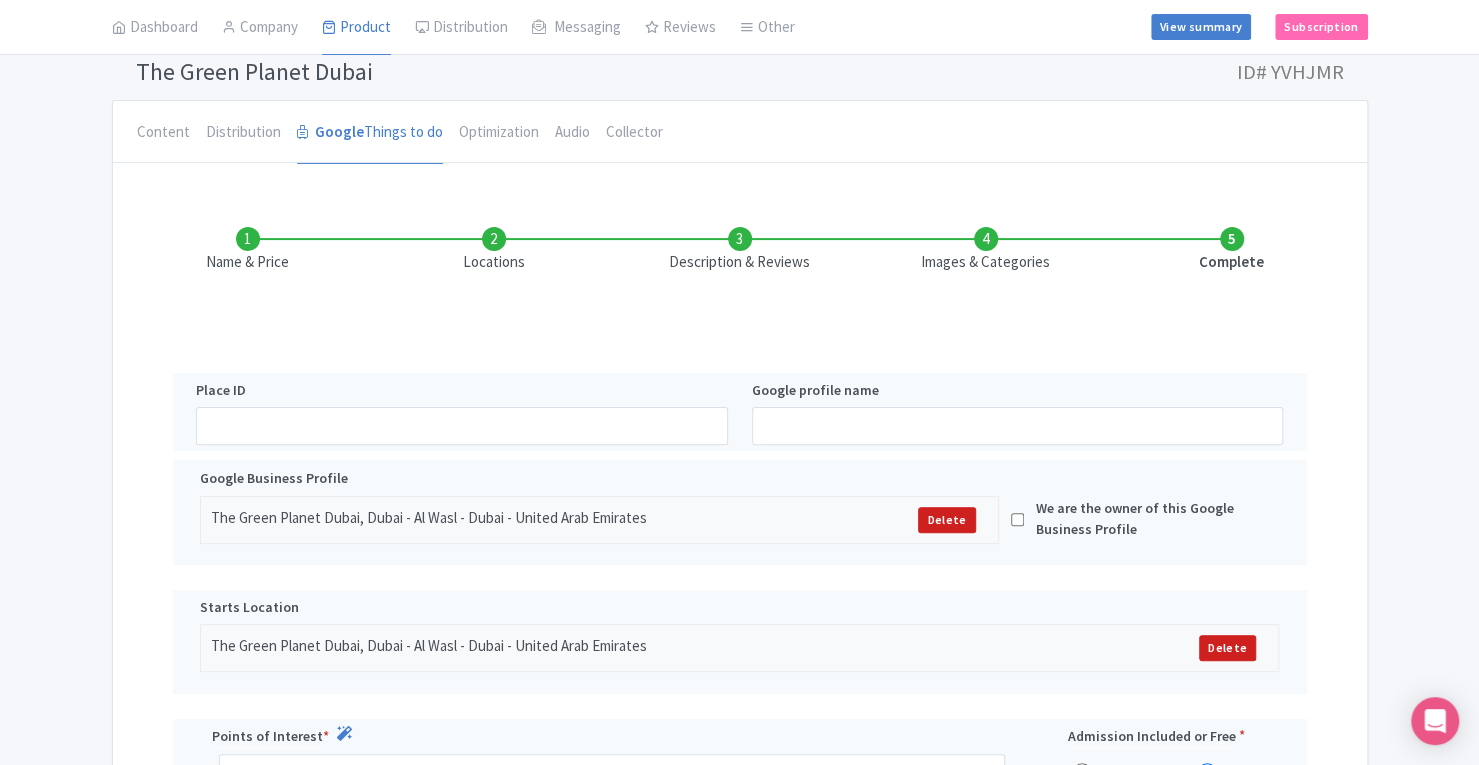 click on "Description & Reviews" at bounding box center [740, 250] 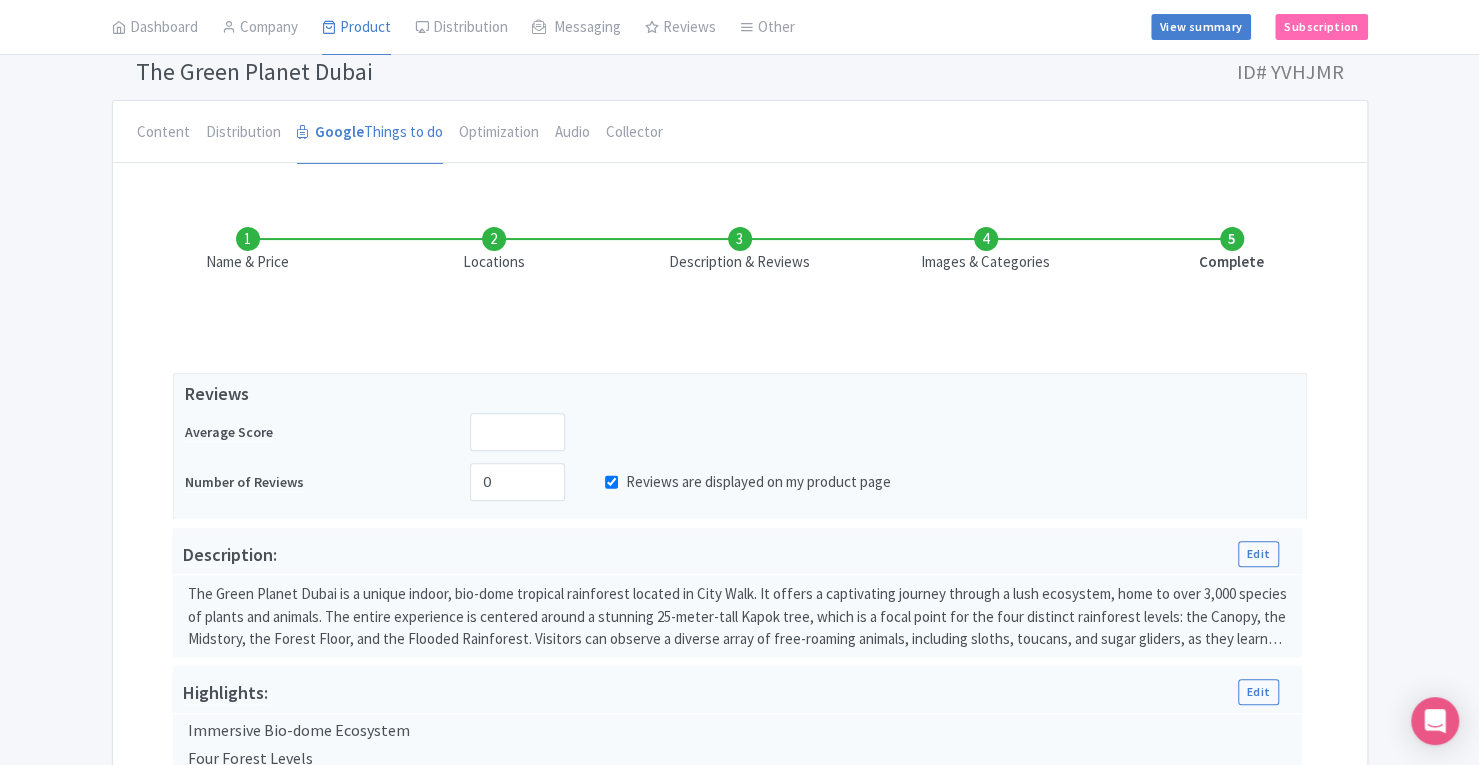 click on "Reviews are displayed on my product page" at bounding box center (611, 482) 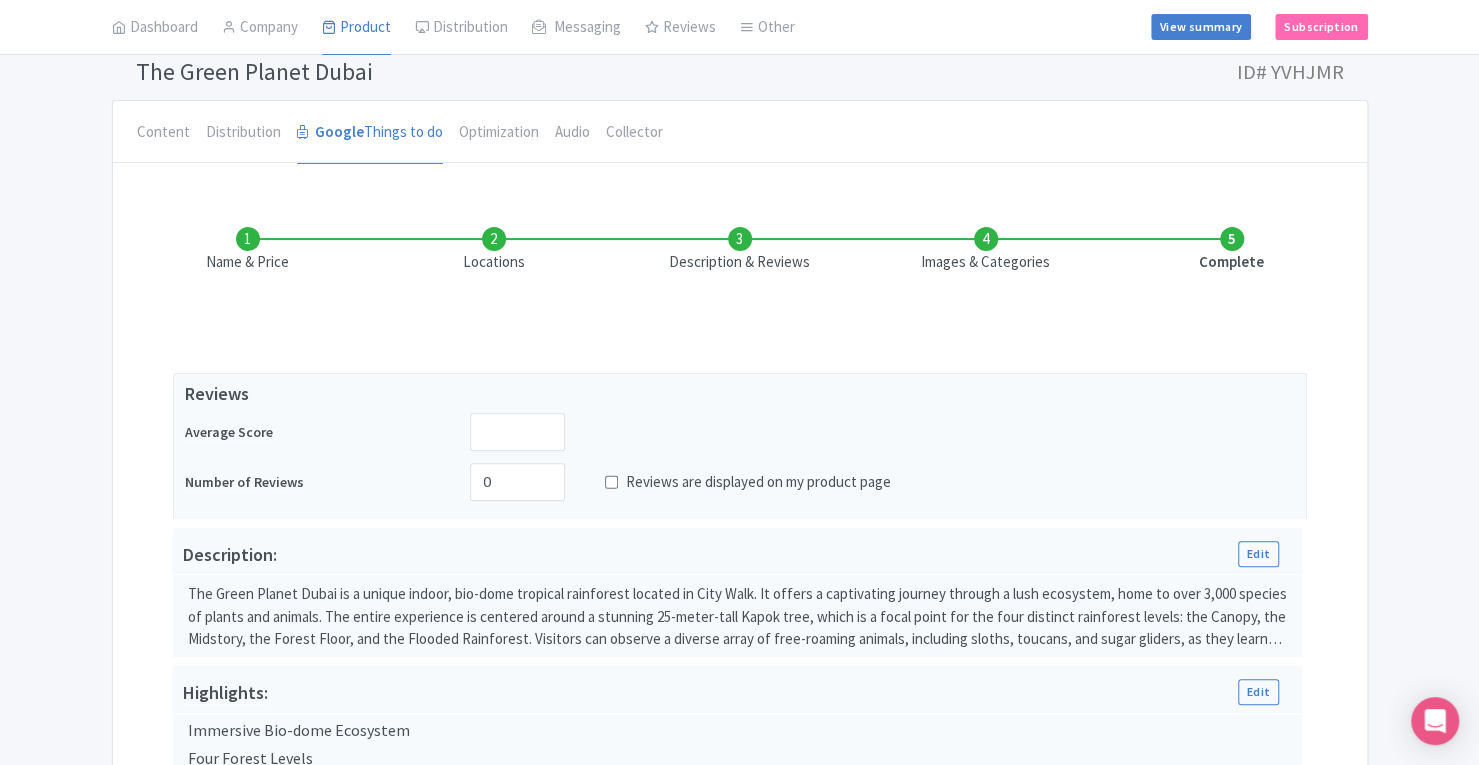 click on "Images & Categories" at bounding box center (986, 250) 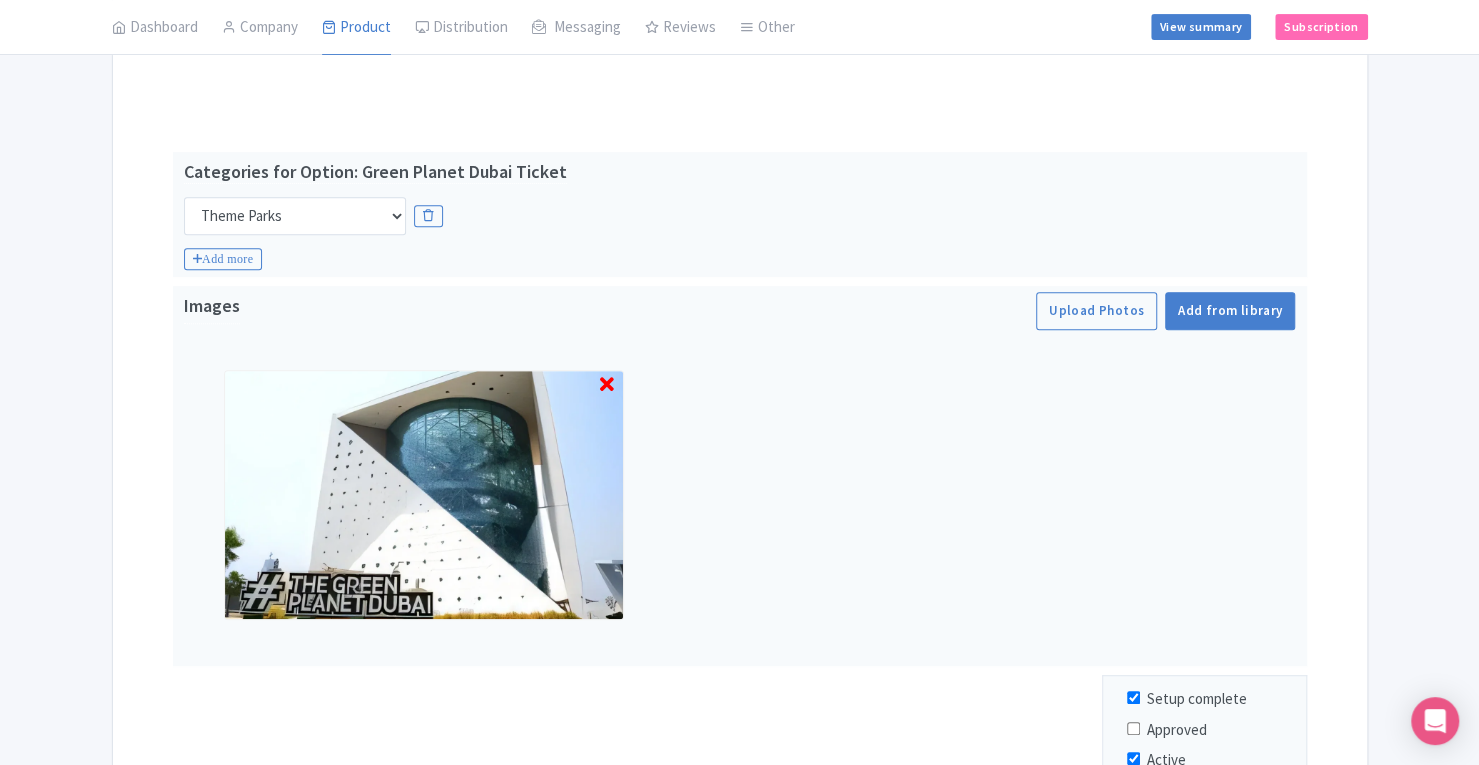 scroll, scrollTop: 595, scrollLeft: 0, axis: vertical 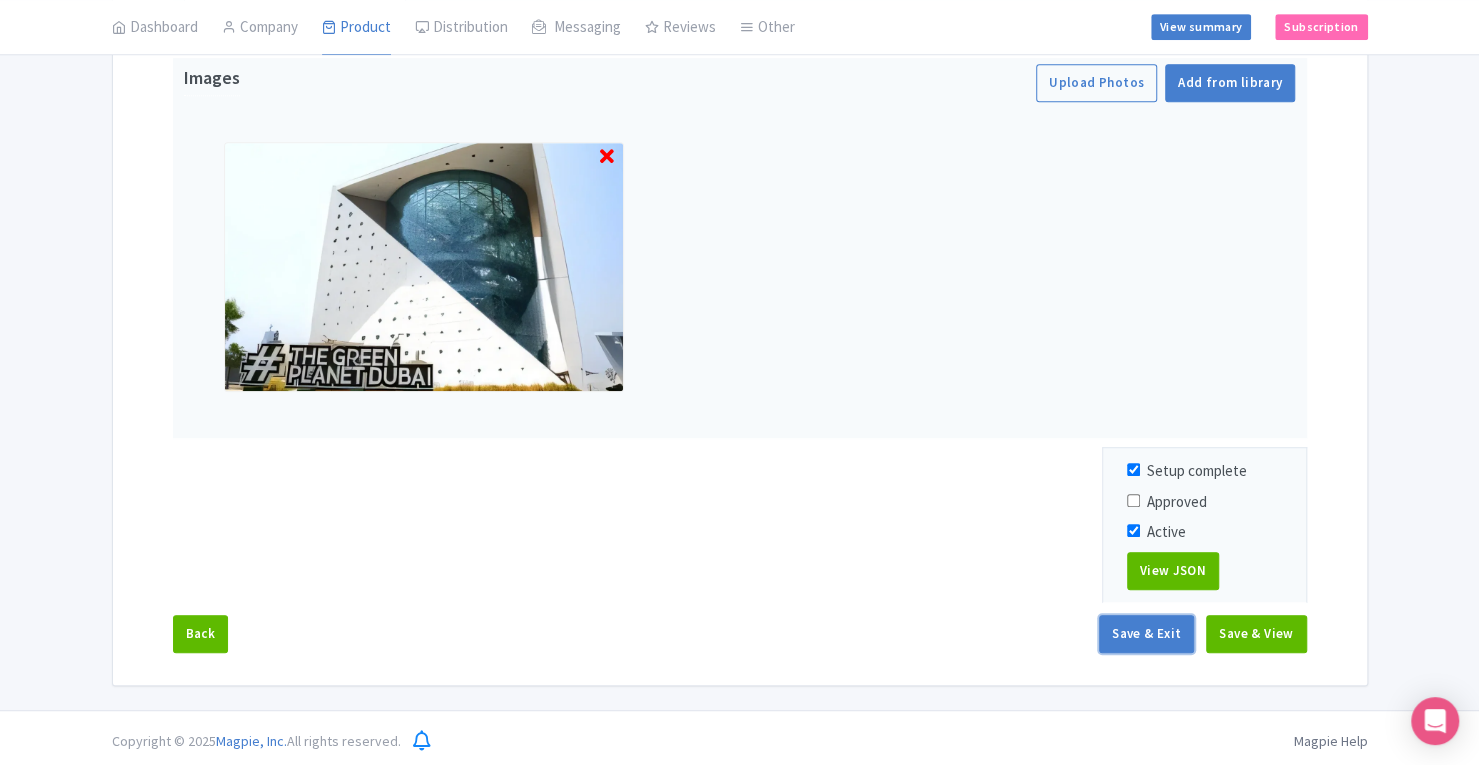 click on "Save & Exit" at bounding box center [1146, 634] 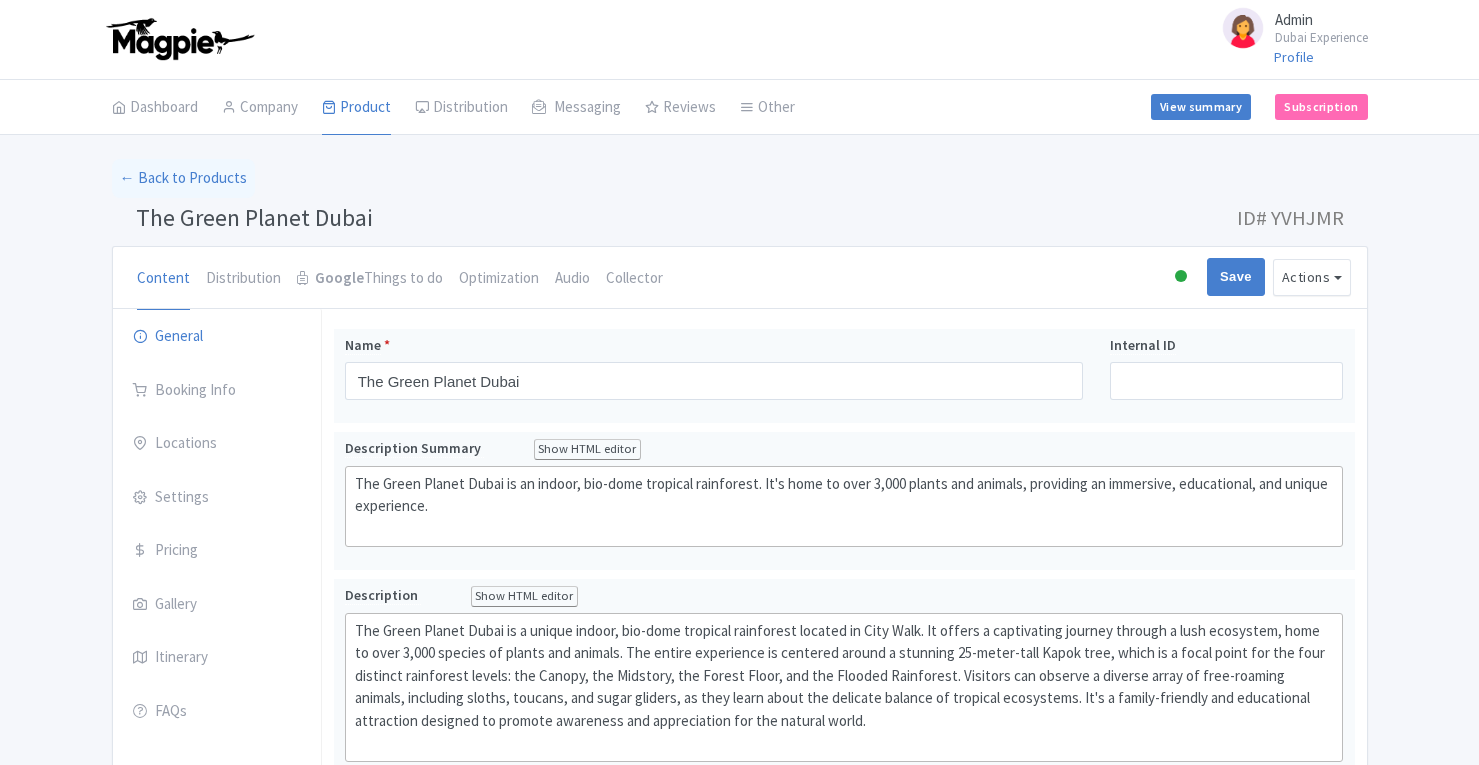 scroll, scrollTop: 0, scrollLeft: 0, axis: both 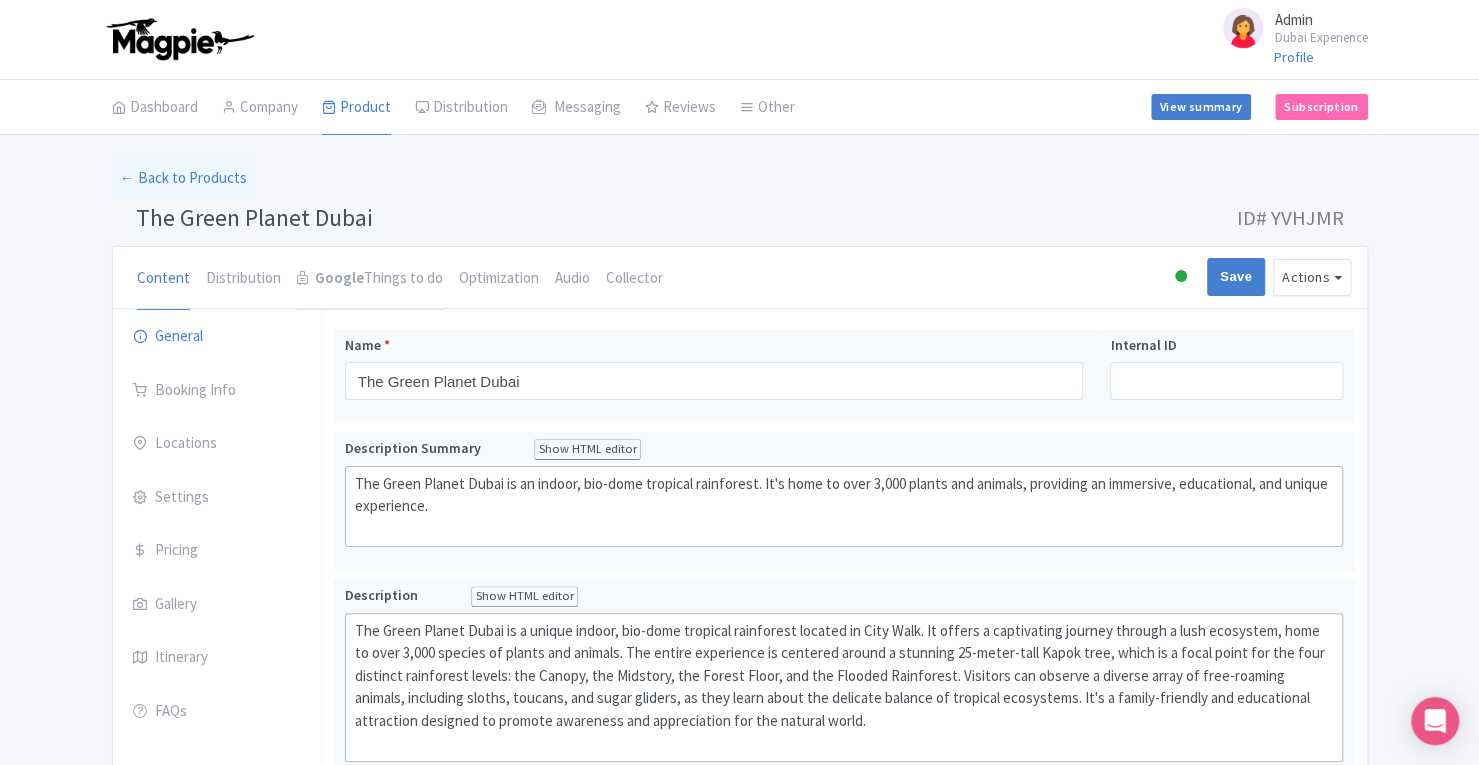 click on "Google  Things to do" at bounding box center [370, 279] 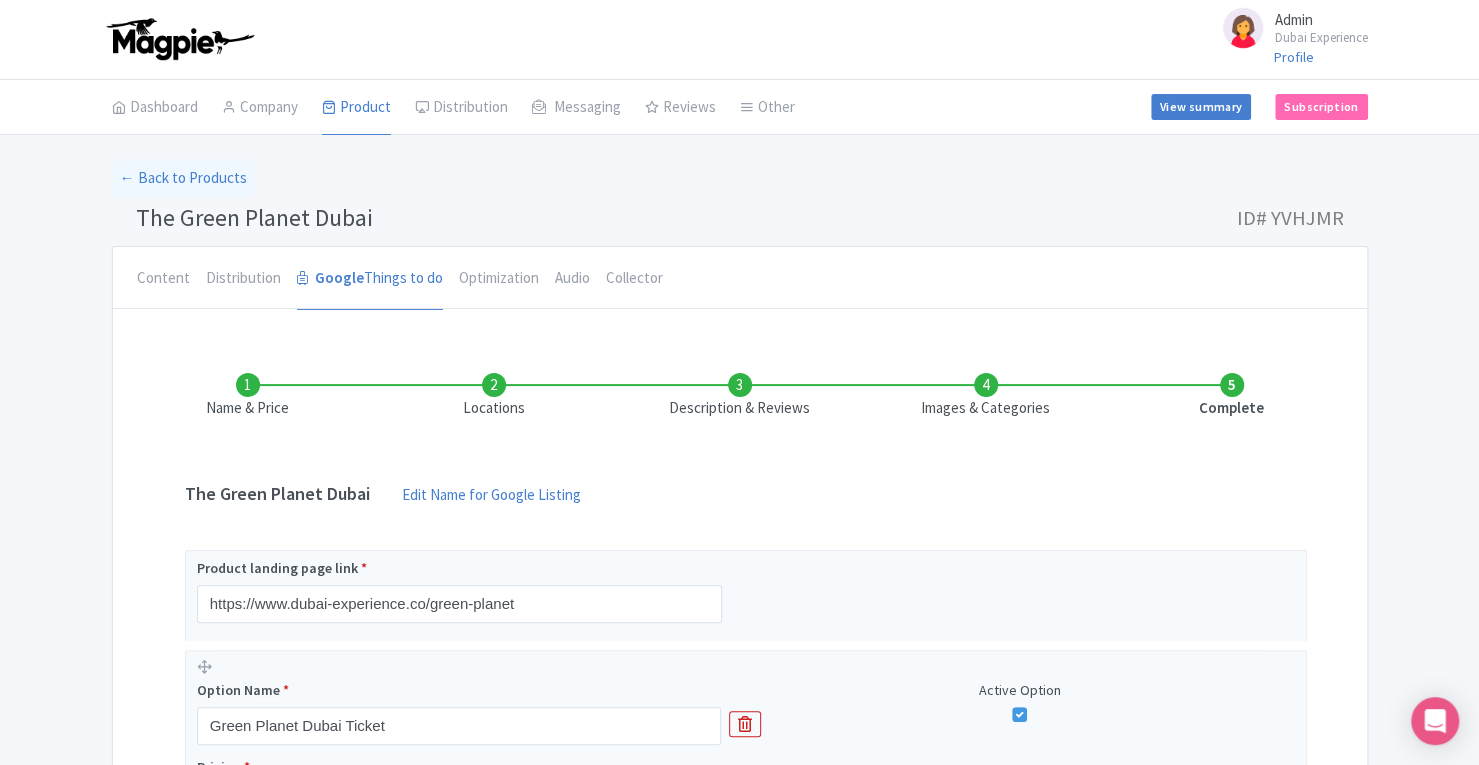 click on "Description & Reviews" at bounding box center (740, 396) 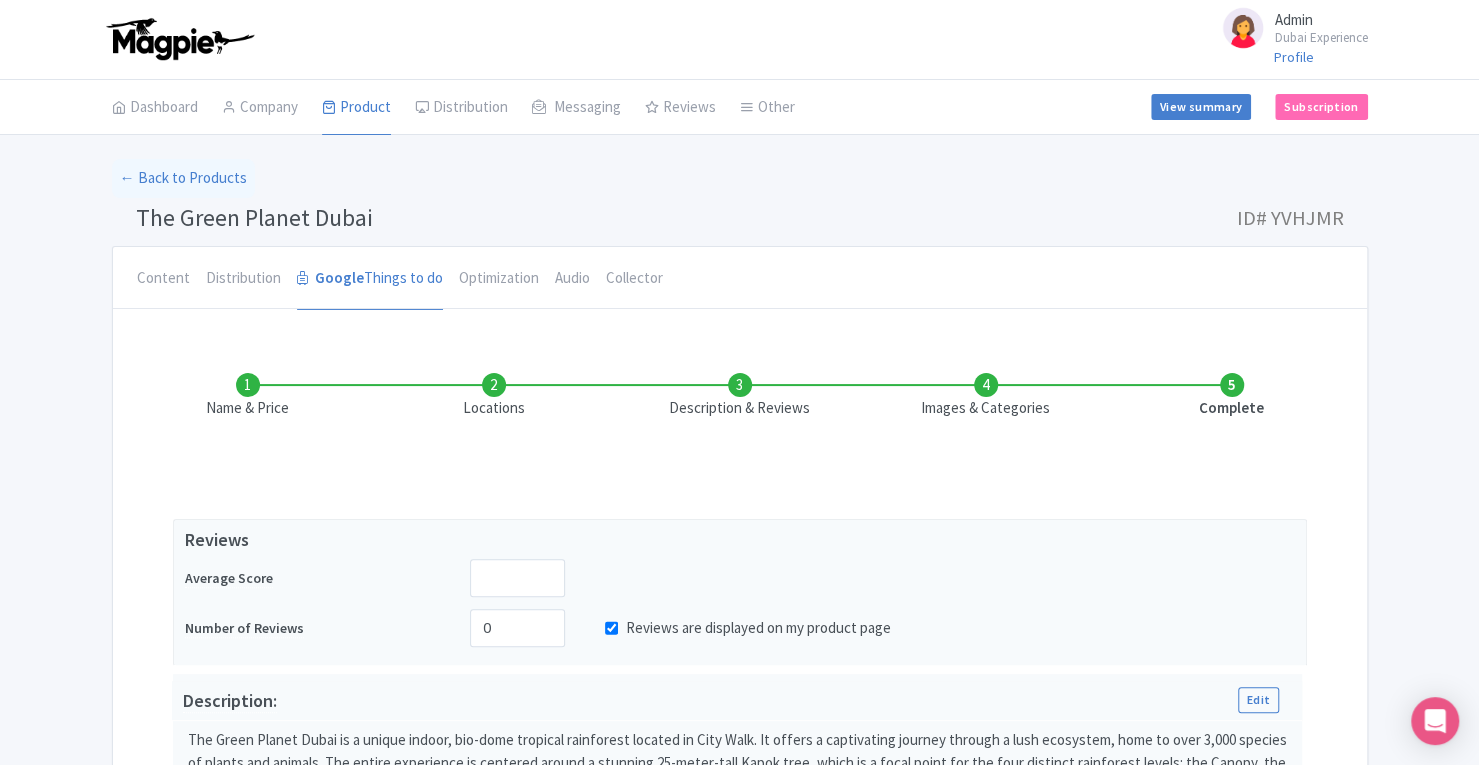 click on "Reviews are displayed on my product page" at bounding box center (611, 628) 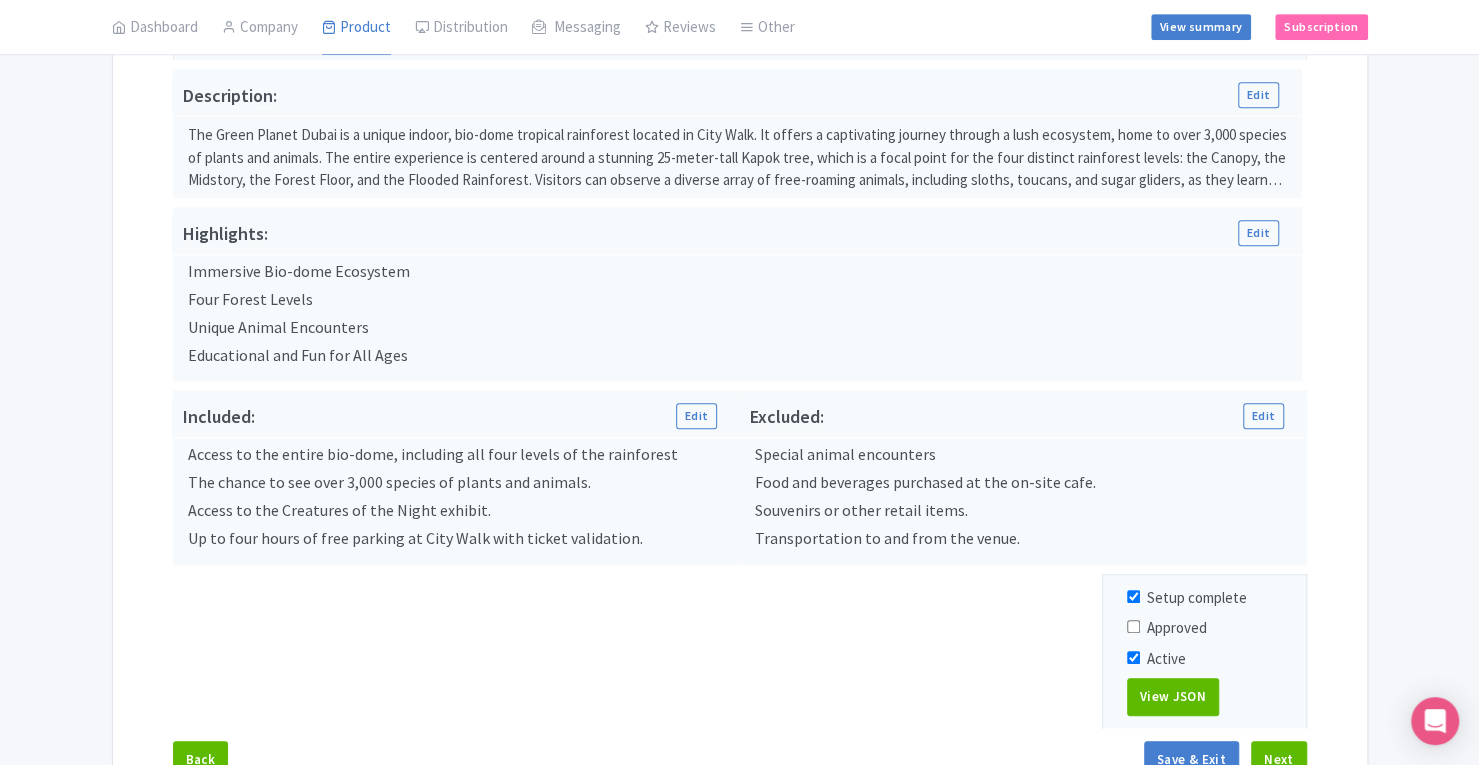 scroll, scrollTop: 730, scrollLeft: 0, axis: vertical 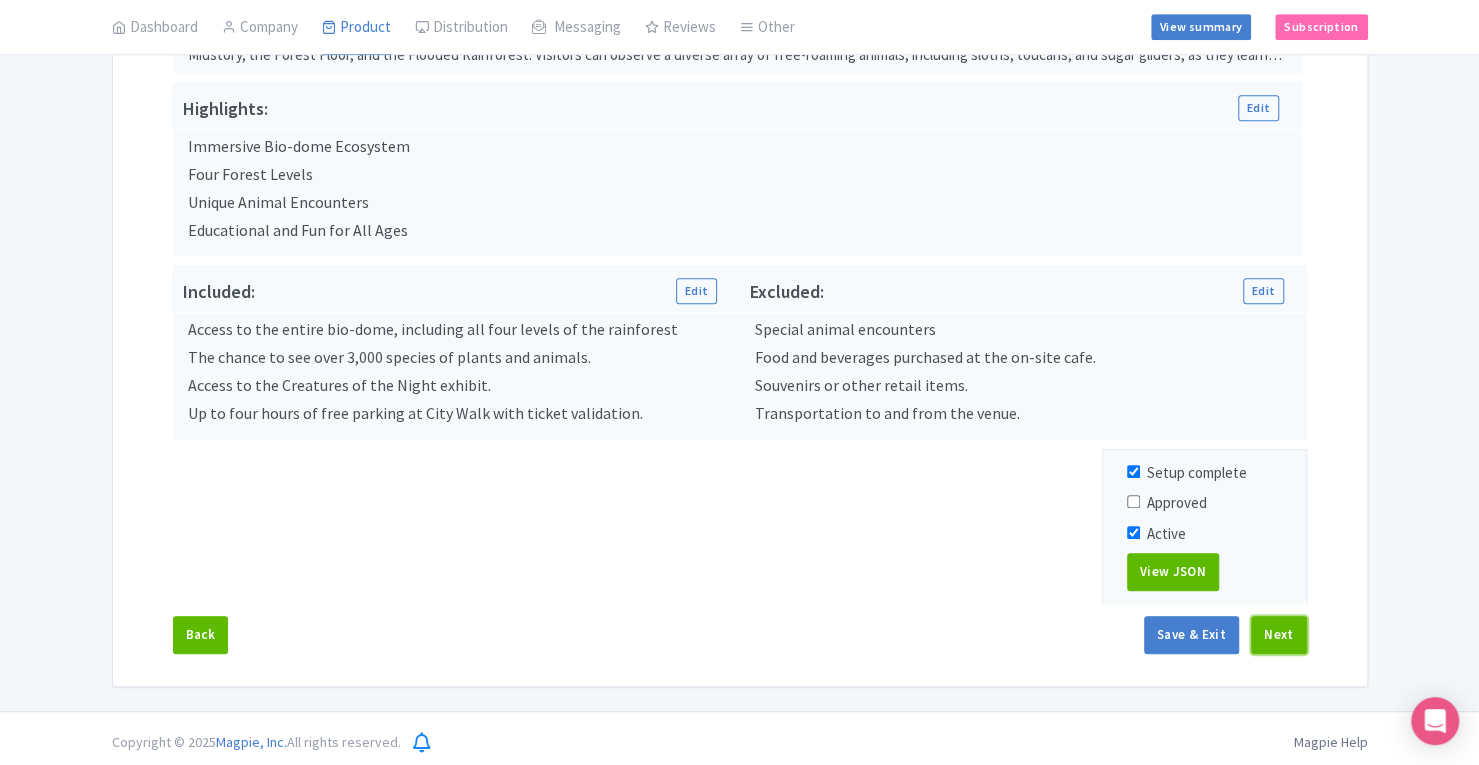click on "Next" at bounding box center (1279, 635) 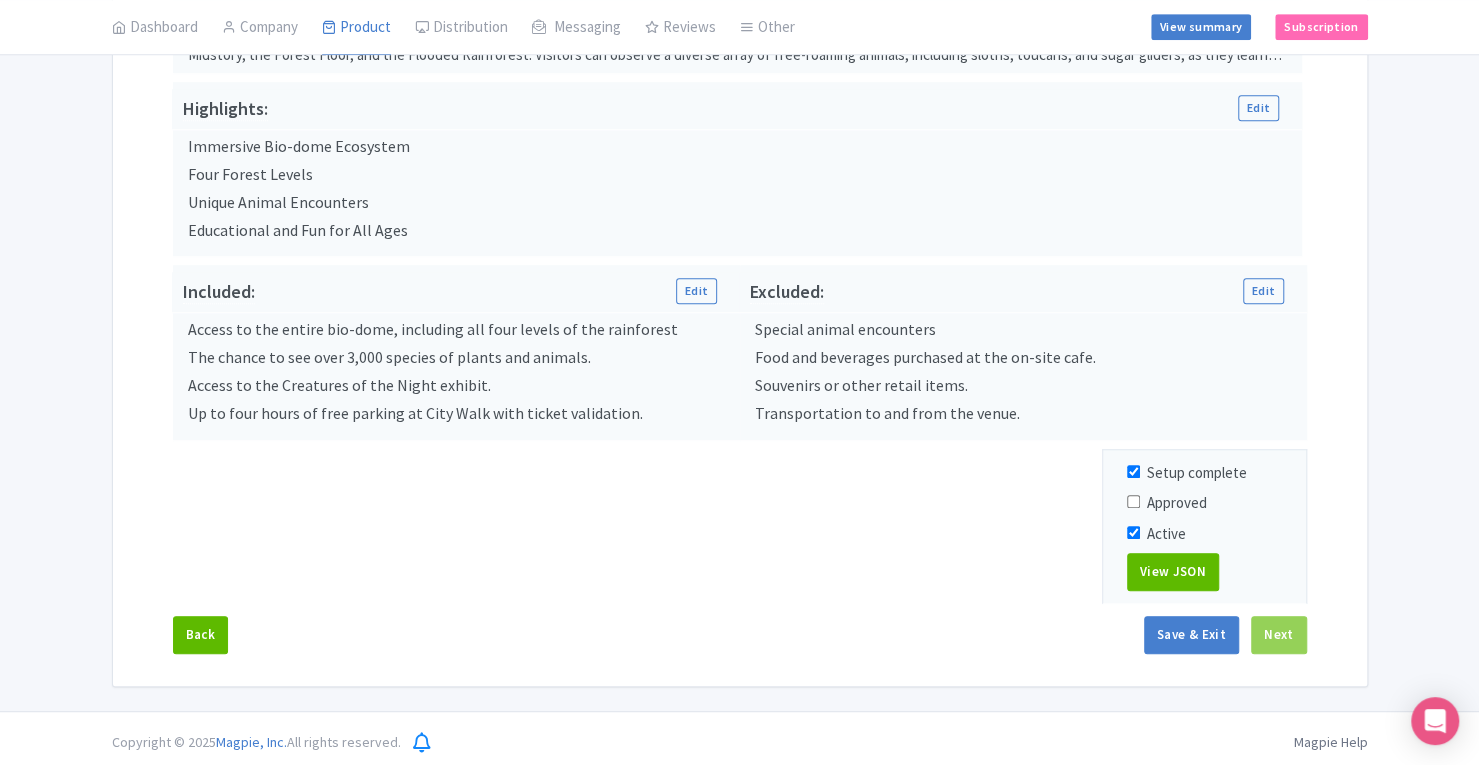 scroll, scrollTop: 595, scrollLeft: 0, axis: vertical 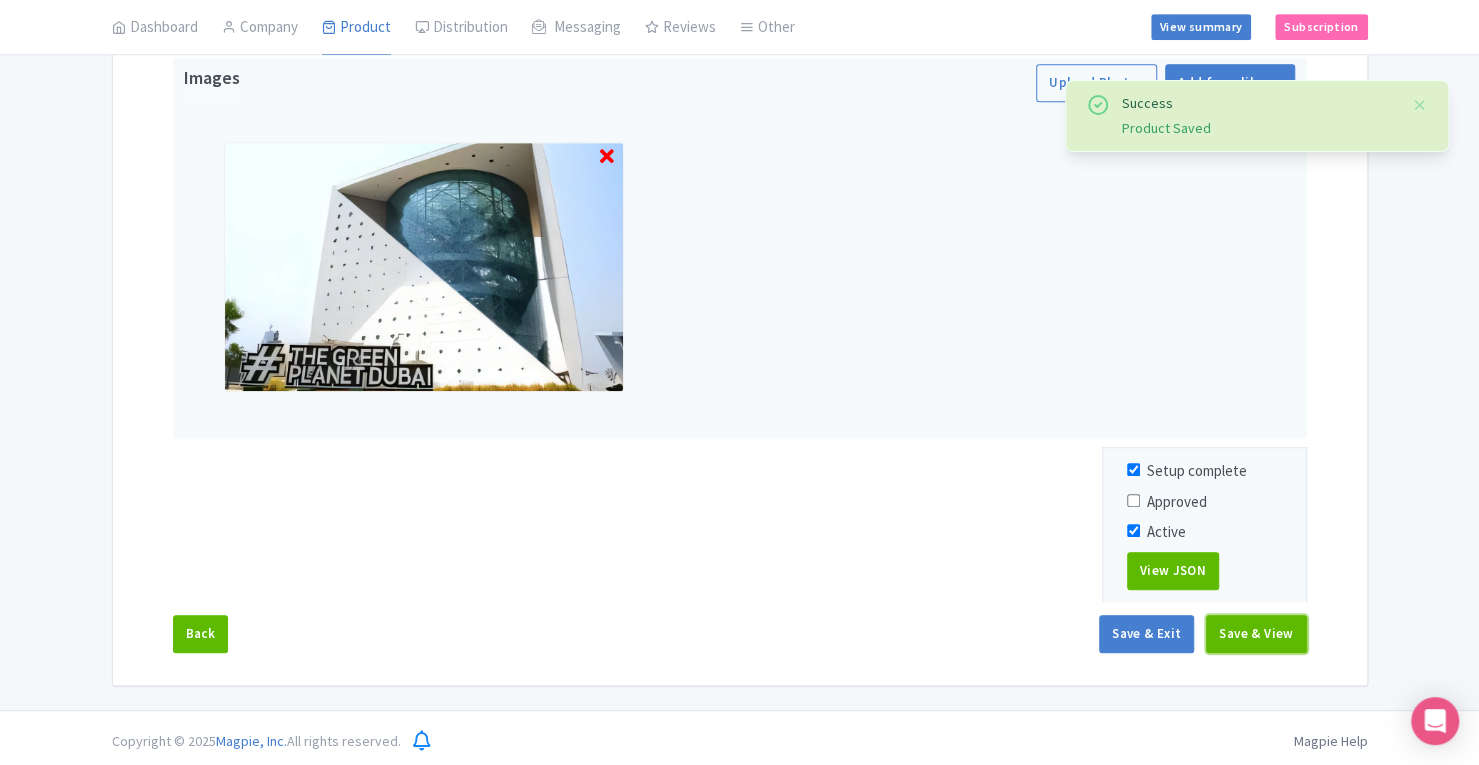 click on "Save & View" at bounding box center [1256, 634] 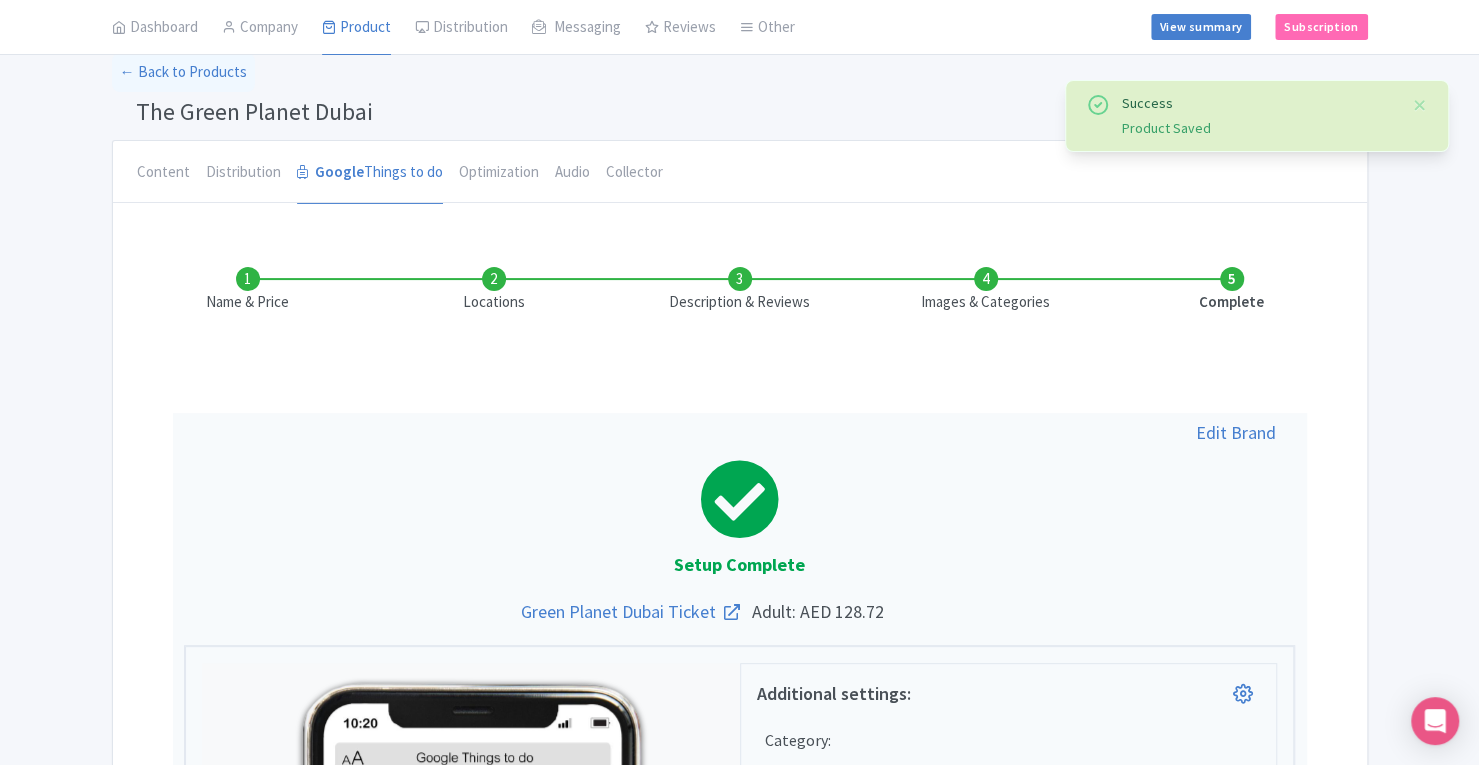scroll, scrollTop: 69, scrollLeft: 0, axis: vertical 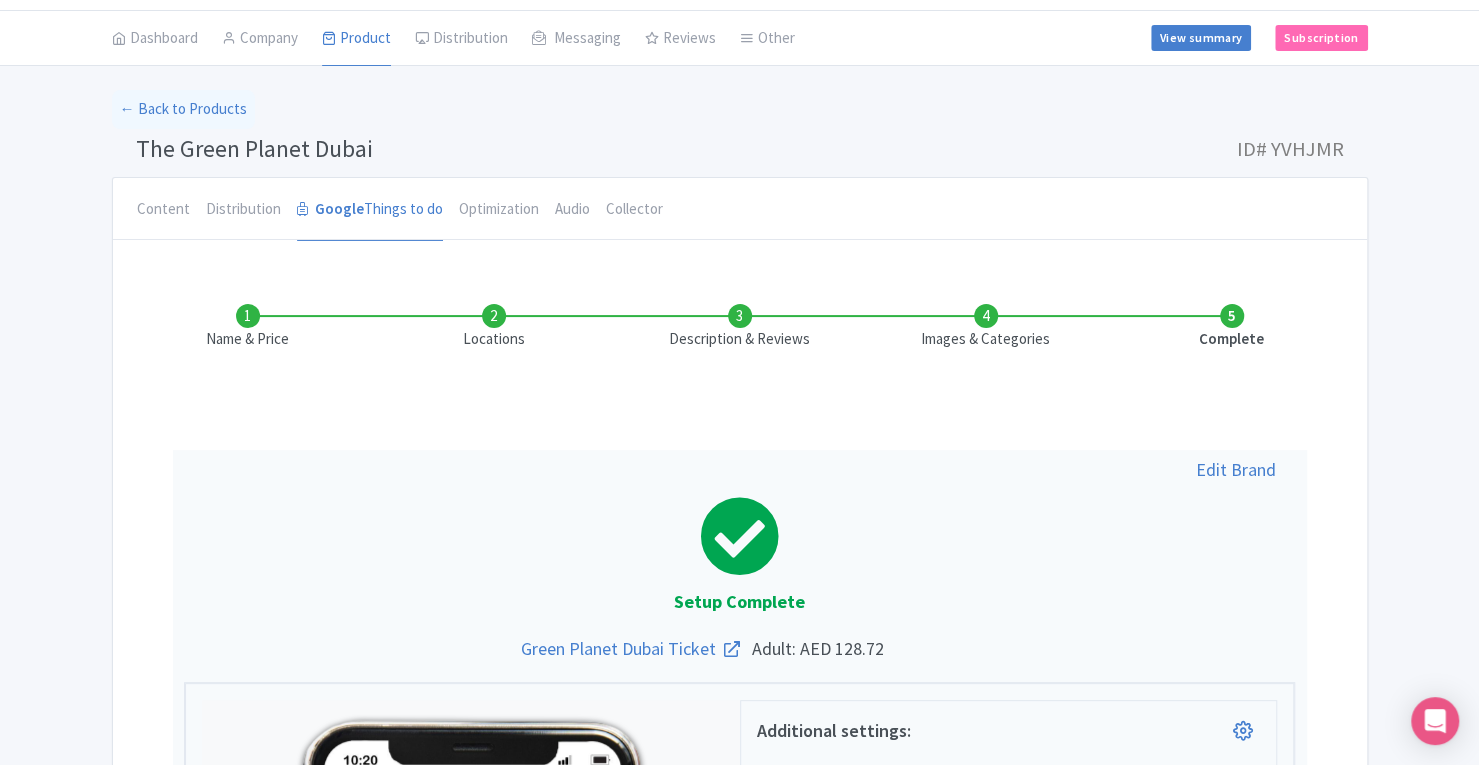 click on "Description & Reviews" at bounding box center (740, 327) 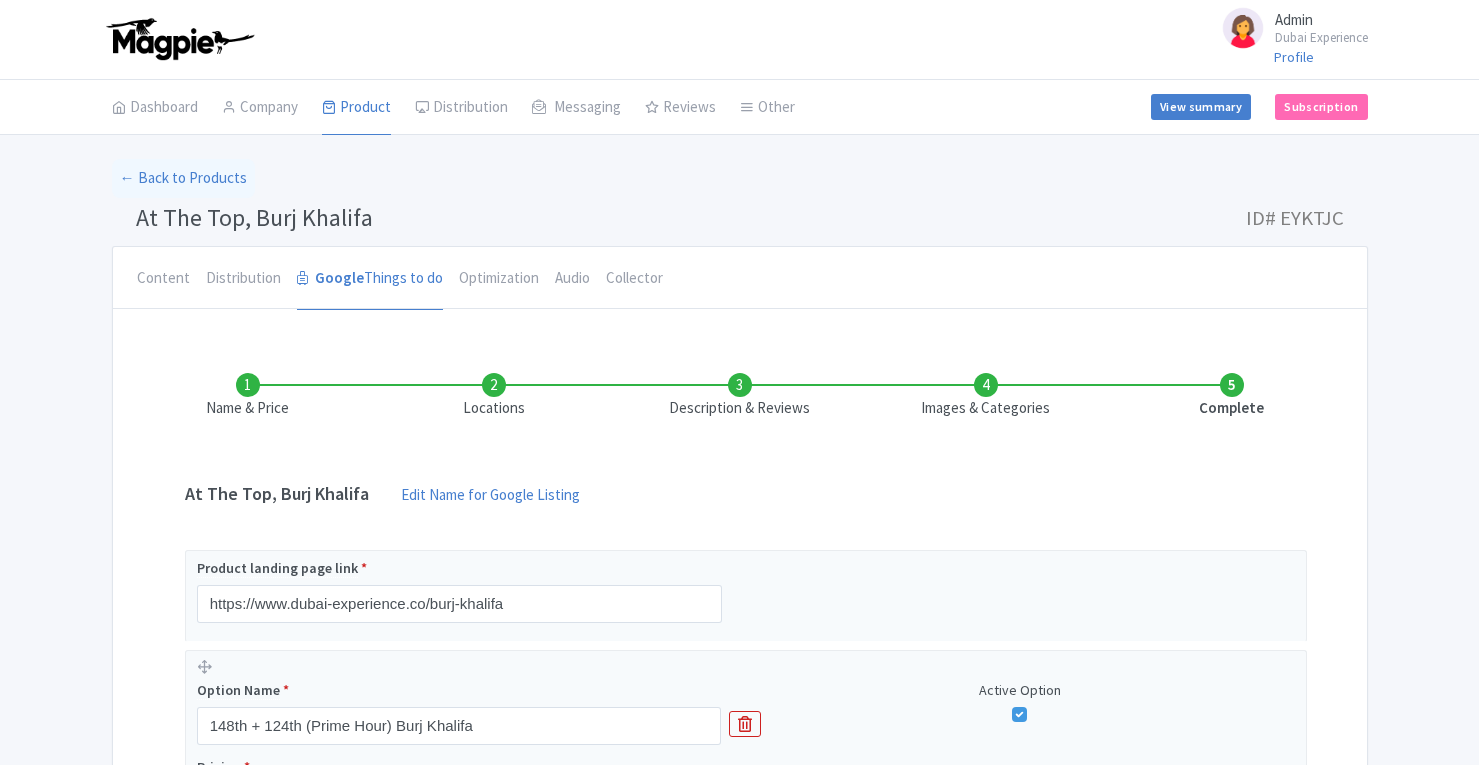 scroll, scrollTop: 0, scrollLeft: 0, axis: both 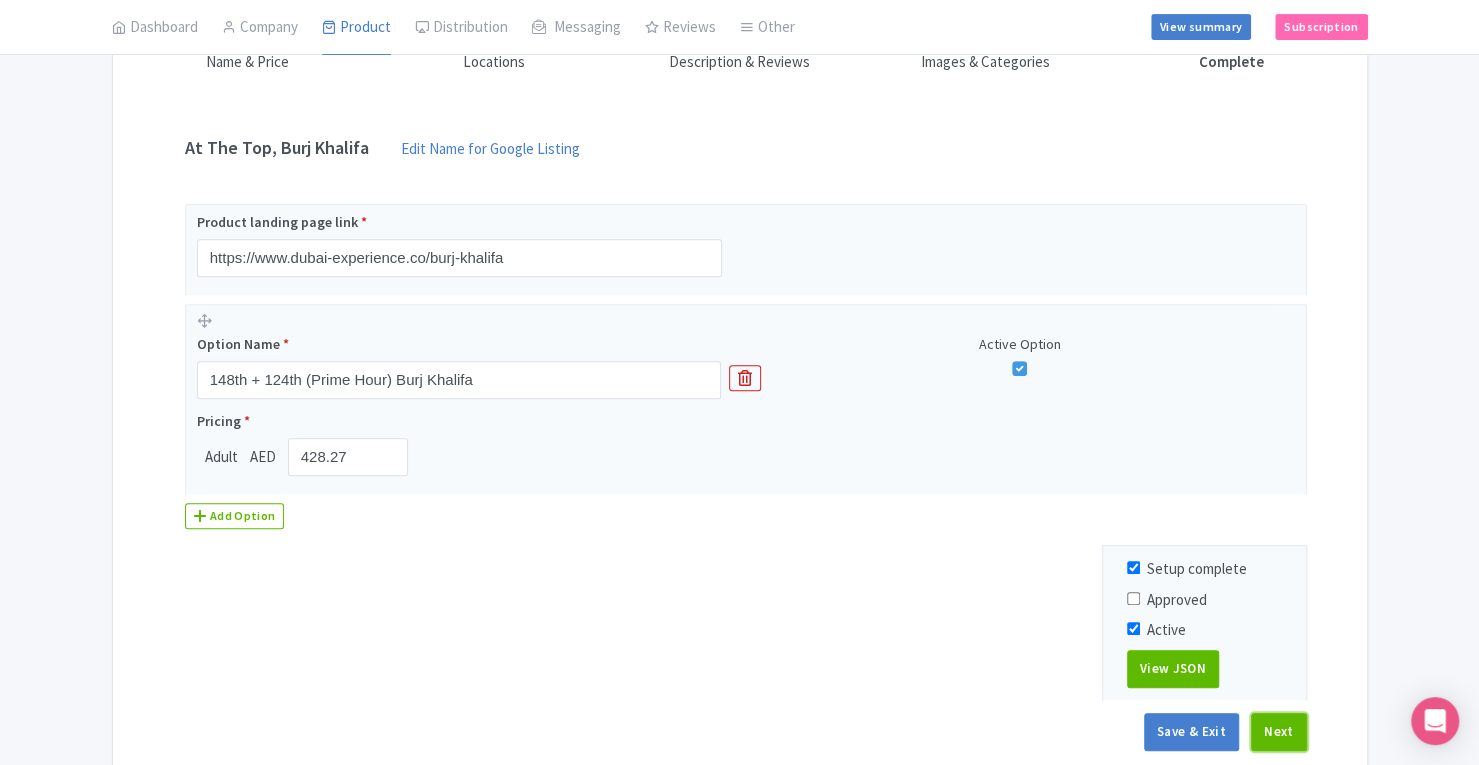 click on "Next" at bounding box center [1279, 732] 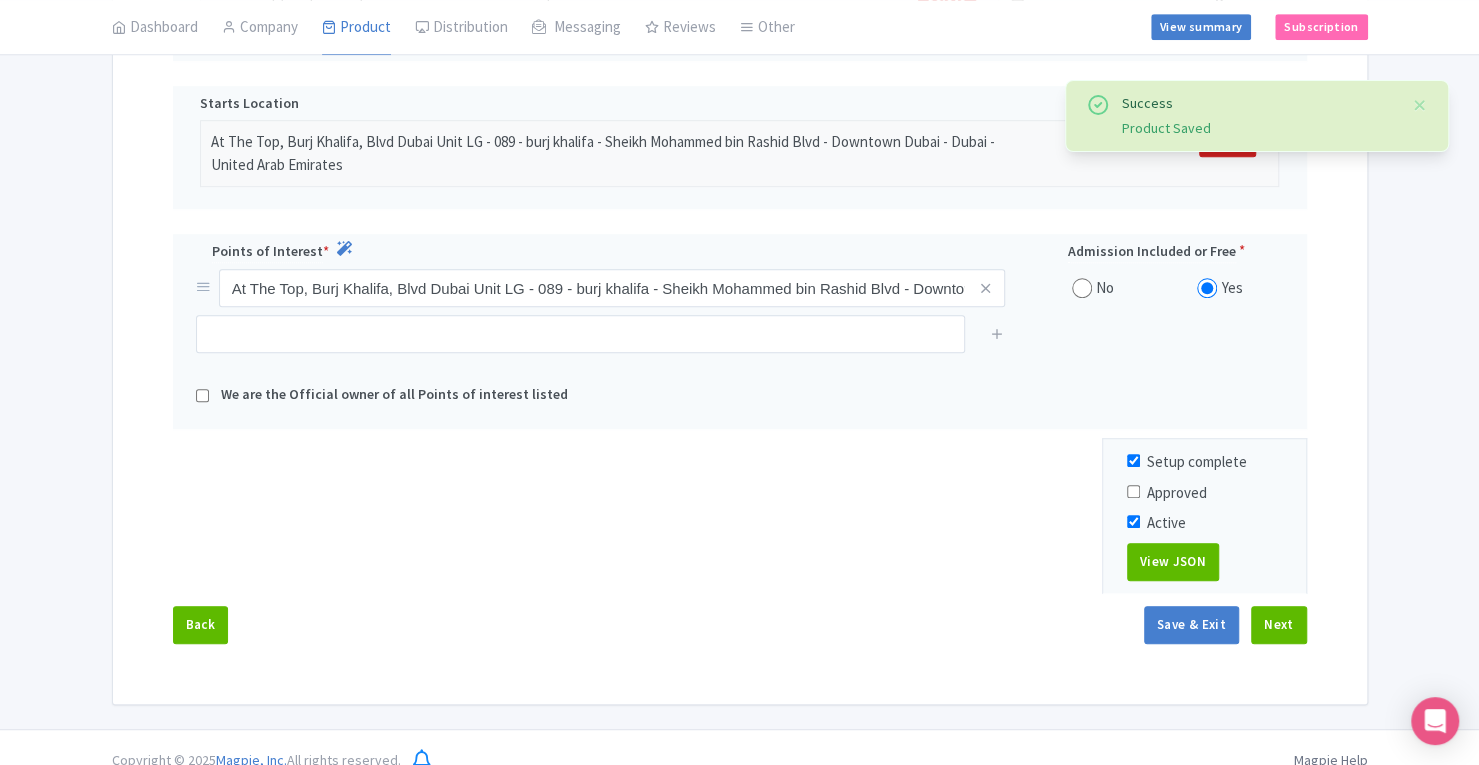 scroll, scrollTop: 672, scrollLeft: 0, axis: vertical 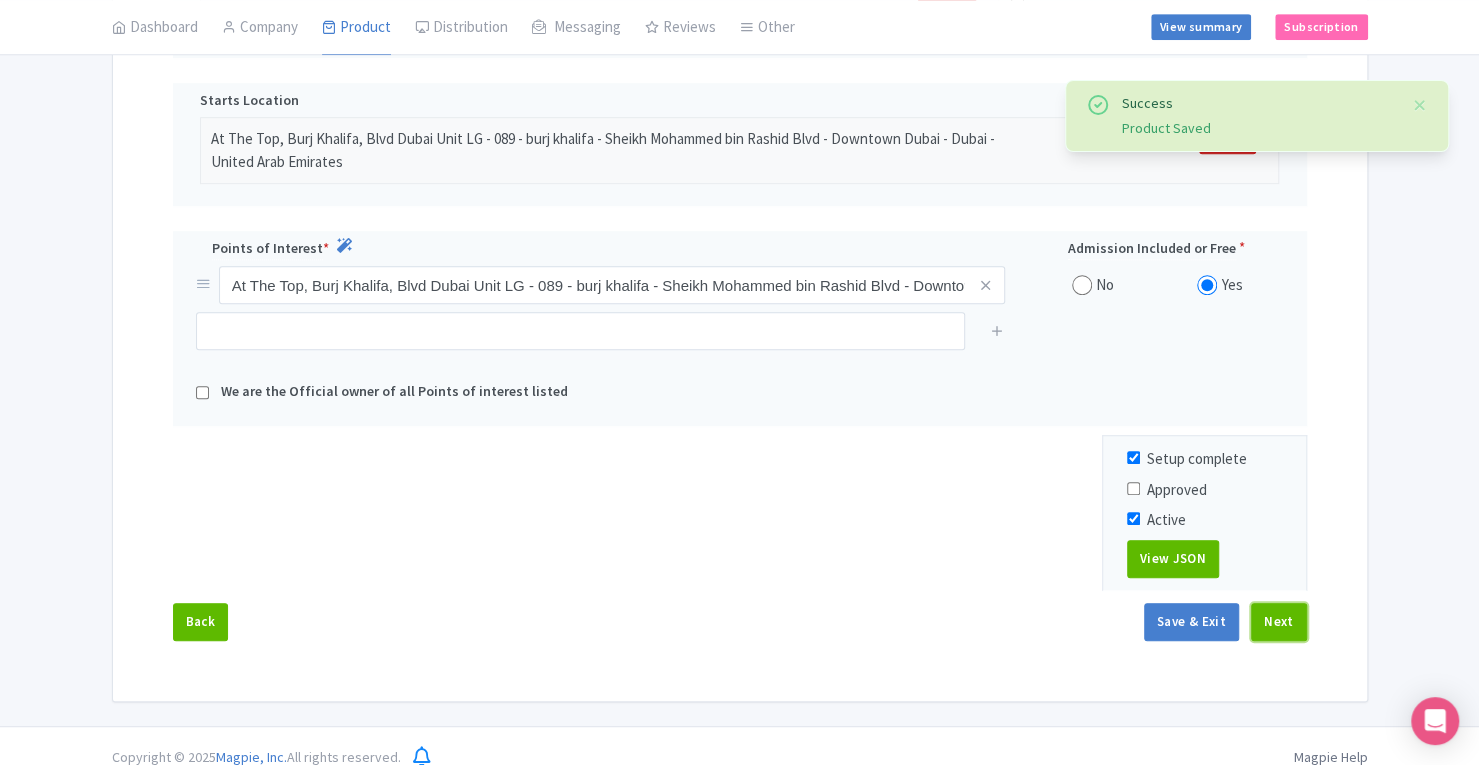 click on "Next" at bounding box center [1279, 622] 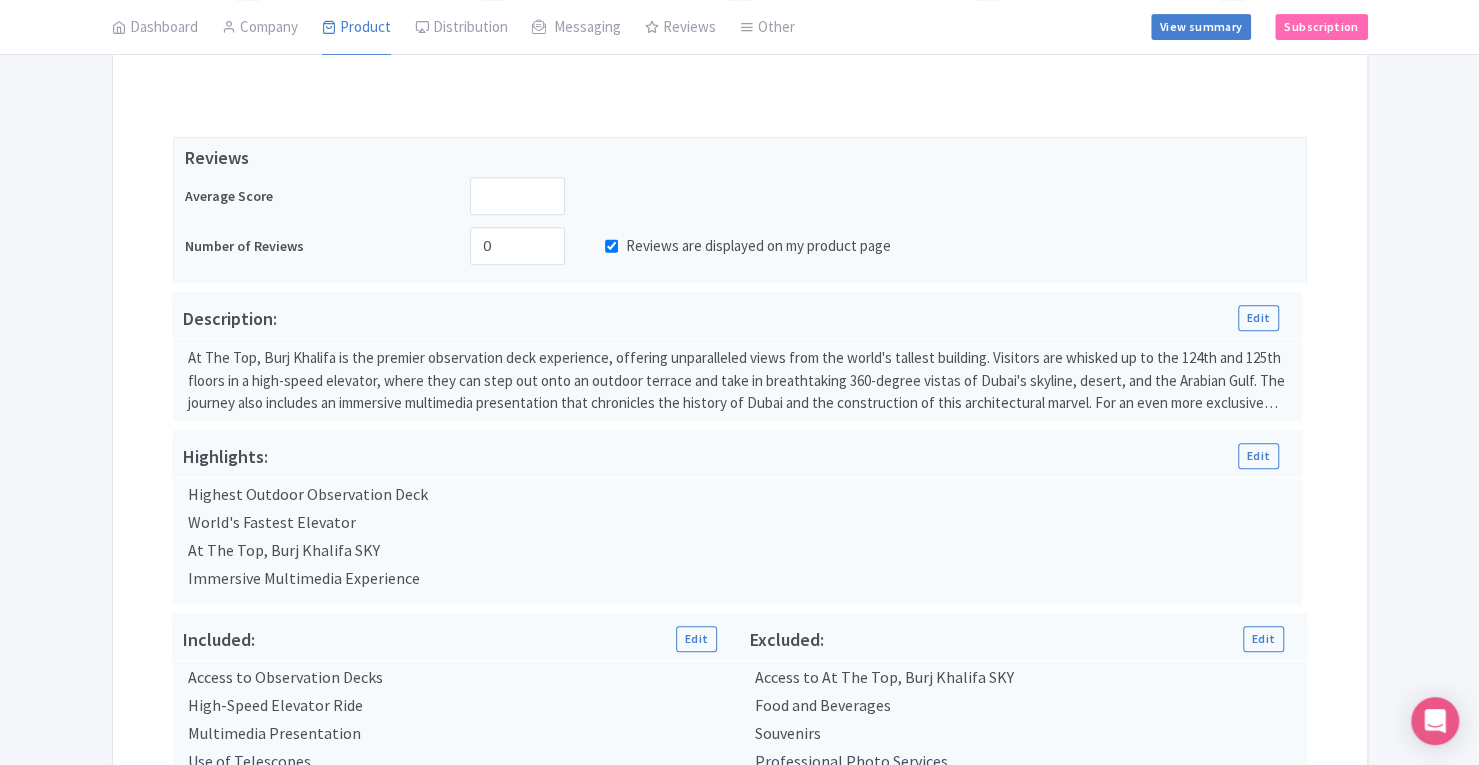scroll, scrollTop: 342, scrollLeft: 0, axis: vertical 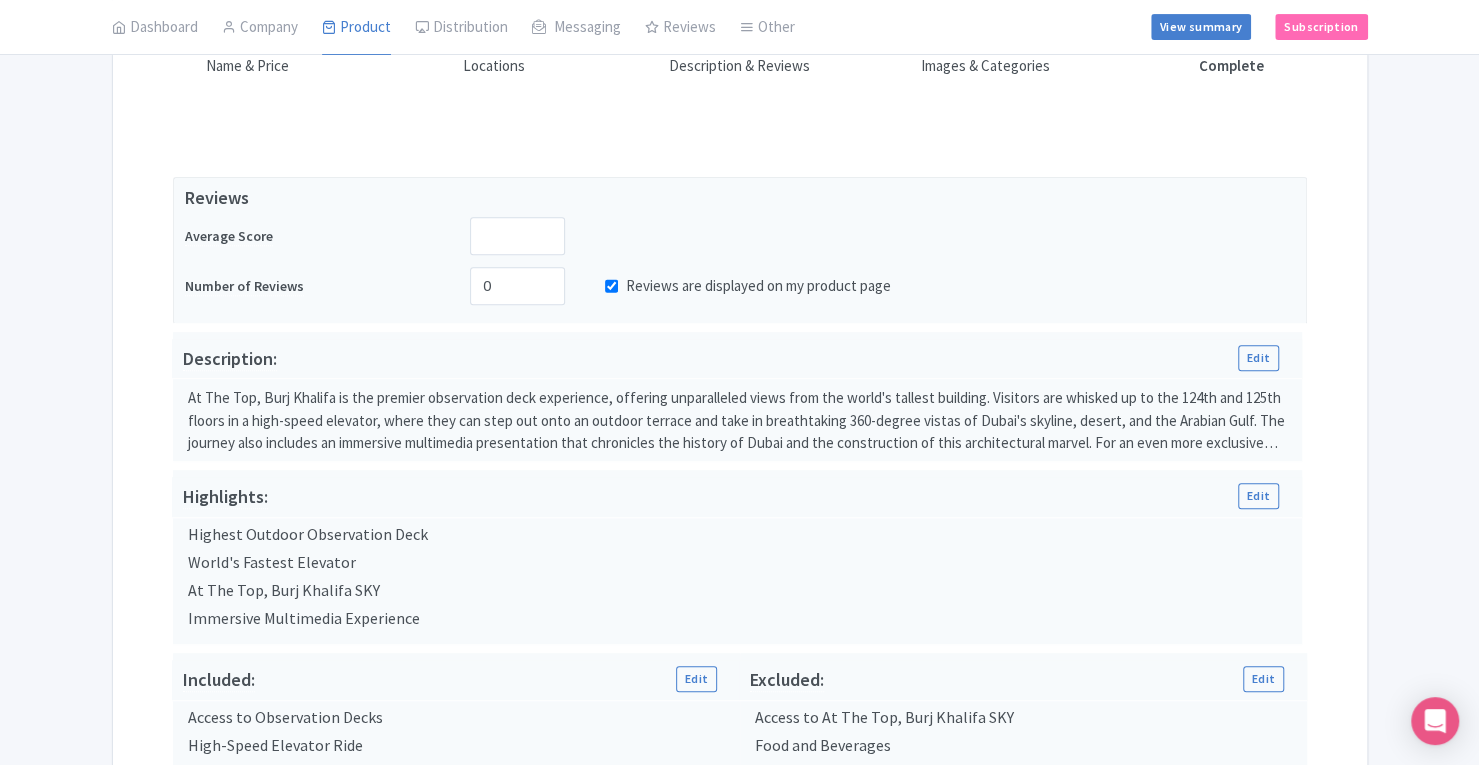 click on "Reviews are displayed on my product page" at bounding box center (611, 286) 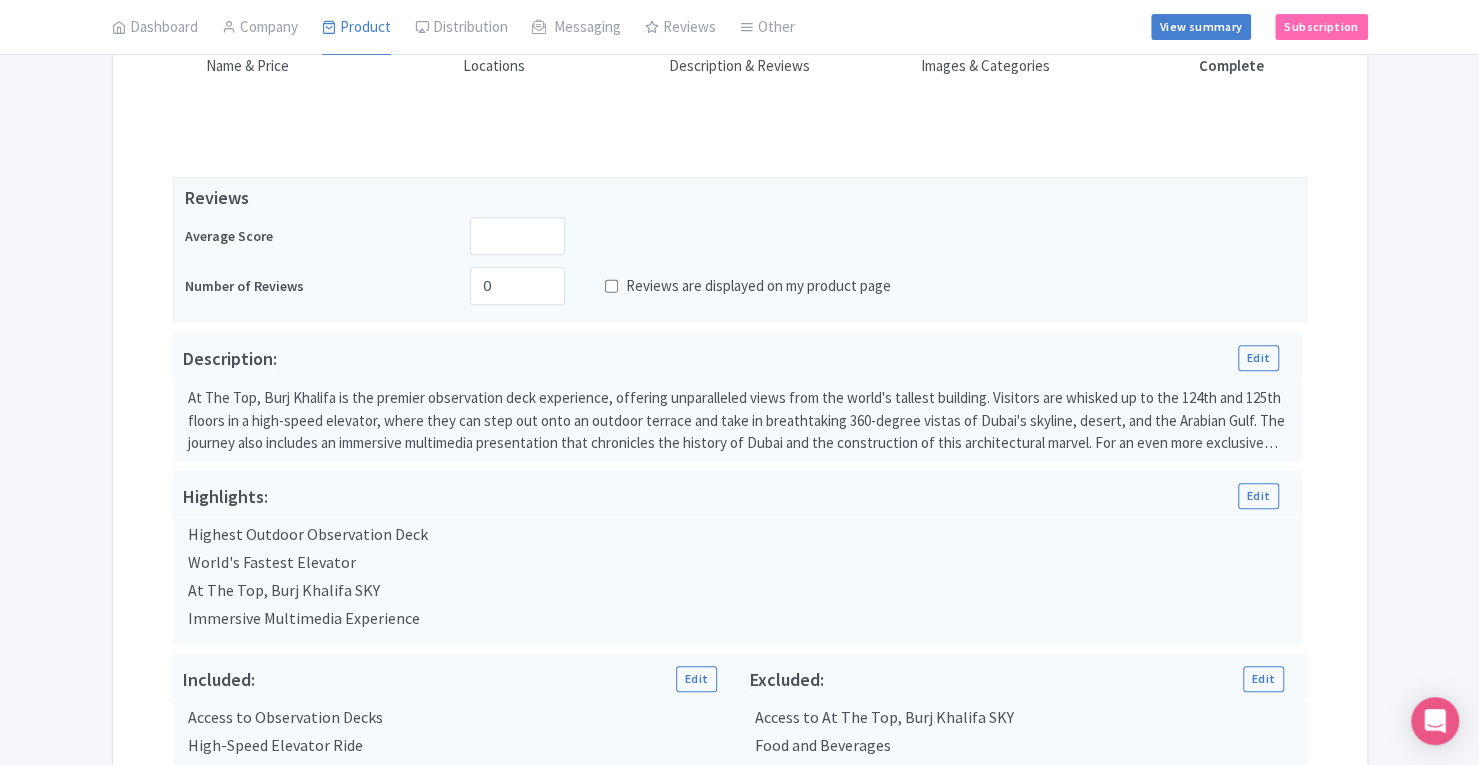 scroll, scrollTop: 730, scrollLeft: 0, axis: vertical 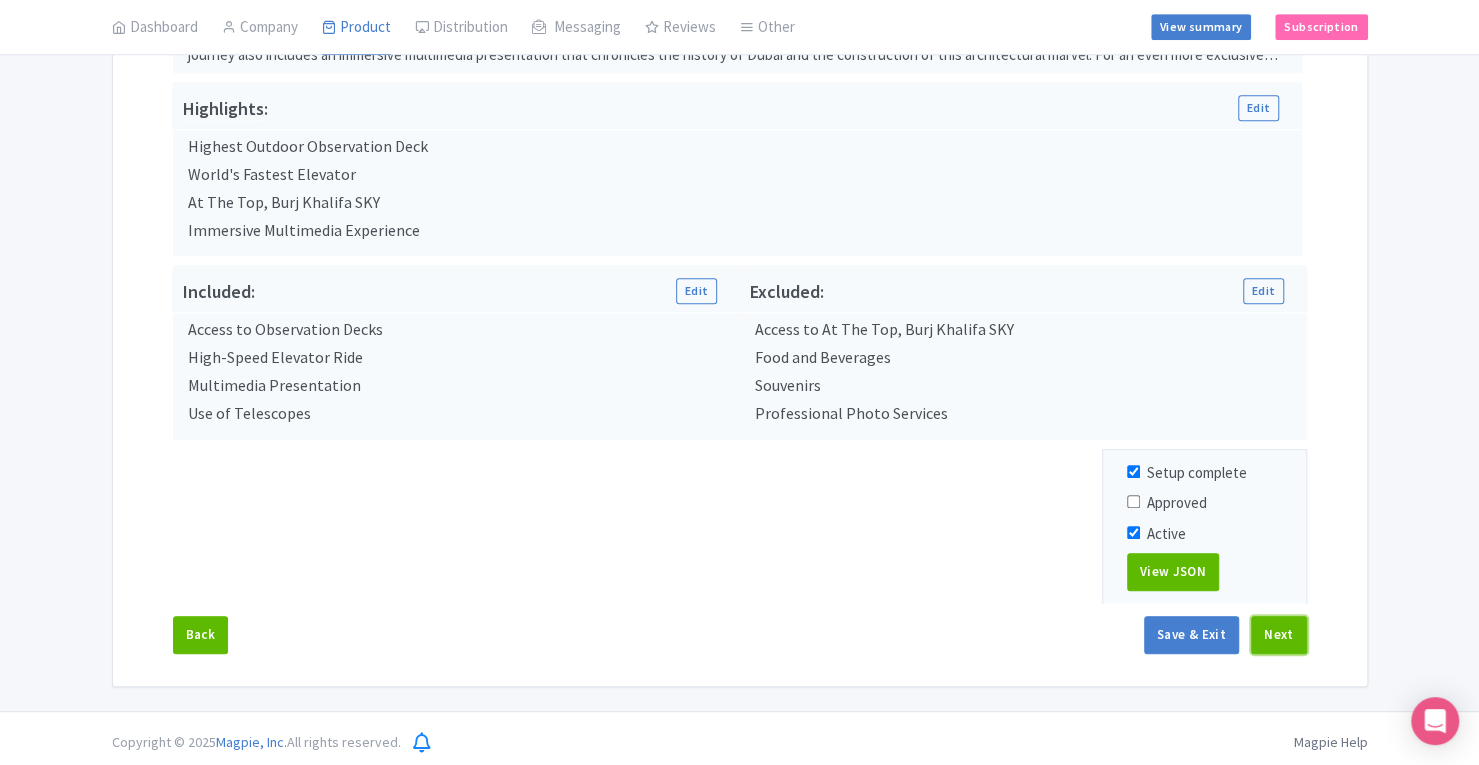click on "Next" at bounding box center (1279, 635) 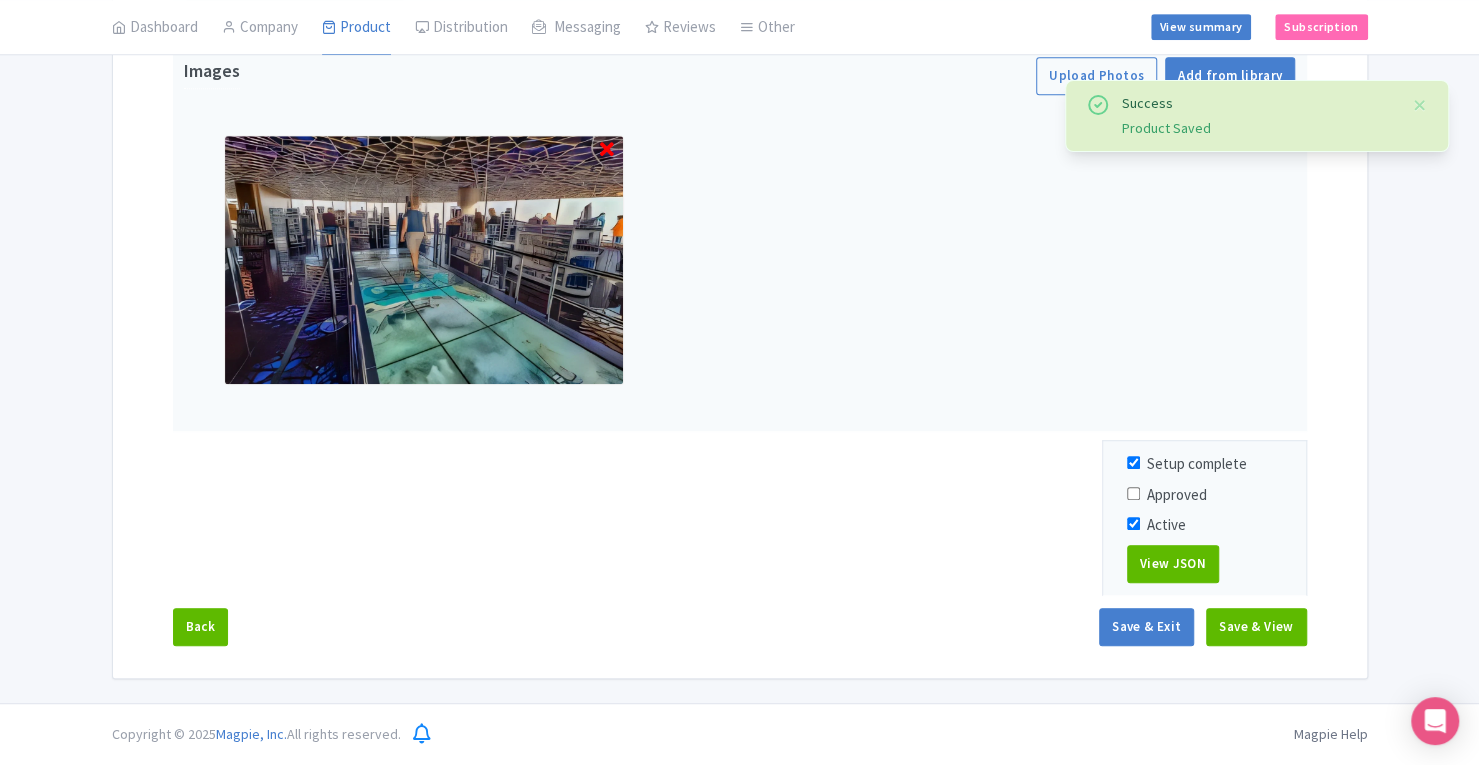 scroll, scrollTop: 595, scrollLeft: 0, axis: vertical 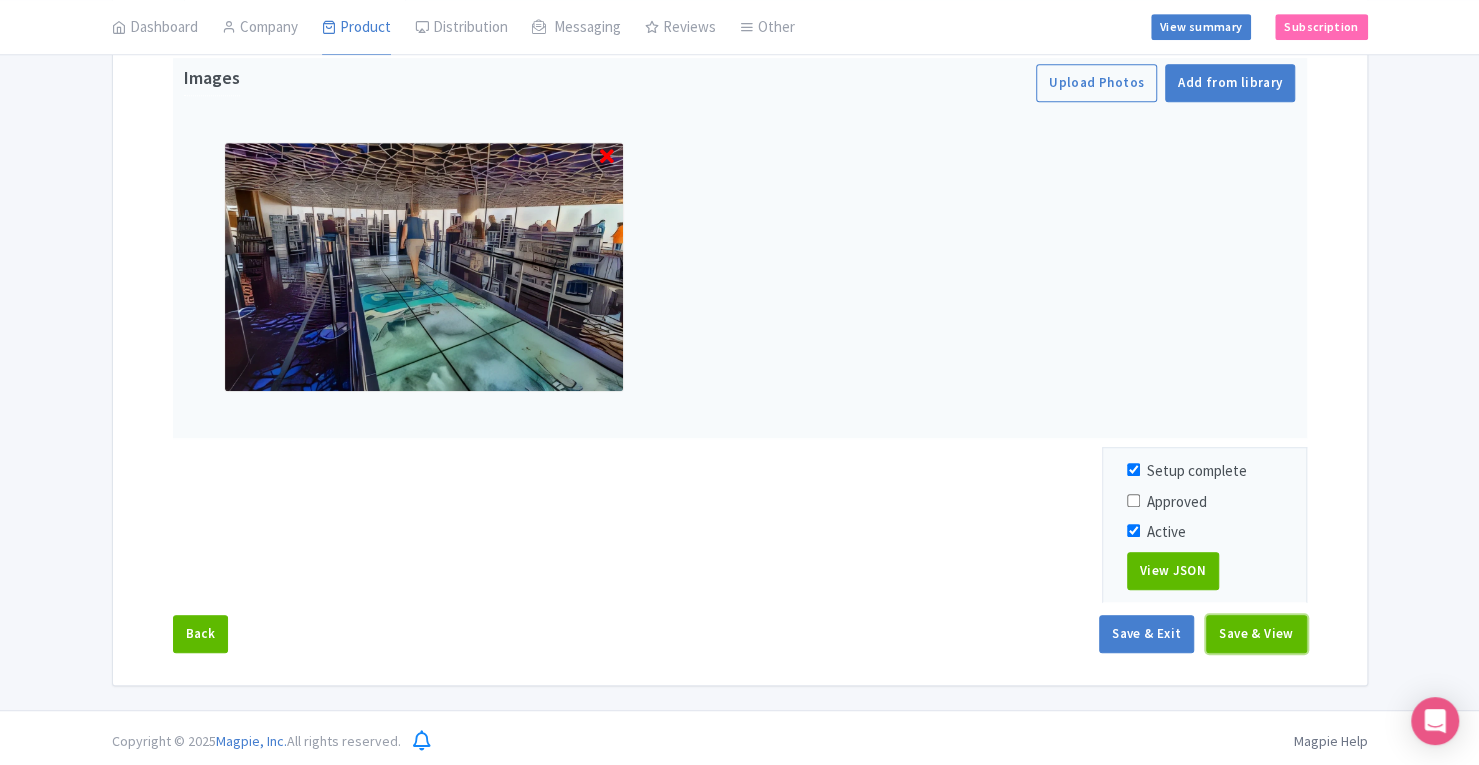 click on "Save & View" at bounding box center (1256, 634) 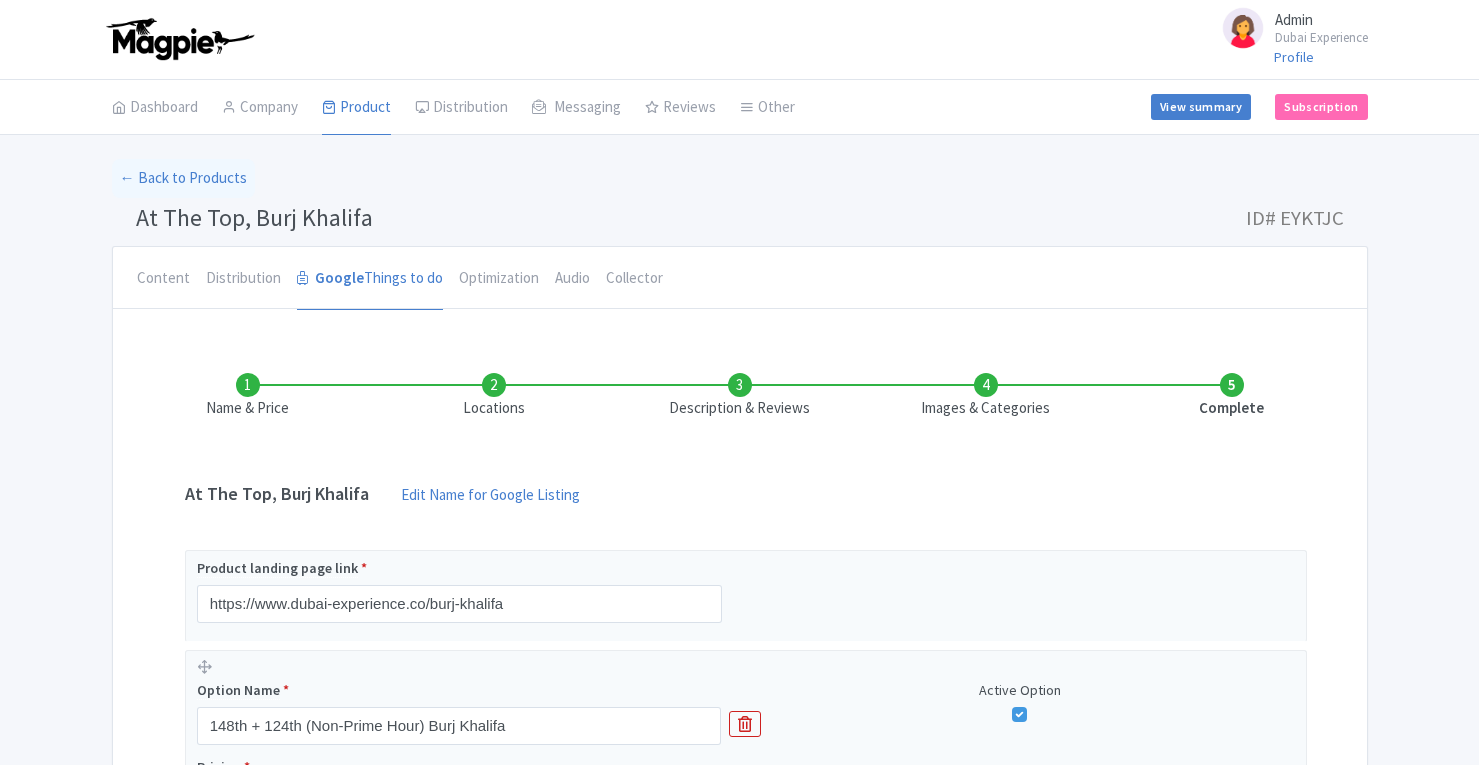 scroll, scrollTop: 0, scrollLeft: 0, axis: both 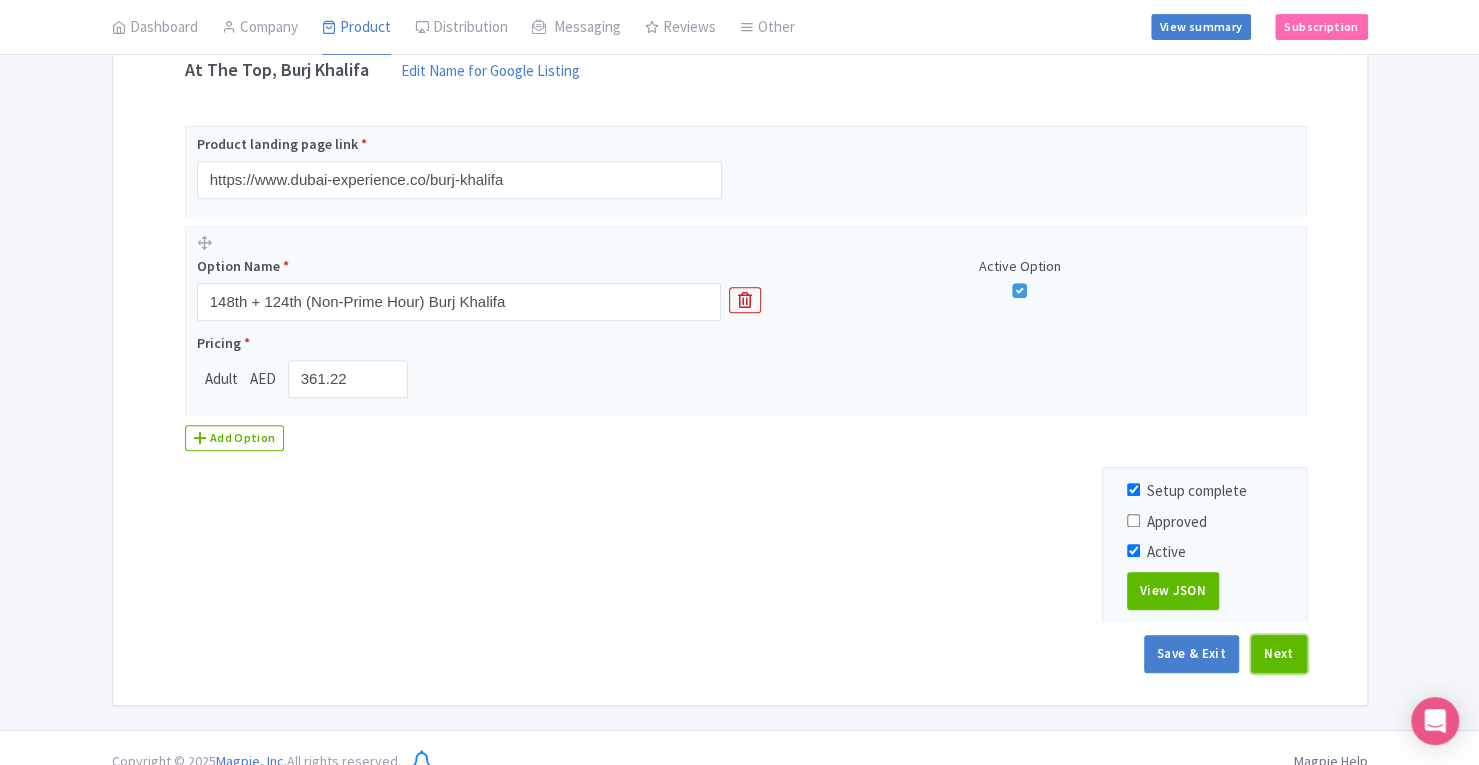 click on "Next" at bounding box center [1279, 654] 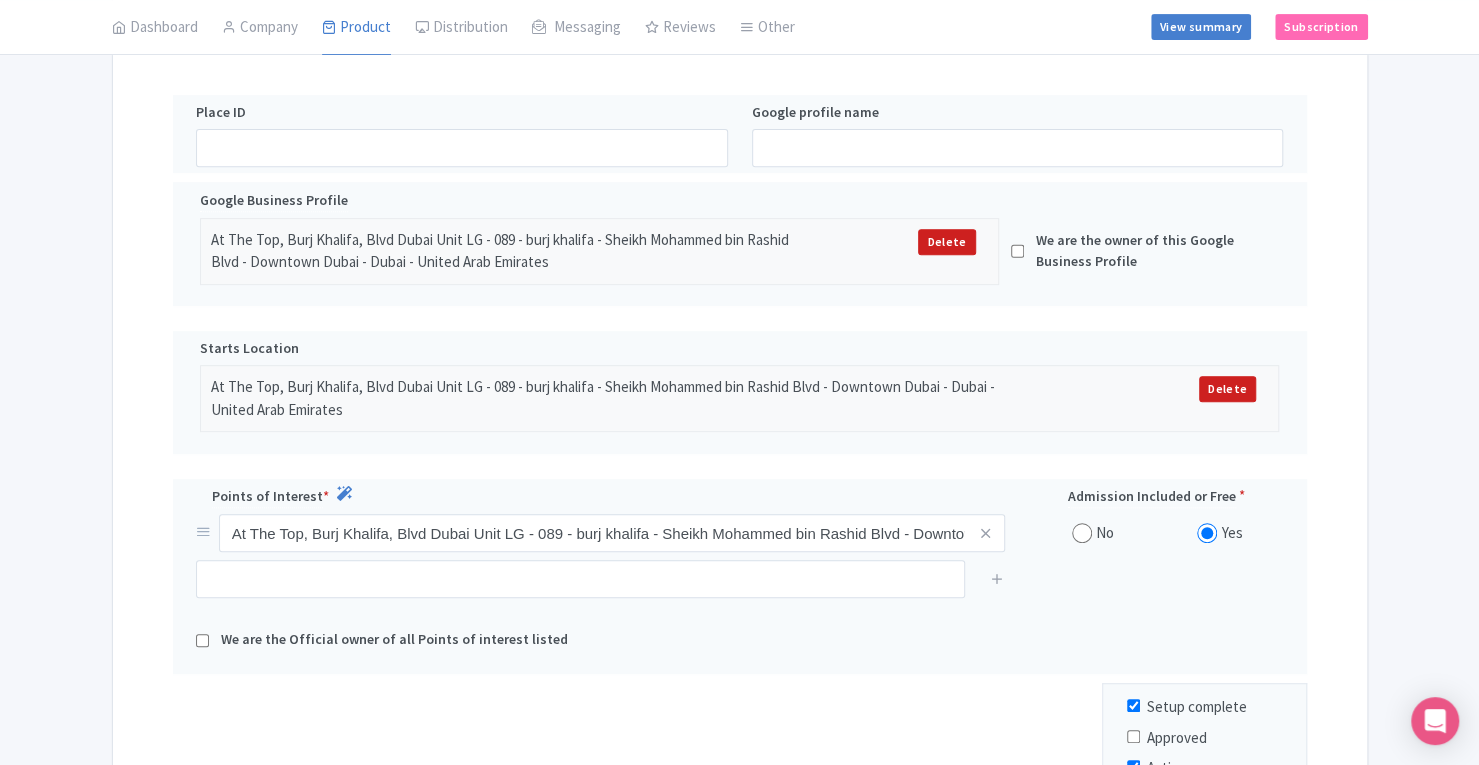 scroll, scrollTop: 685, scrollLeft: 0, axis: vertical 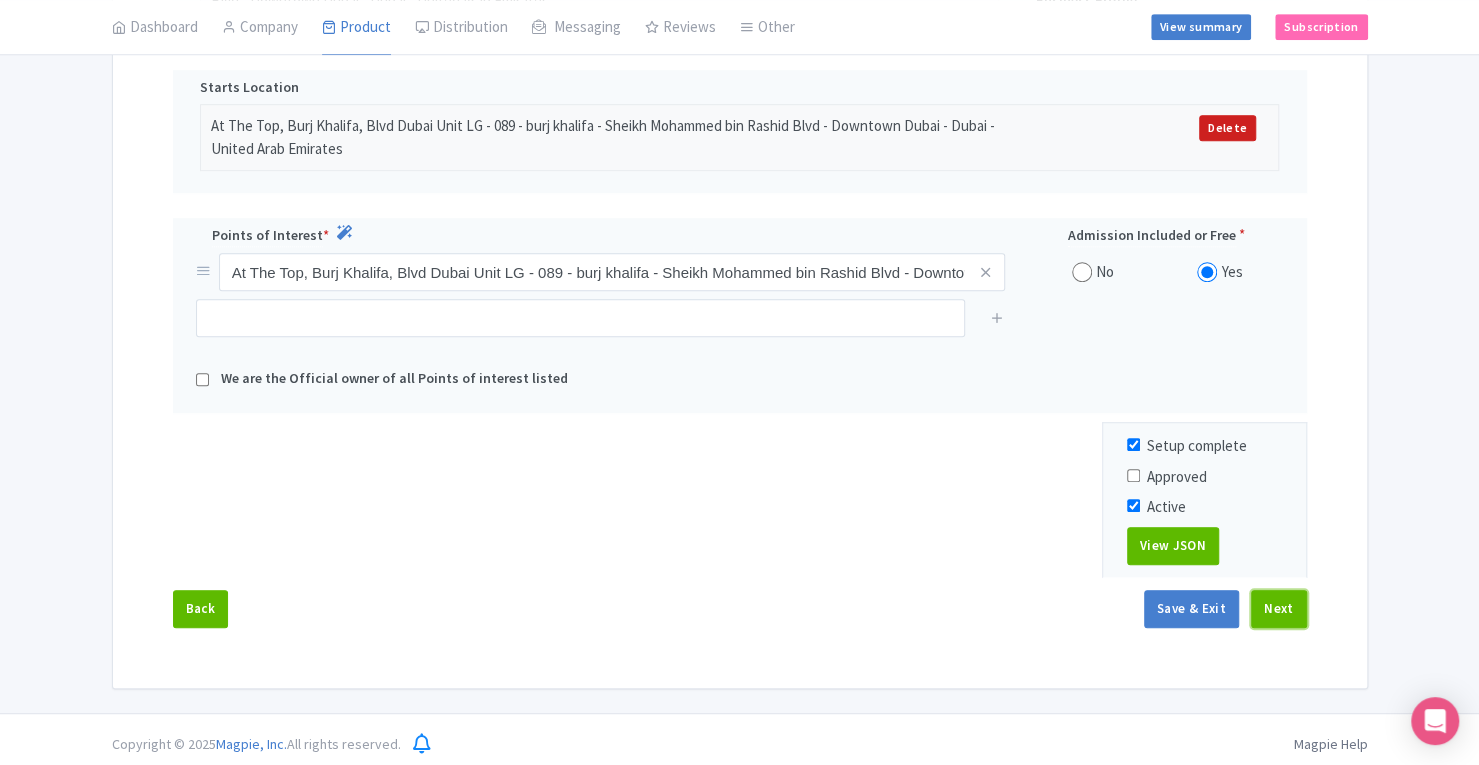 click on "Next" at bounding box center [1279, 609] 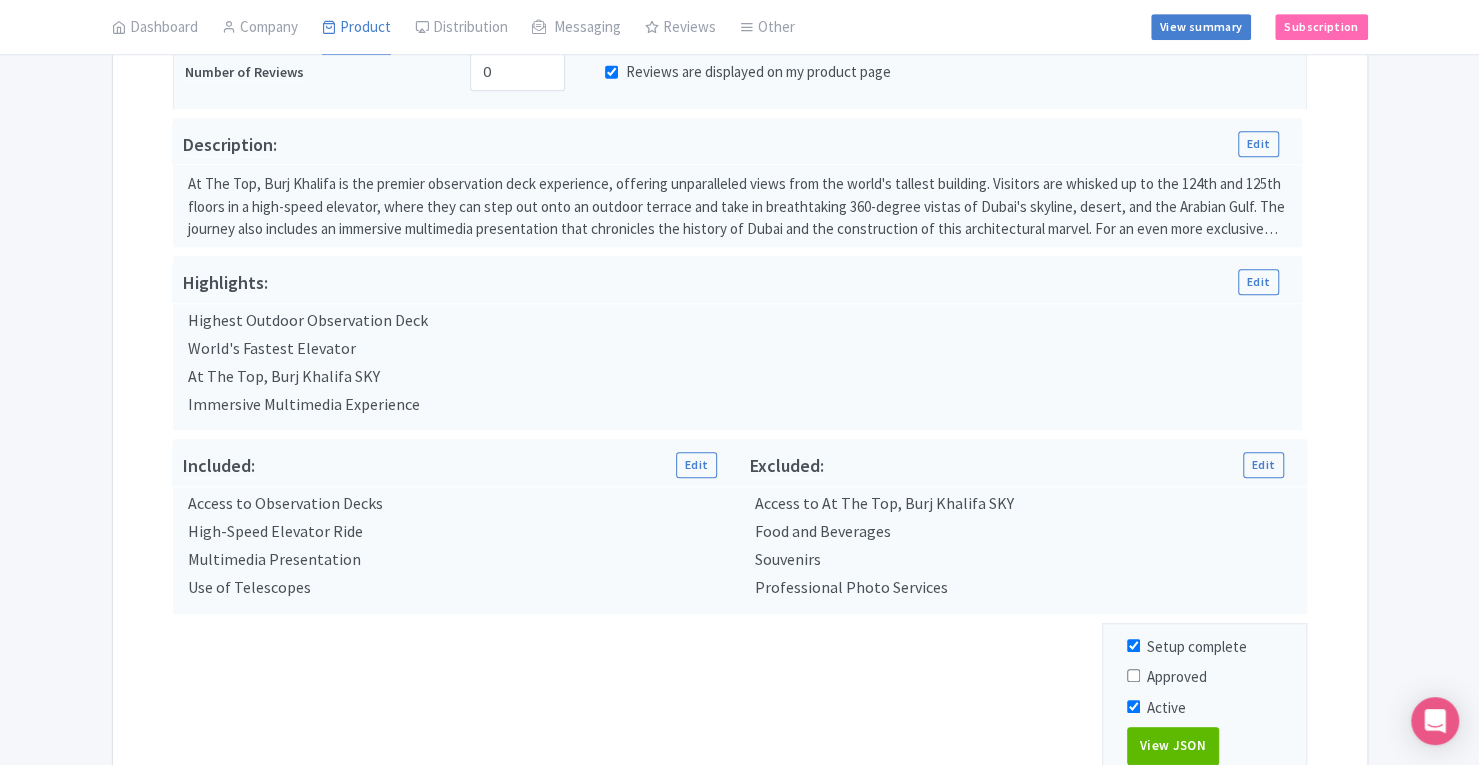 scroll, scrollTop: 549, scrollLeft: 0, axis: vertical 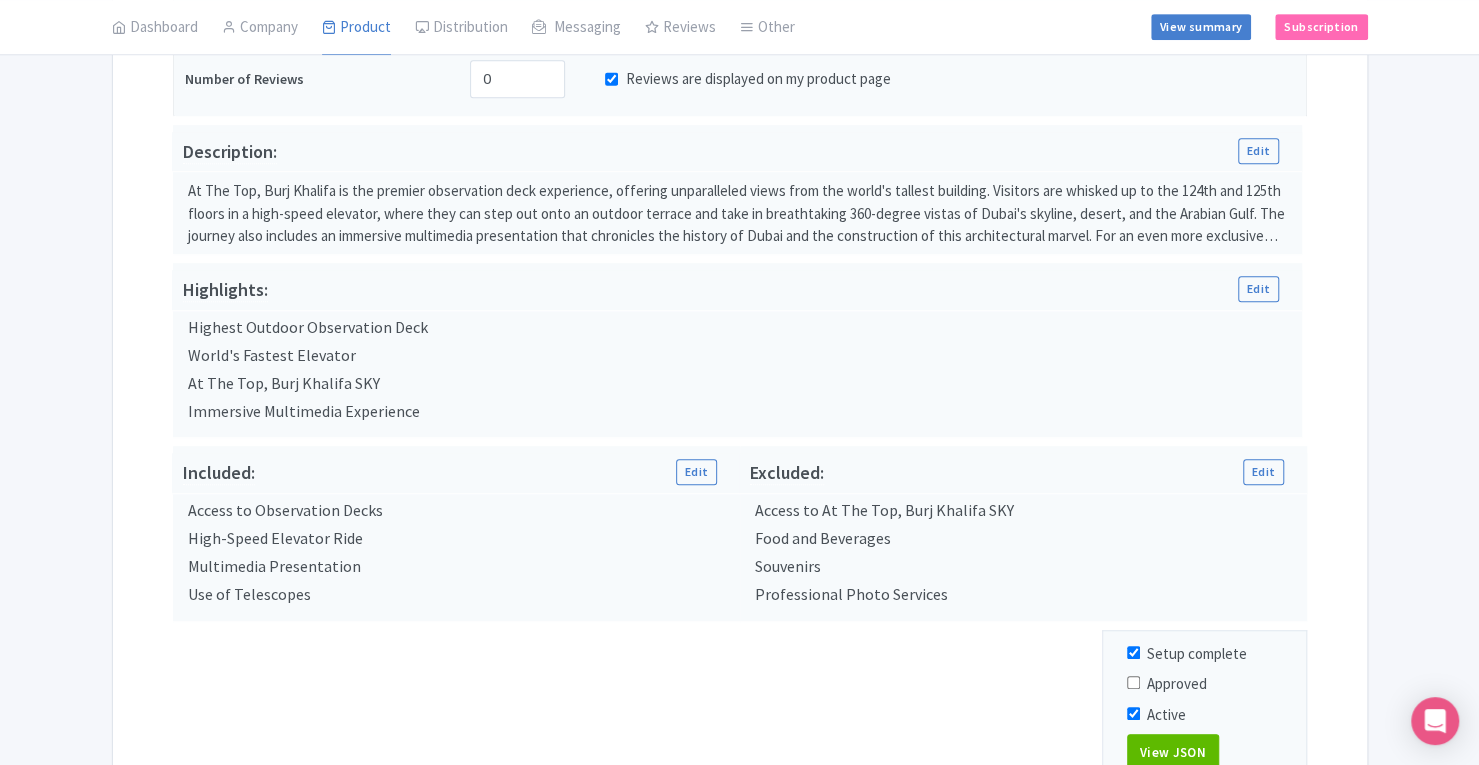 click on "Reviews are displayed on my product page" at bounding box center [611, 79] 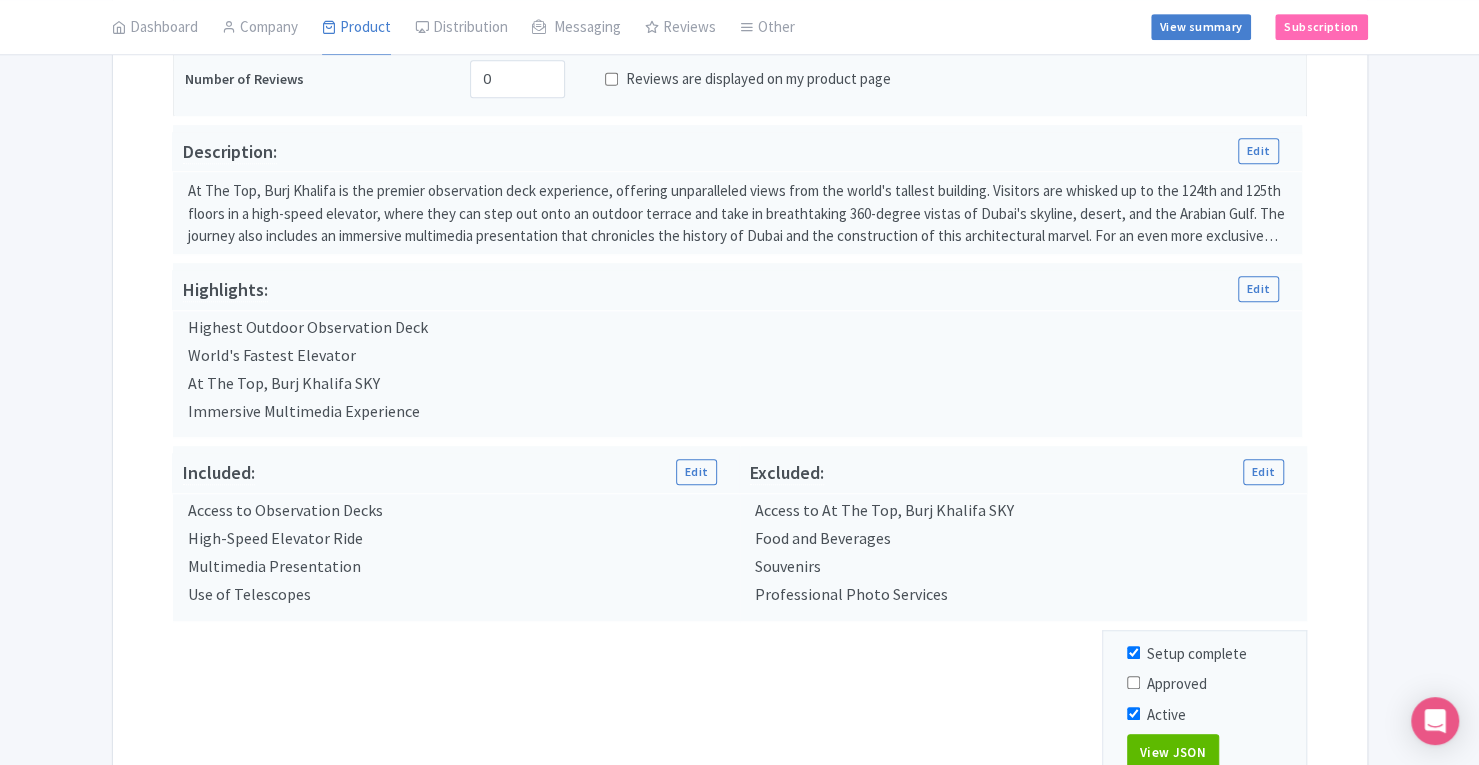 scroll, scrollTop: 704, scrollLeft: 0, axis: vertical 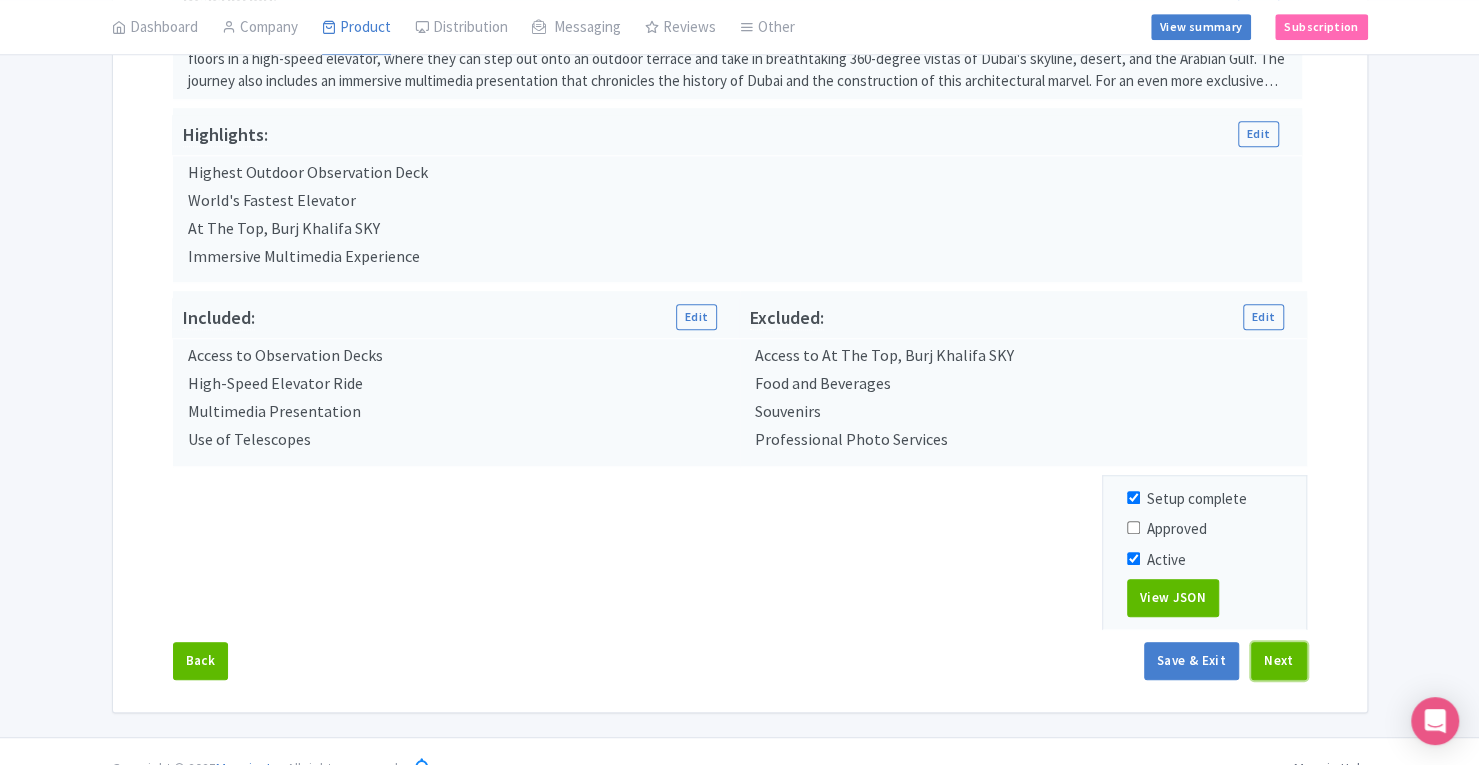 click on "Next" at bounding box center [1279, 661] 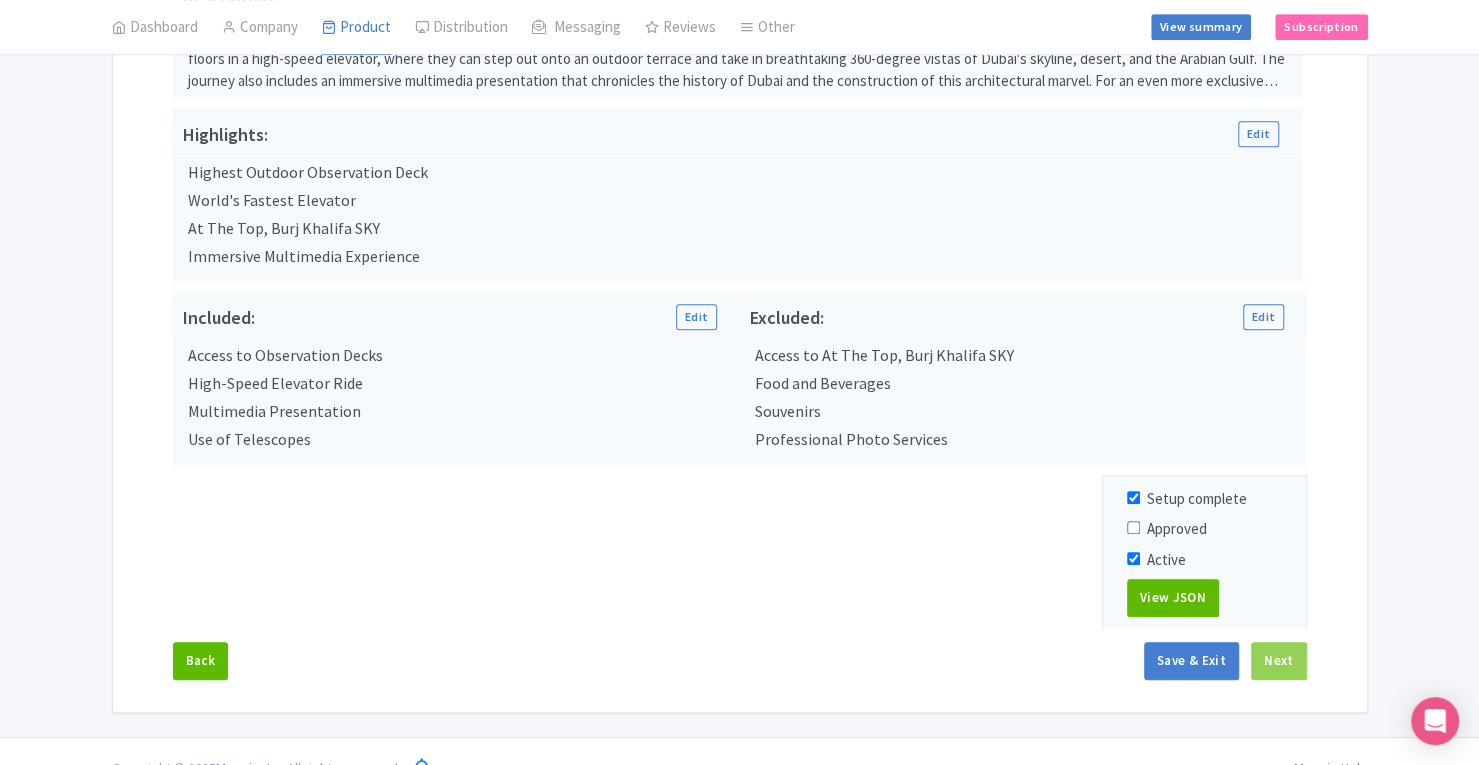 scroll, scrollTop: 595, scrollLeft: 0, axis: vertical 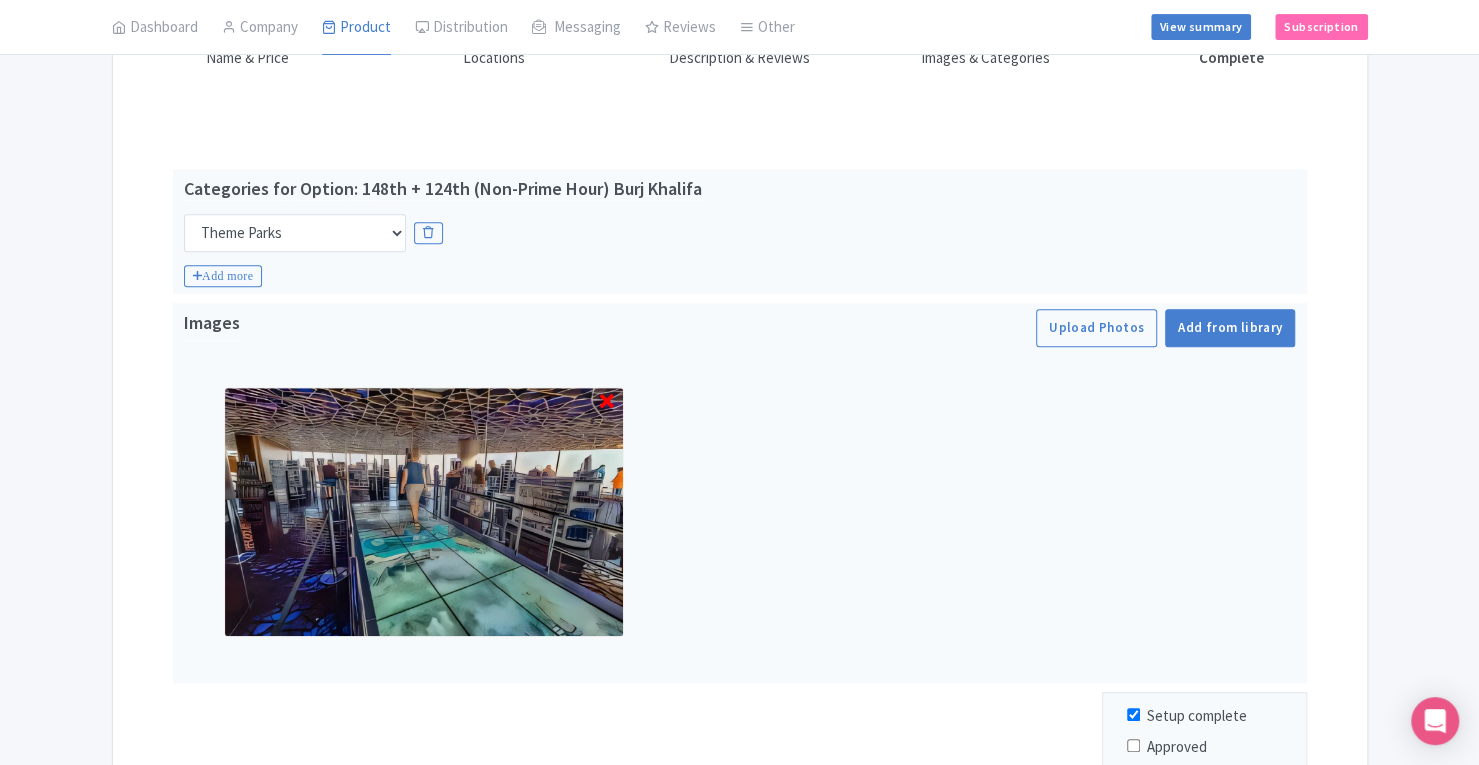 click at bounding box center [428, 233] 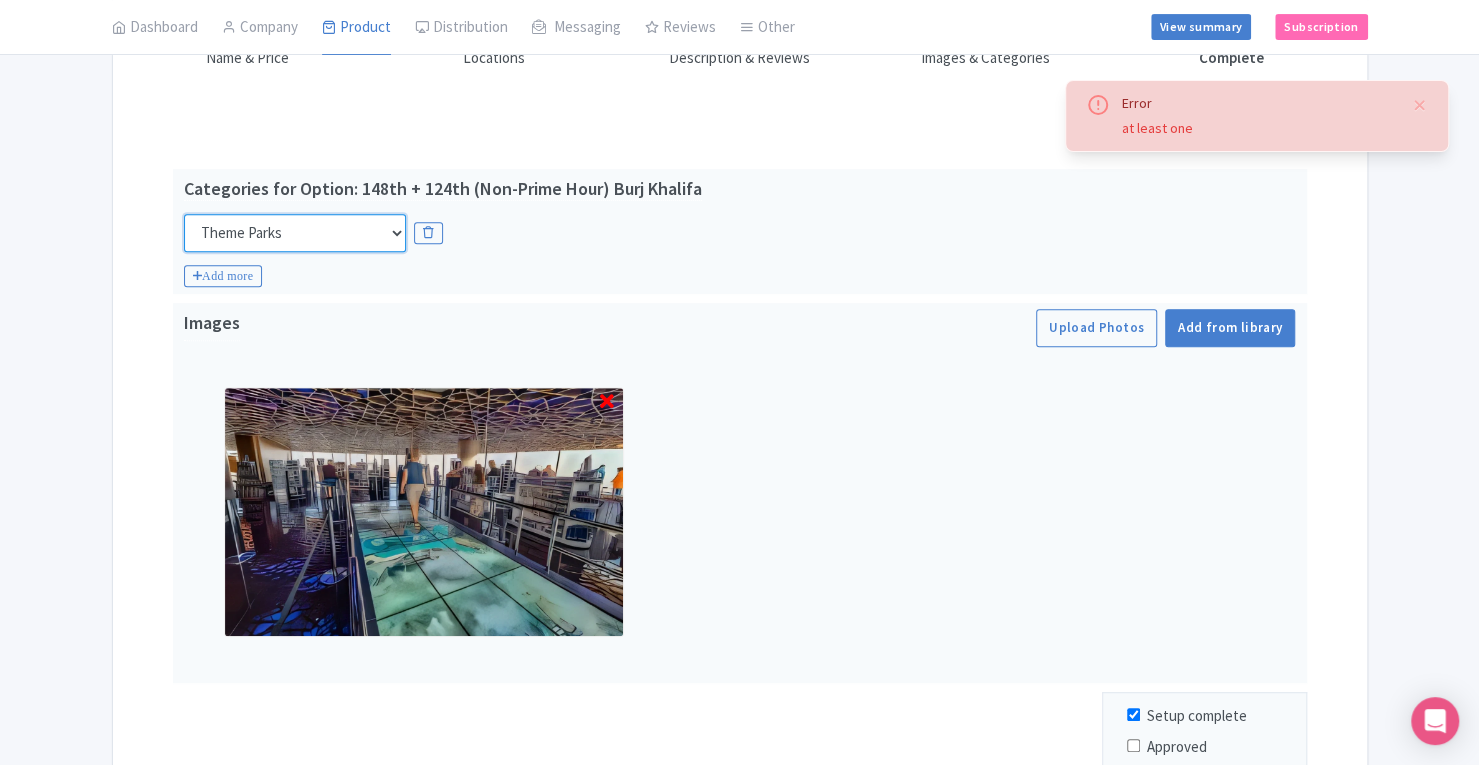 click on "Choose categories Adults Only
Animals
Audio Guide
Beaches
Bike Tours
Boat Tours
City Cards
Classes
Day Trips
Family Friendly
Fast Track
Food
Guided Tours
History
Hop On Hop Off
Literature
Live Music
Museums
Nightlife
Outdoors
Private Tours
Romantic
Self Guided
Small Group Tours
Sports
Theme Parks
Walking Tours
Wheelchair Accessible
Recurring Events" at bounding box center (295, 233) 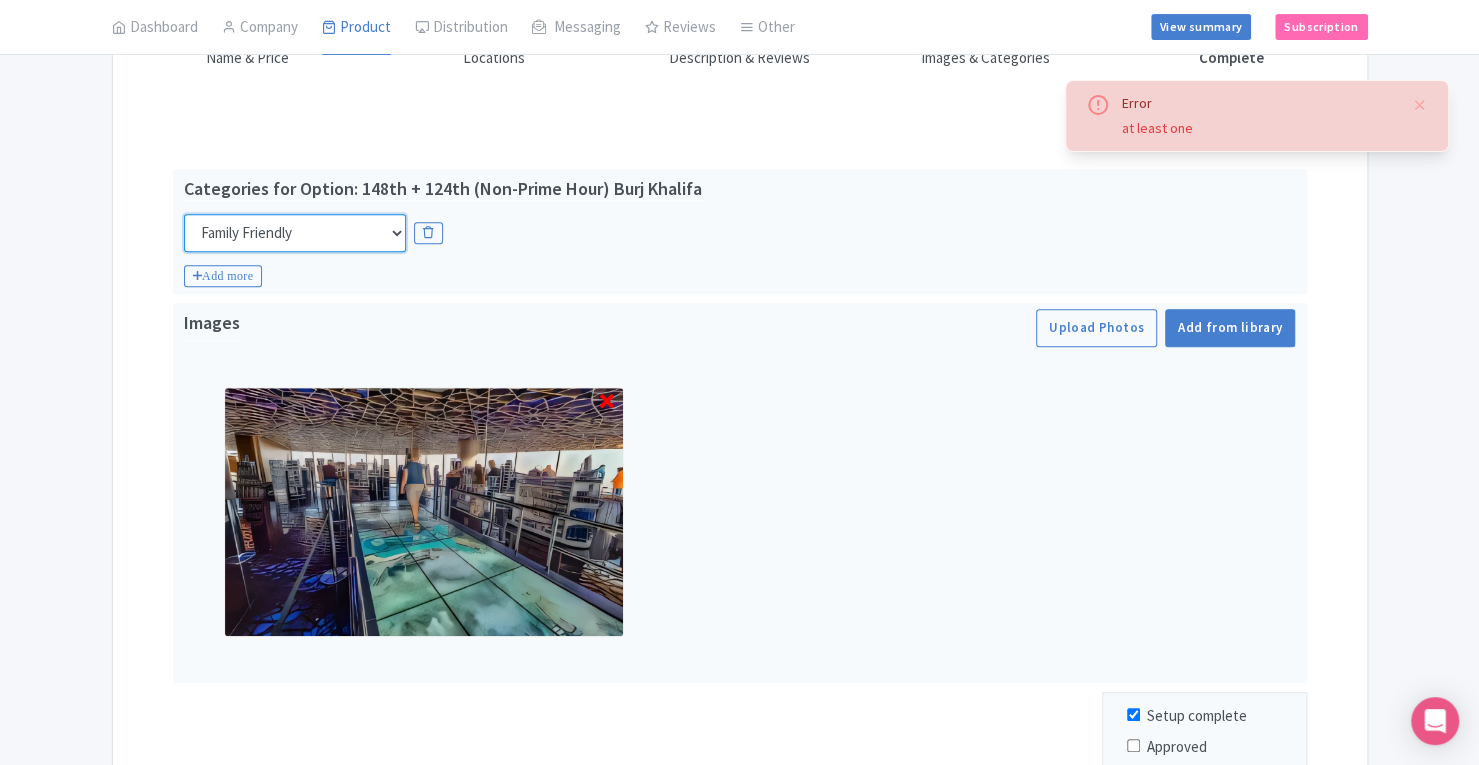 click on "Choose categories Adults Only
Animals
Audio Guide
Beaches
Bike Tours
Boat Tours
City Cards
Classes
Day Trips
Family Friendly
Fast Track
Food
Guided Tours
History
Hop On Hop Off
Literature
Live Music
Museums
Nightlife
Outdoors
Private Tours
Romantic
Self Guided
Small Group Tours
Sports
Theme Parks
Walking Tours
Wheelchair Accessible
Recurring Events" at bounding box center (295, 233) 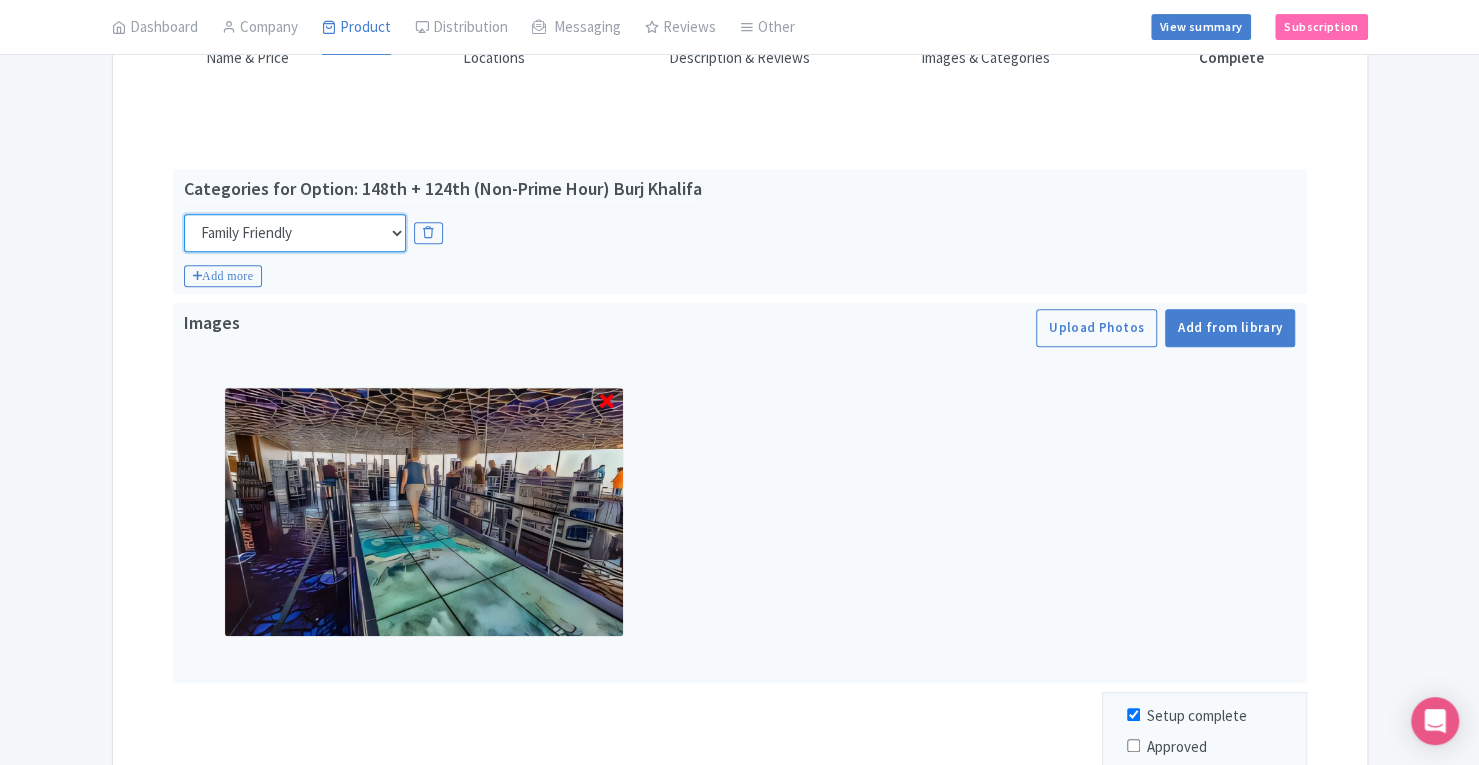 scroll, scrollTop: 595, scrollLeft: 0, axis: vertical 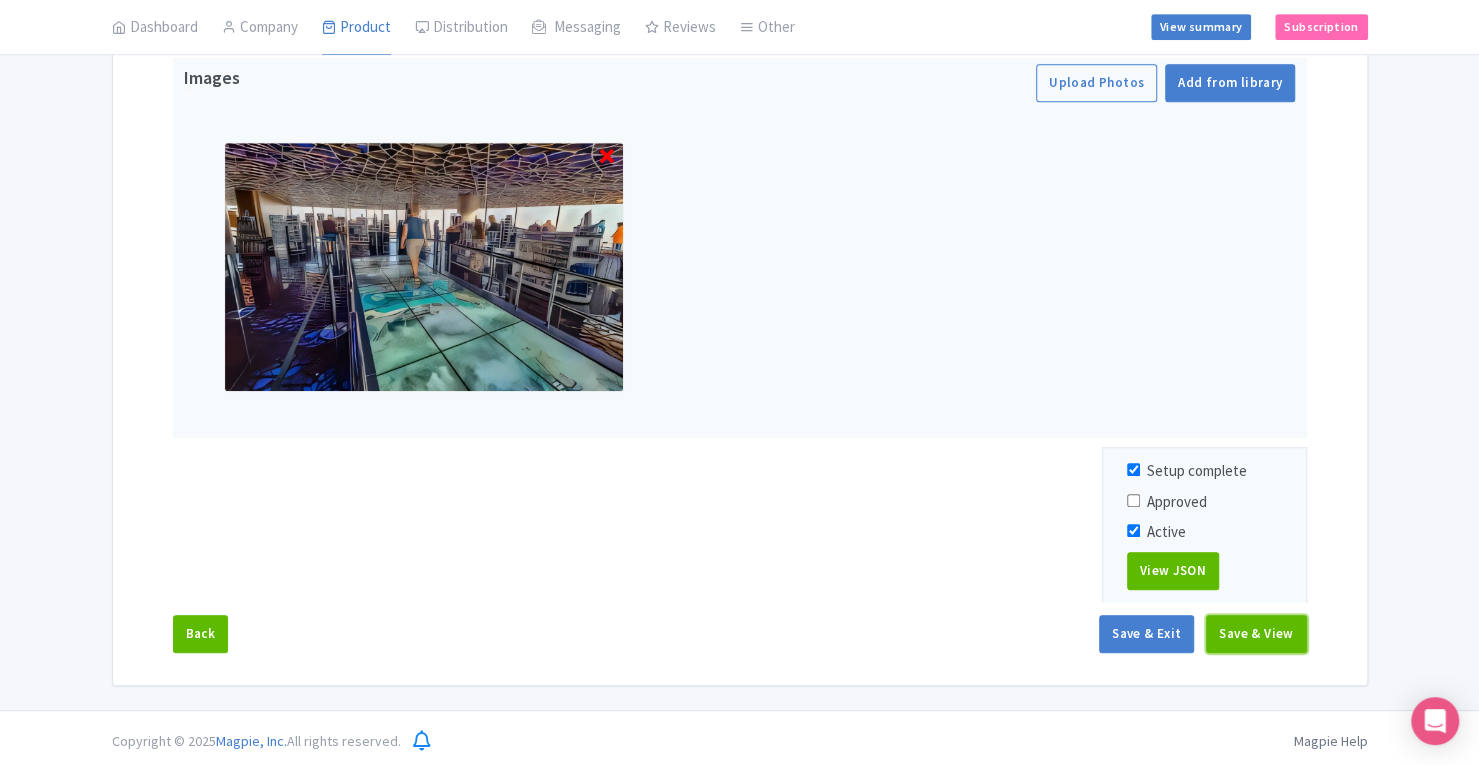 click on "Save & View" at bounding box center [1256, 634] 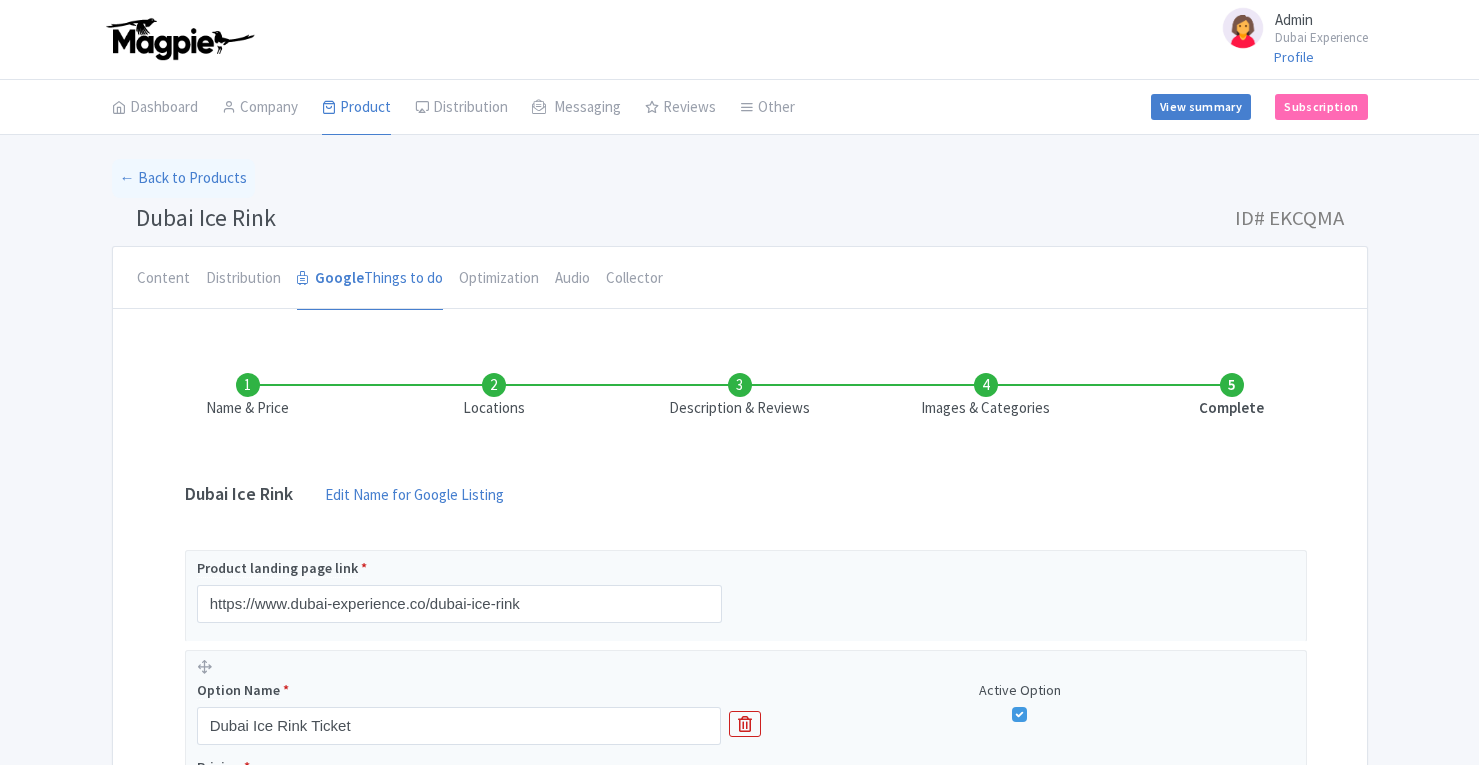 scroll, scrollTop: 0, scrollLeft: 0, axis: both 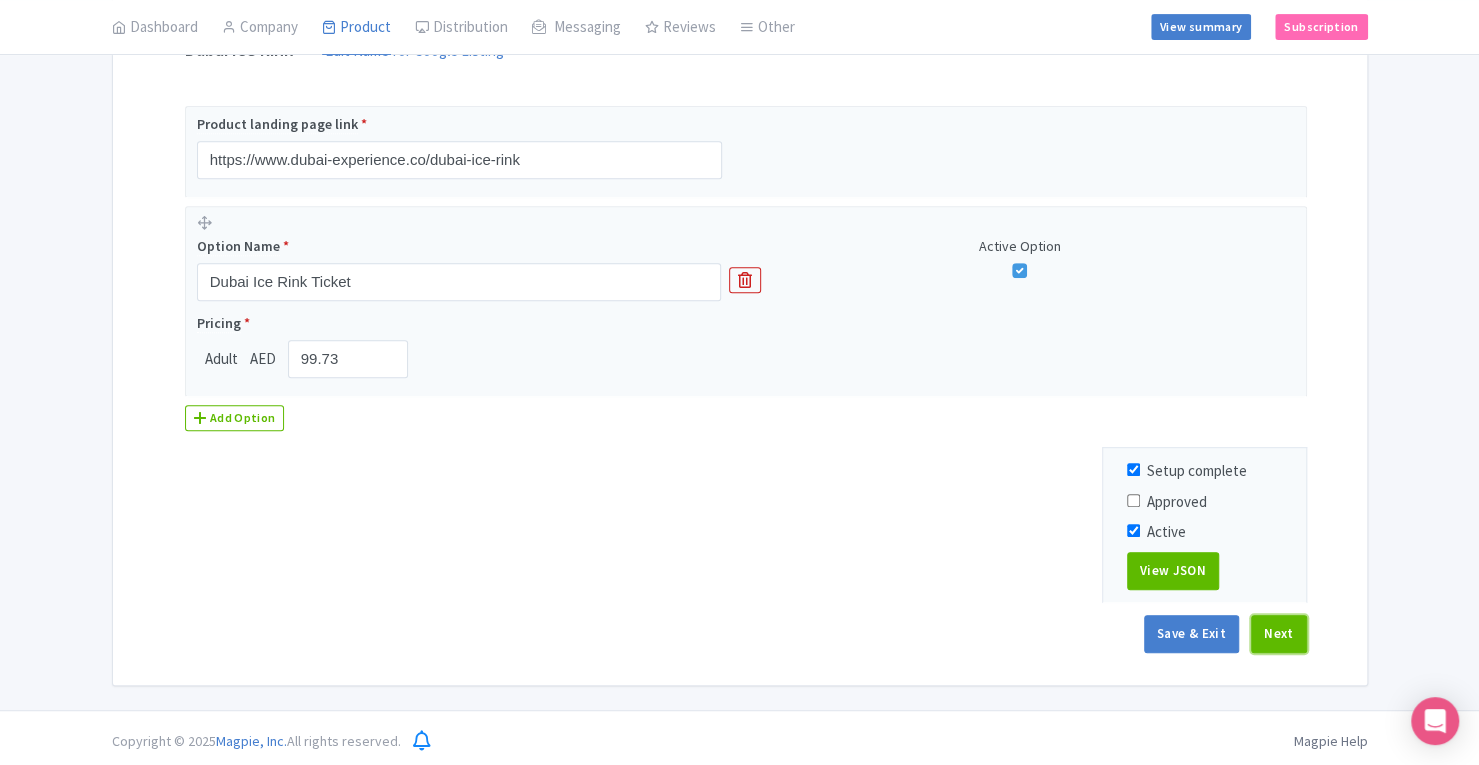 click on "Next" at bounding box center (1279, 634) 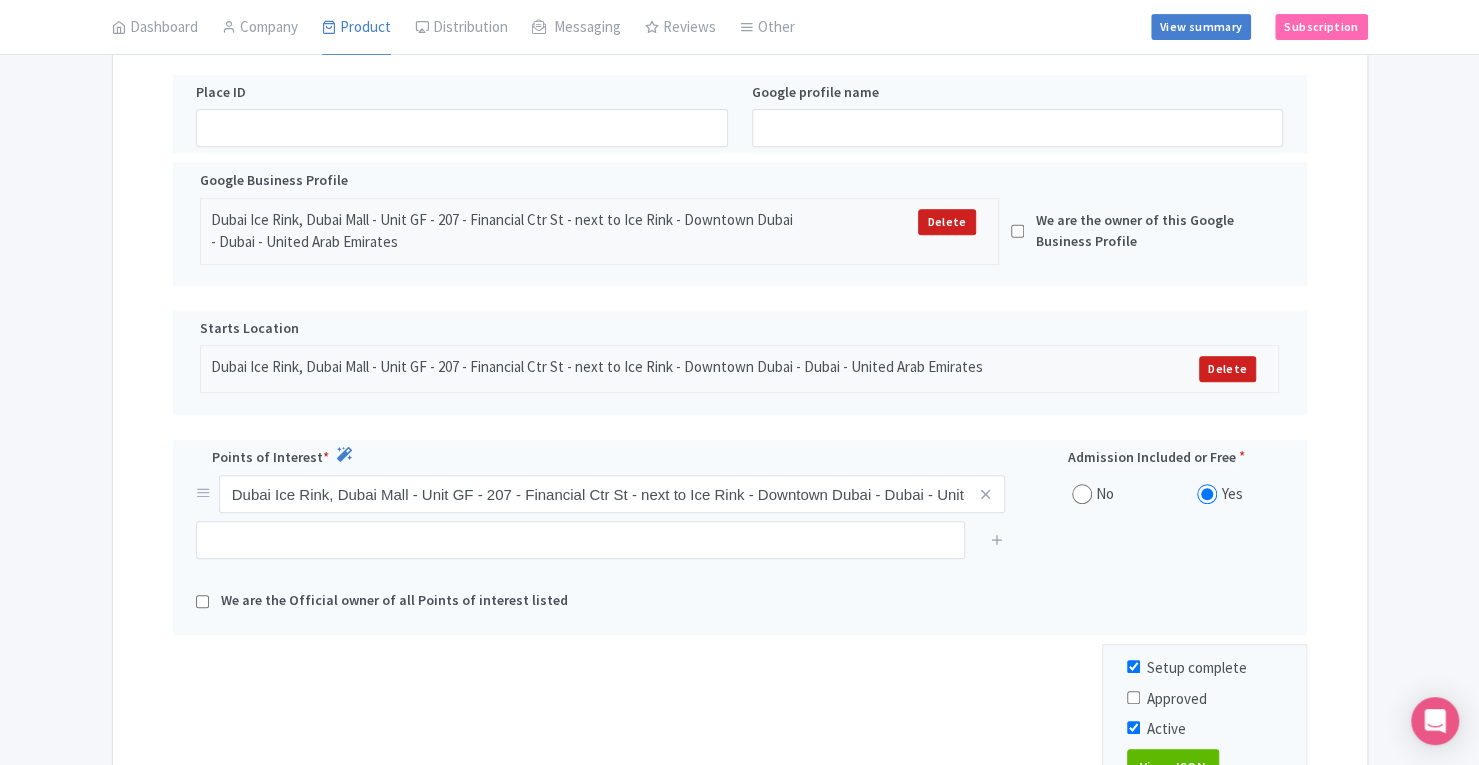 scroll, scrollTop: 665, scrollLeft: 0, axis: vertical 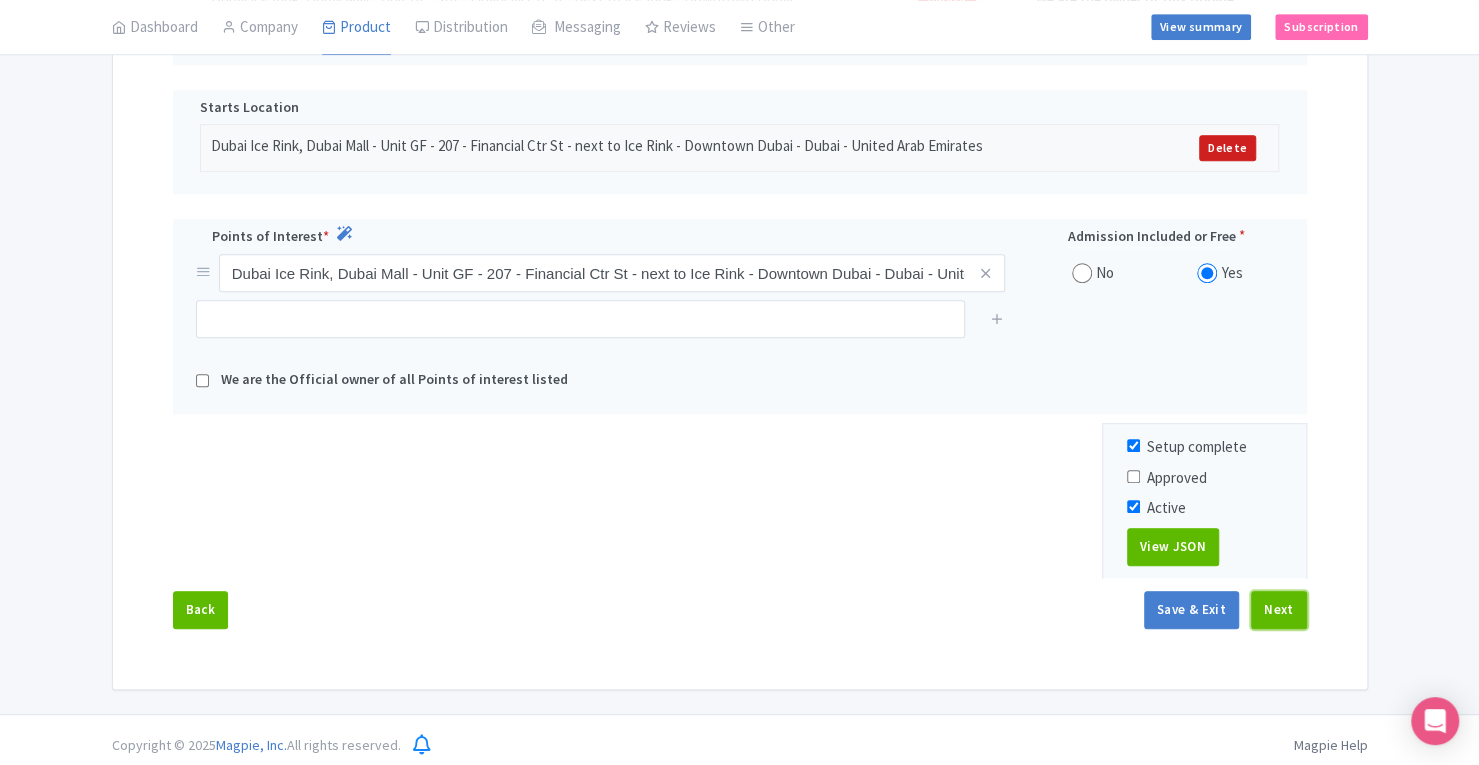 click on "Next" at bounding box center (1279, 610) 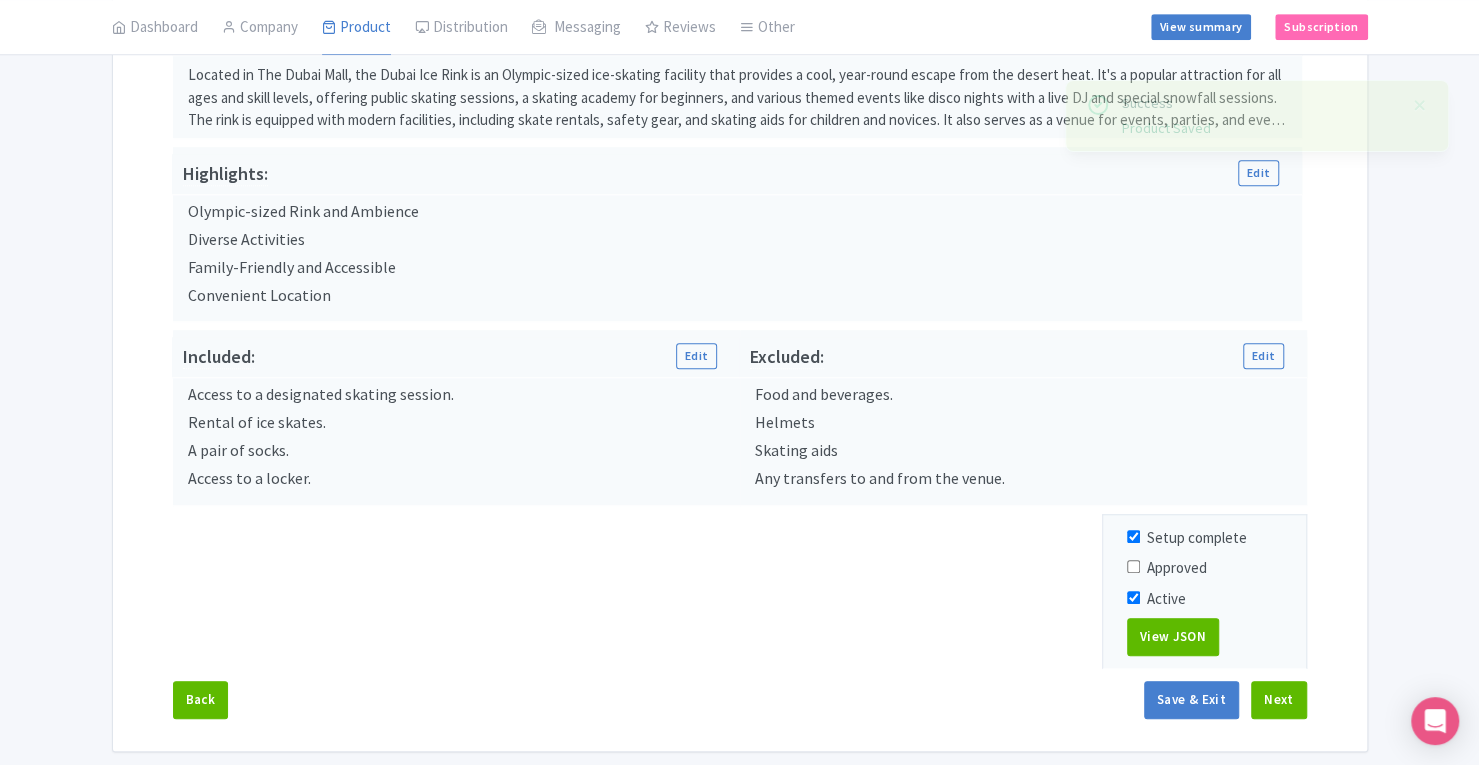 scroll, scrollTop: 414, scrollLeft: 0, axis: vertical 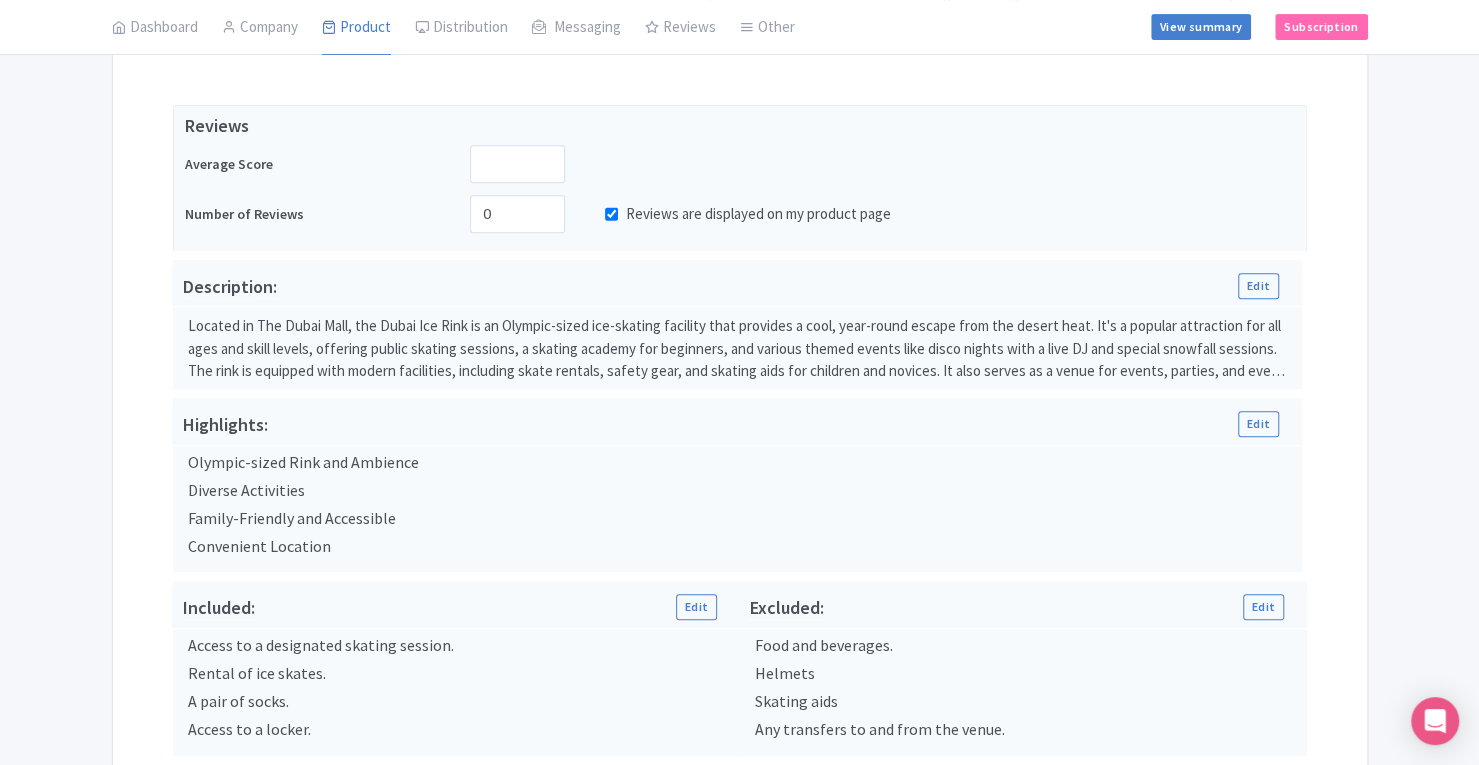 click on "Reviews are displayed on my product page" at bounding box center (611, 214) 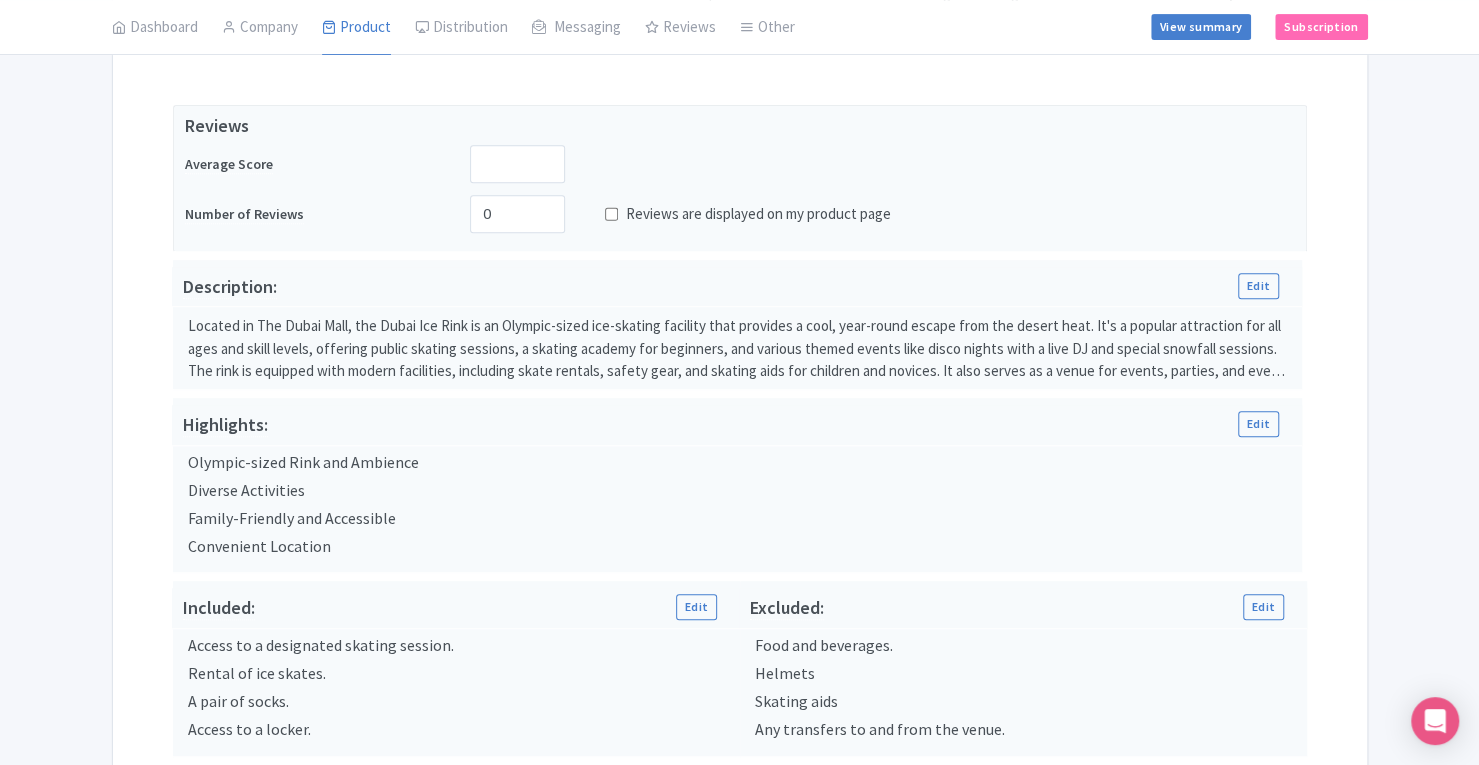 scroll, scrollTop: 730, scrollLeft: 0, axis: vertical 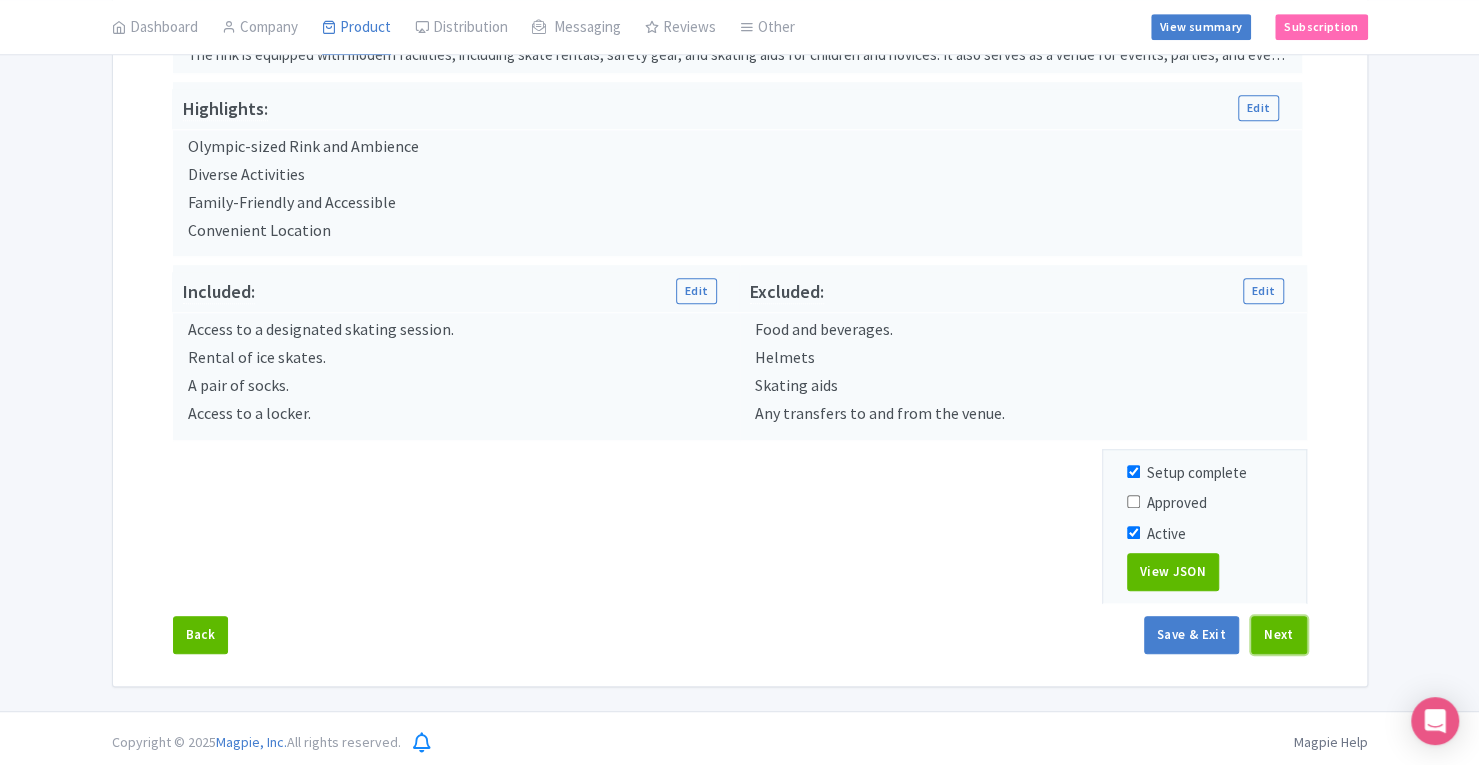 click on "Next" at bounding box center [1279, 635] 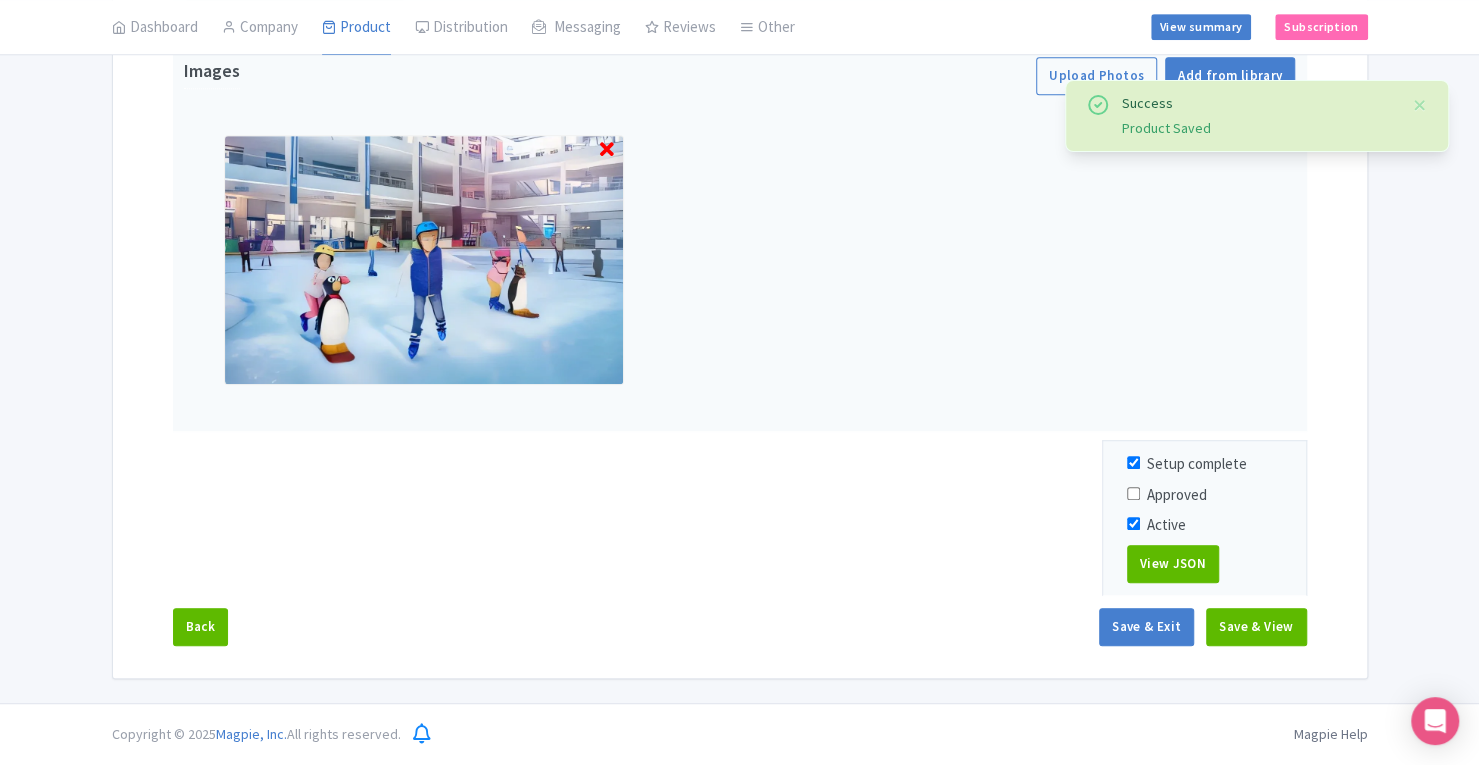 scroll, scrollTop: 595, scrollLeft: 0, axis: vertical 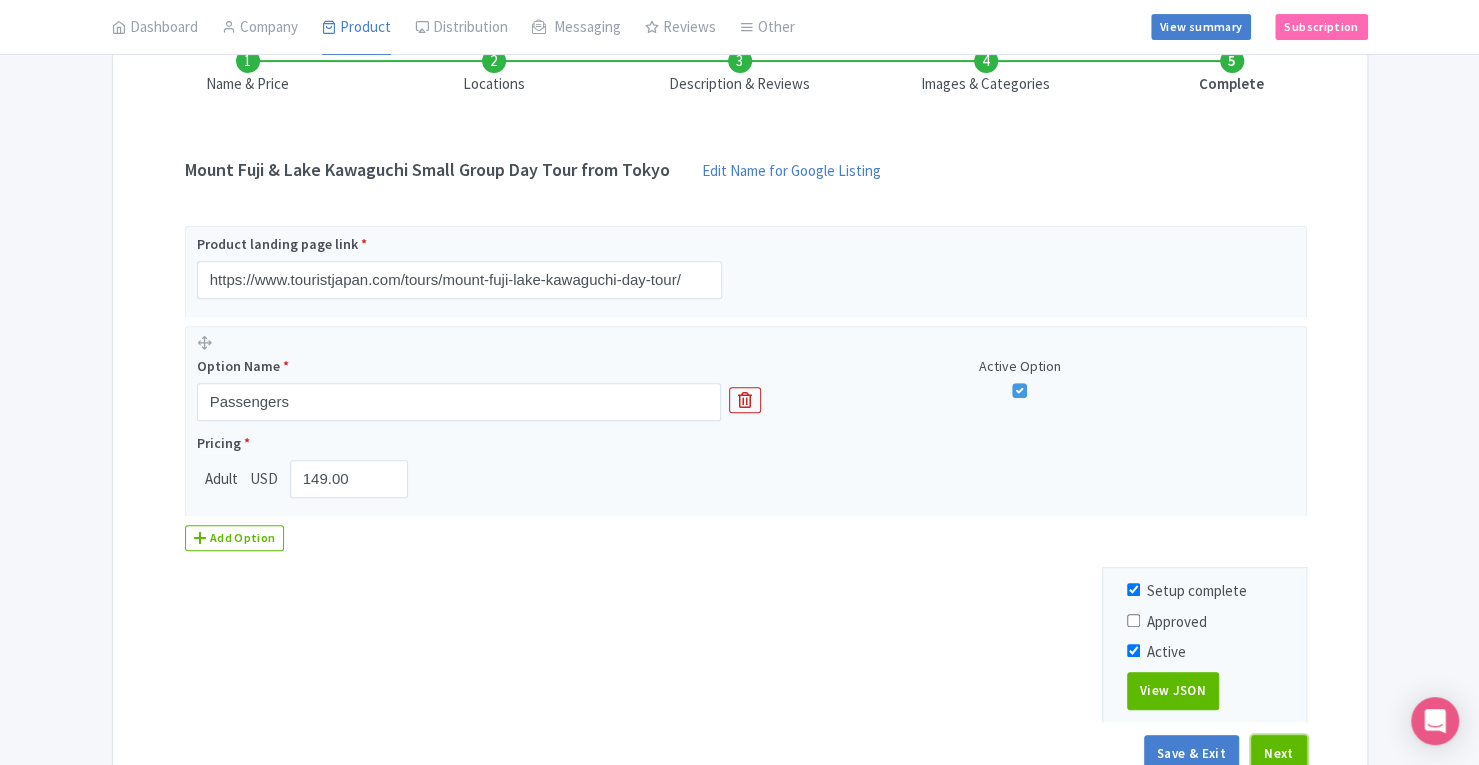 click on "Next" at bounding box center [1279, 754] 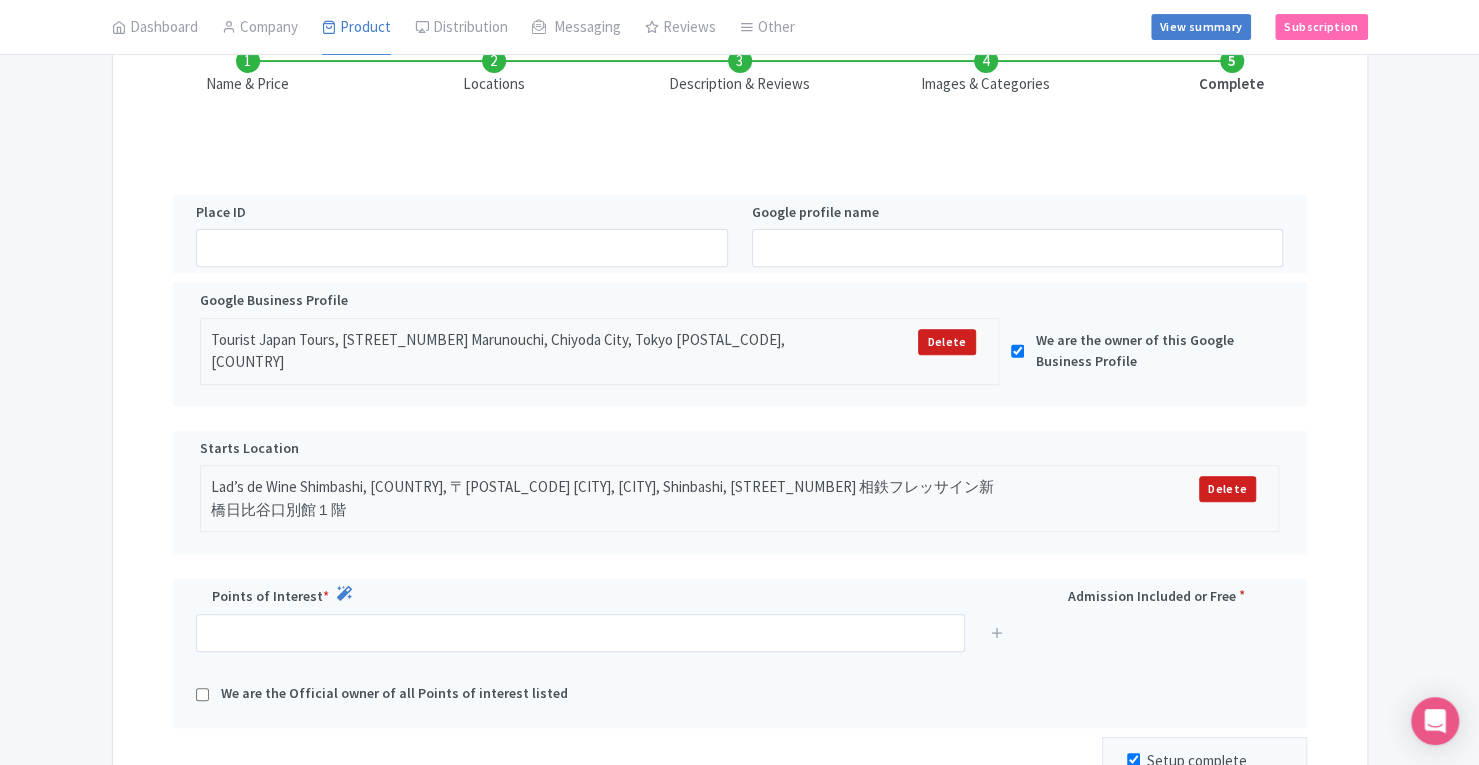 click at bounding box center (344, 593) 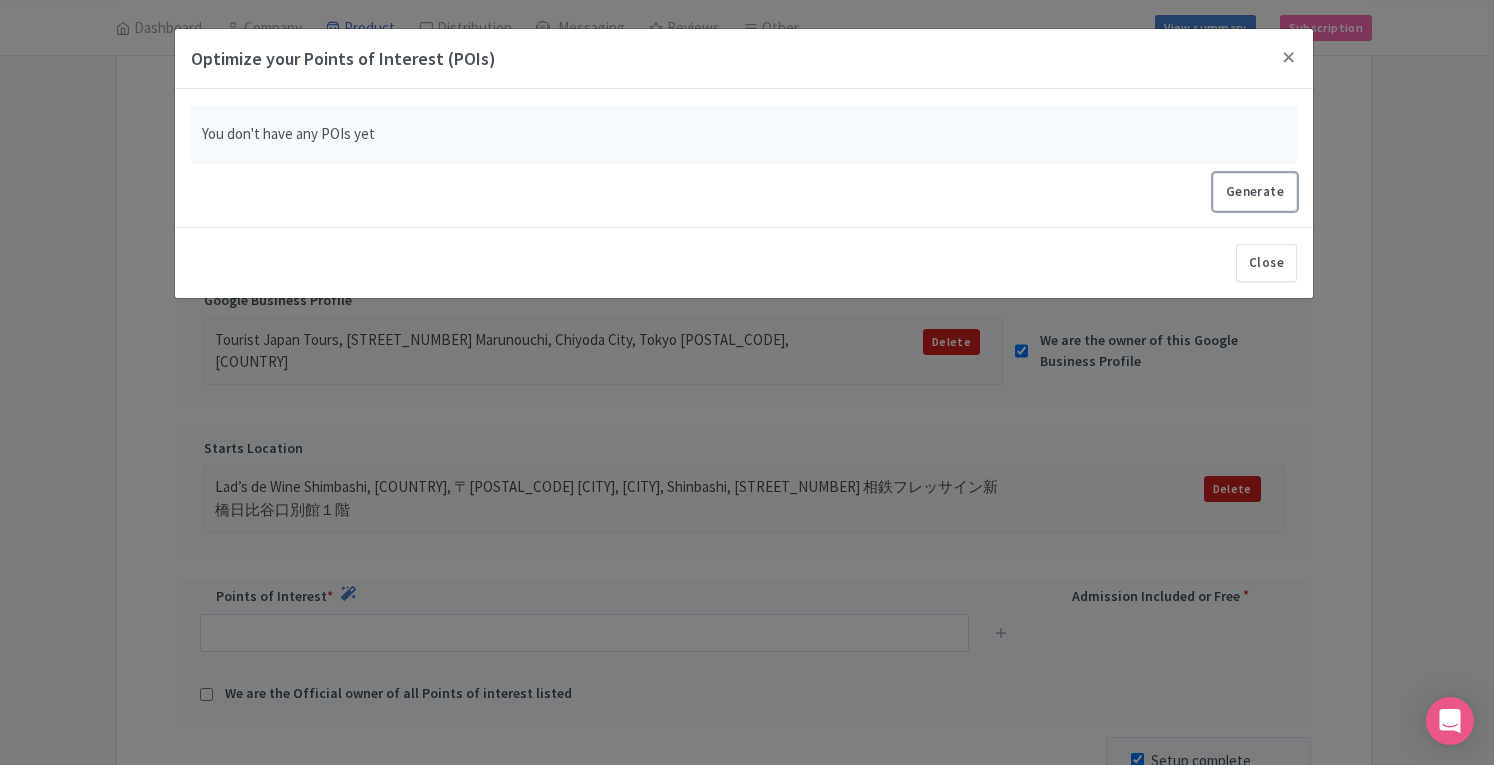 click on "Generate" at bounding box center (1255, 192) 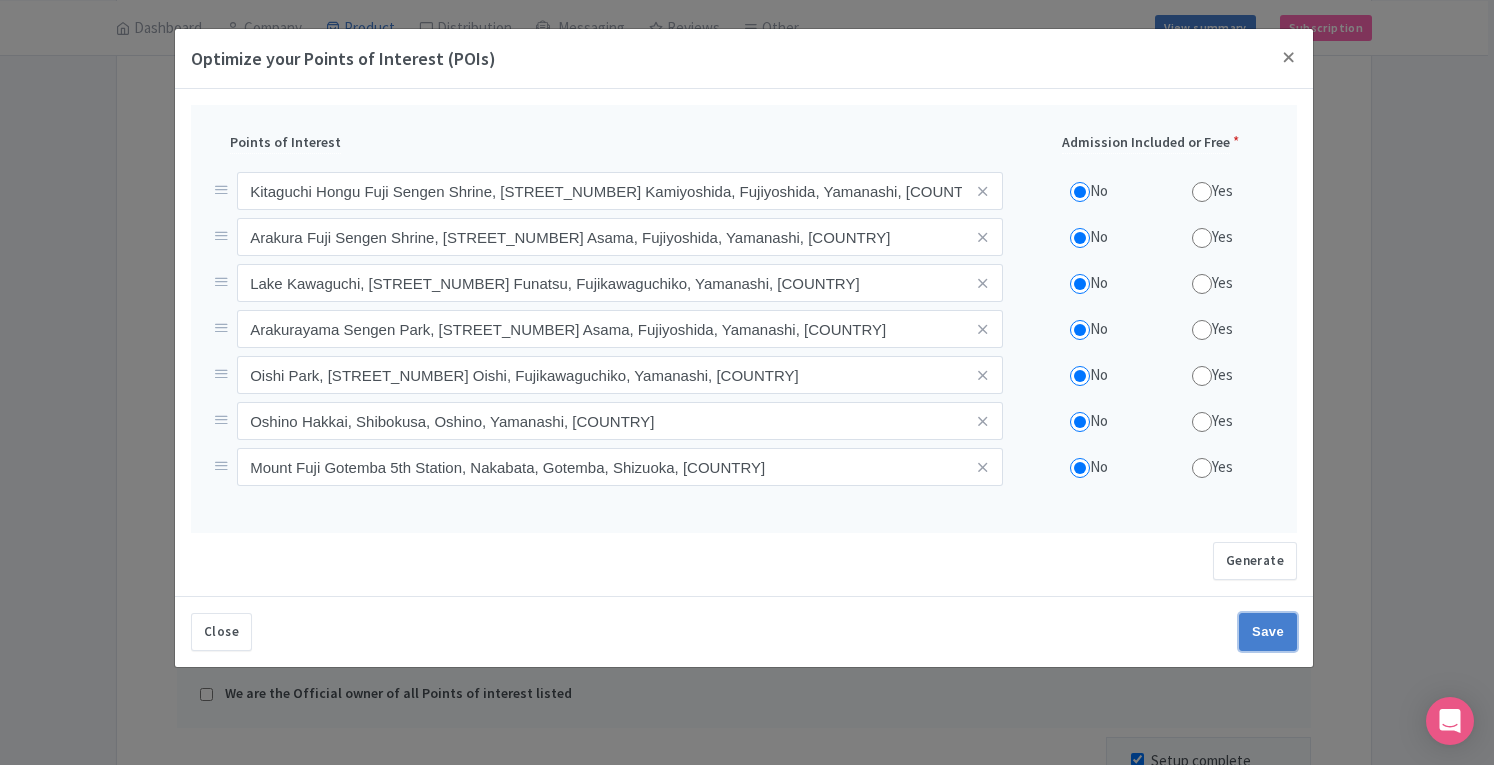 click on "Save" at bounding box center [1268, 632] 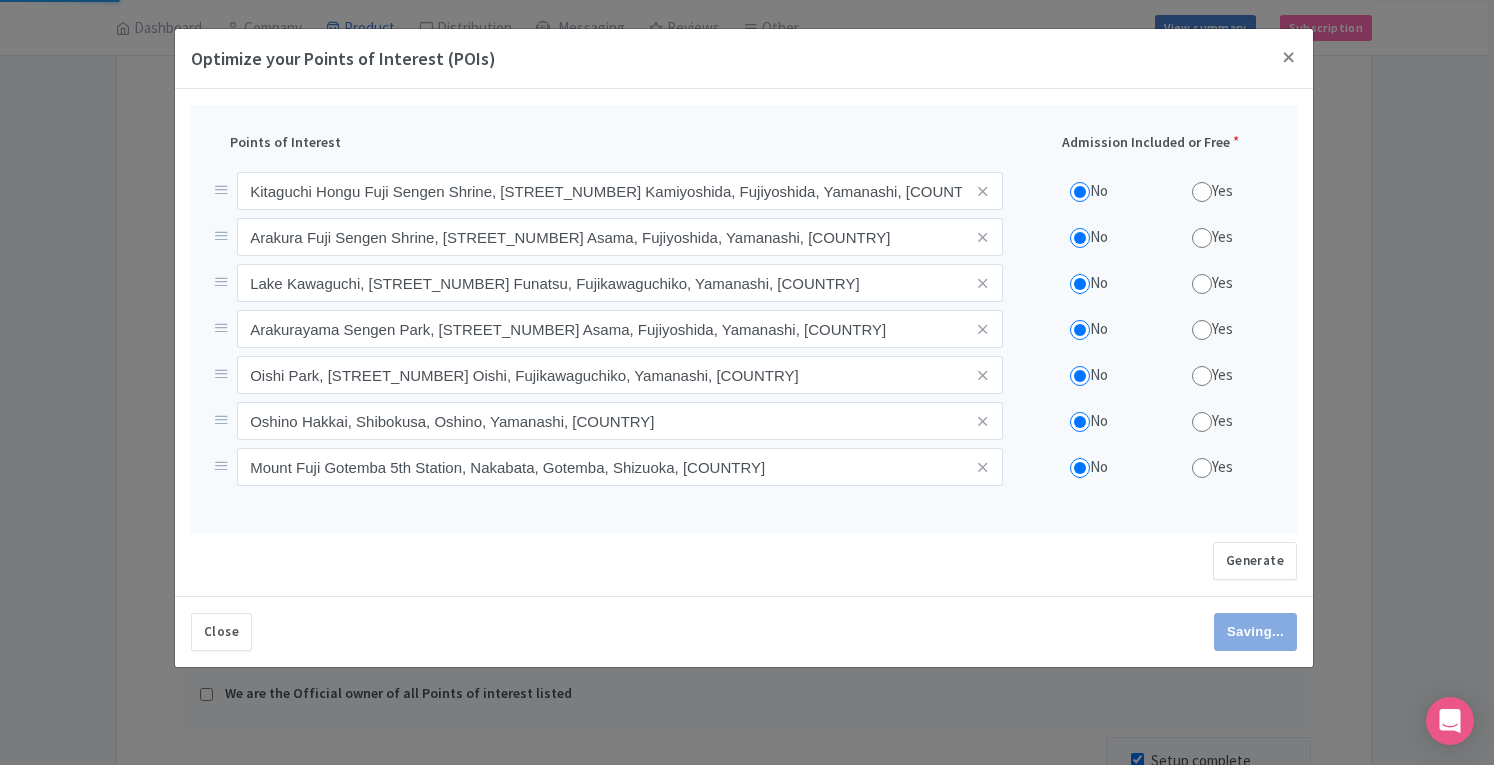 type on "Save" 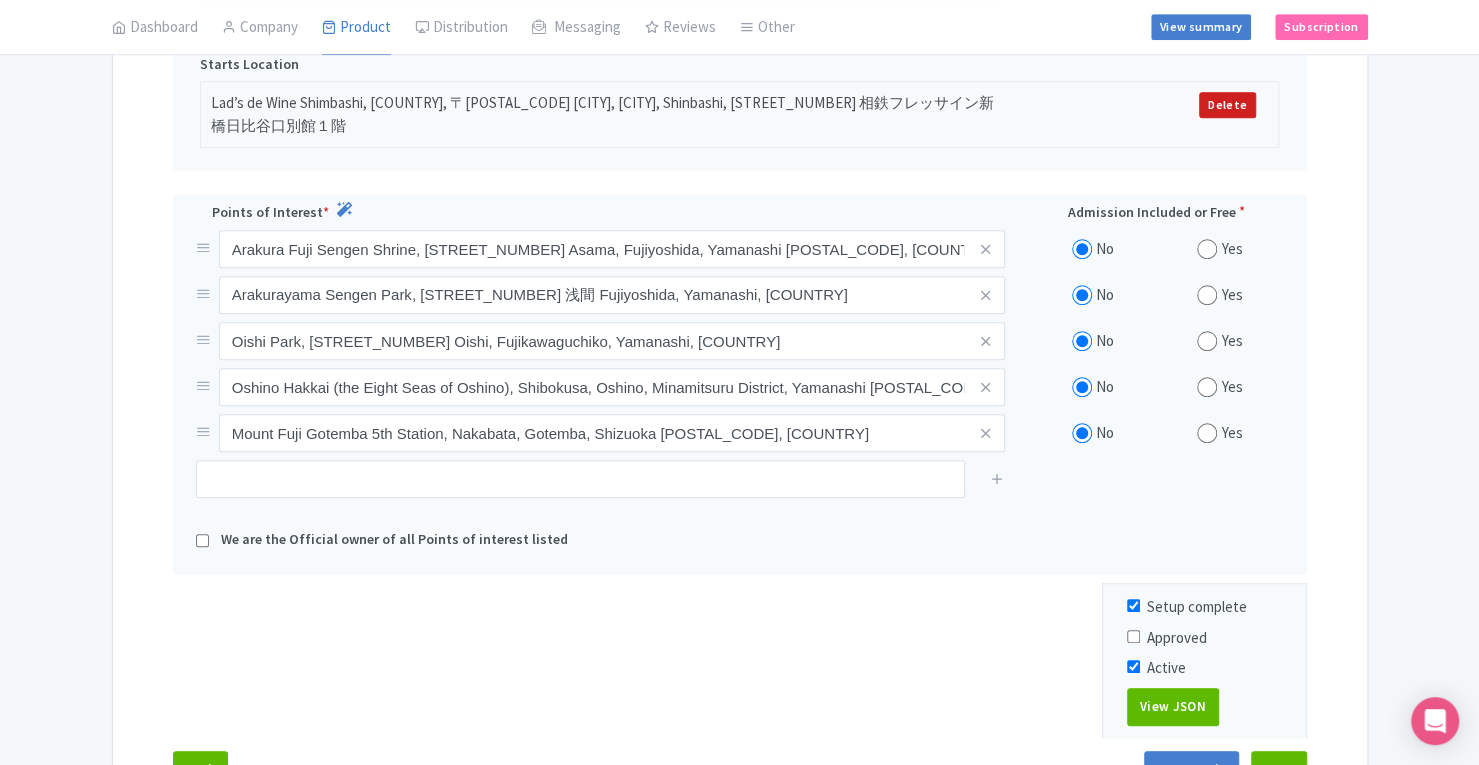 scroll, scrollTop: 674, scrollLeft: 0, axis: vertical 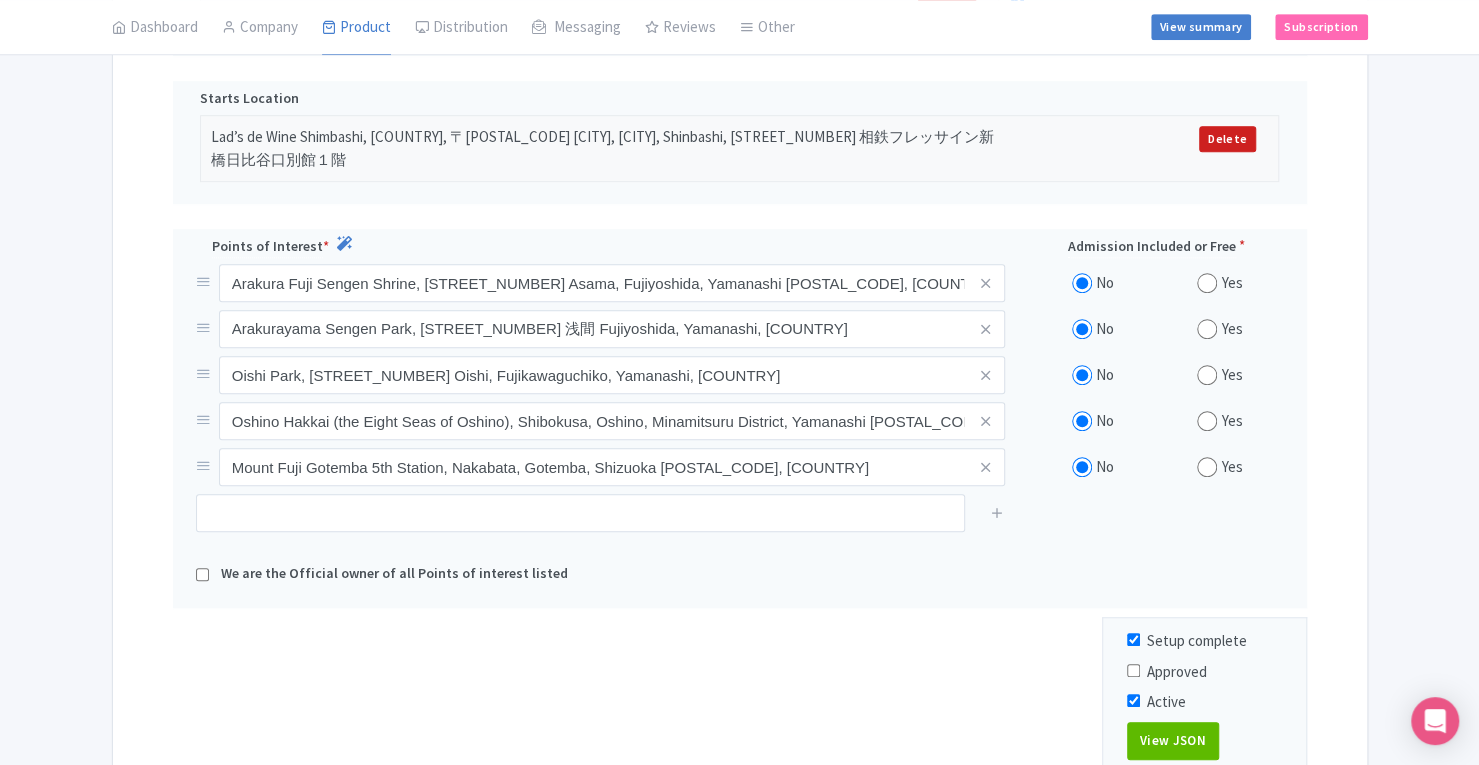 click at bounding box center (1207, 467) 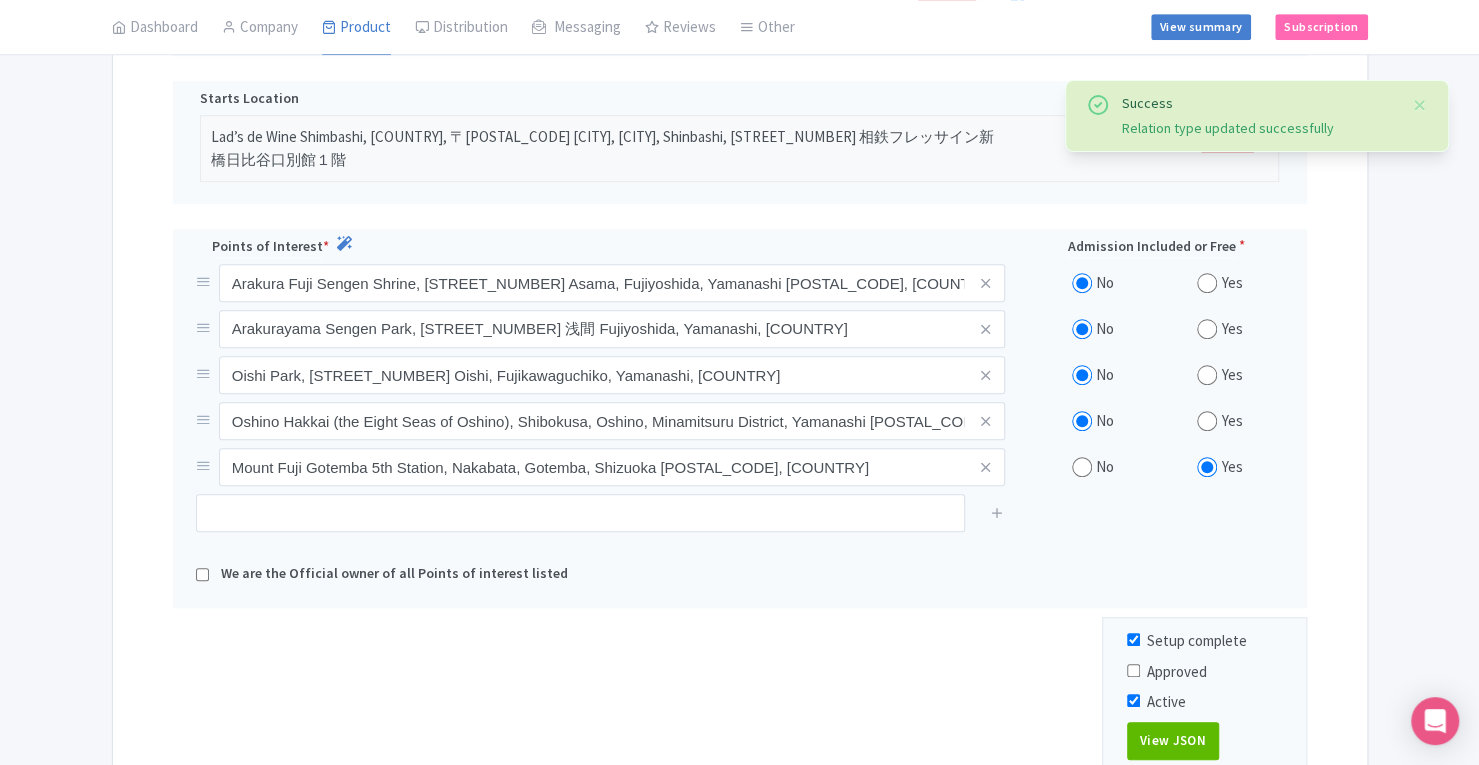 click at bounding box center [1207, 375] 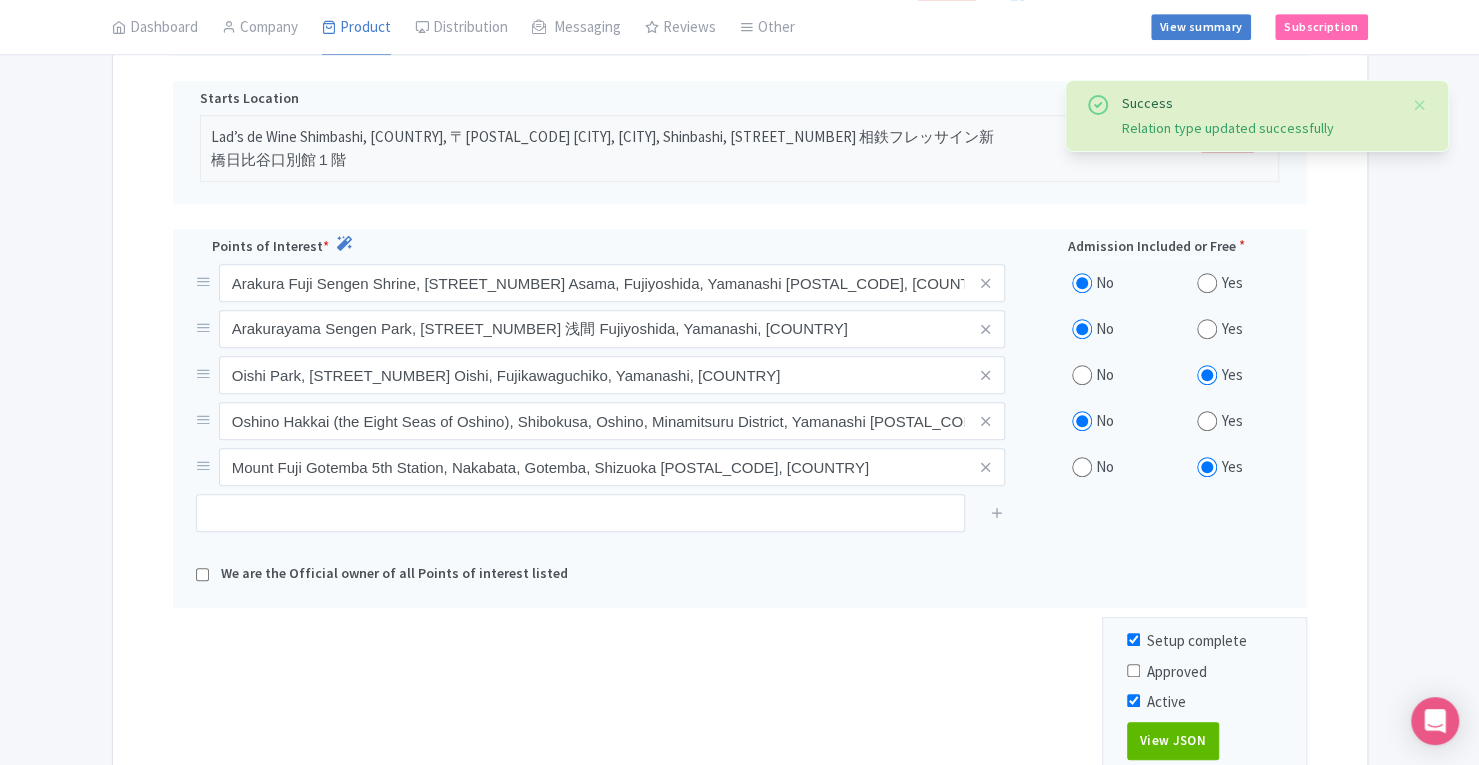 click at bounding box center (1207, 329) 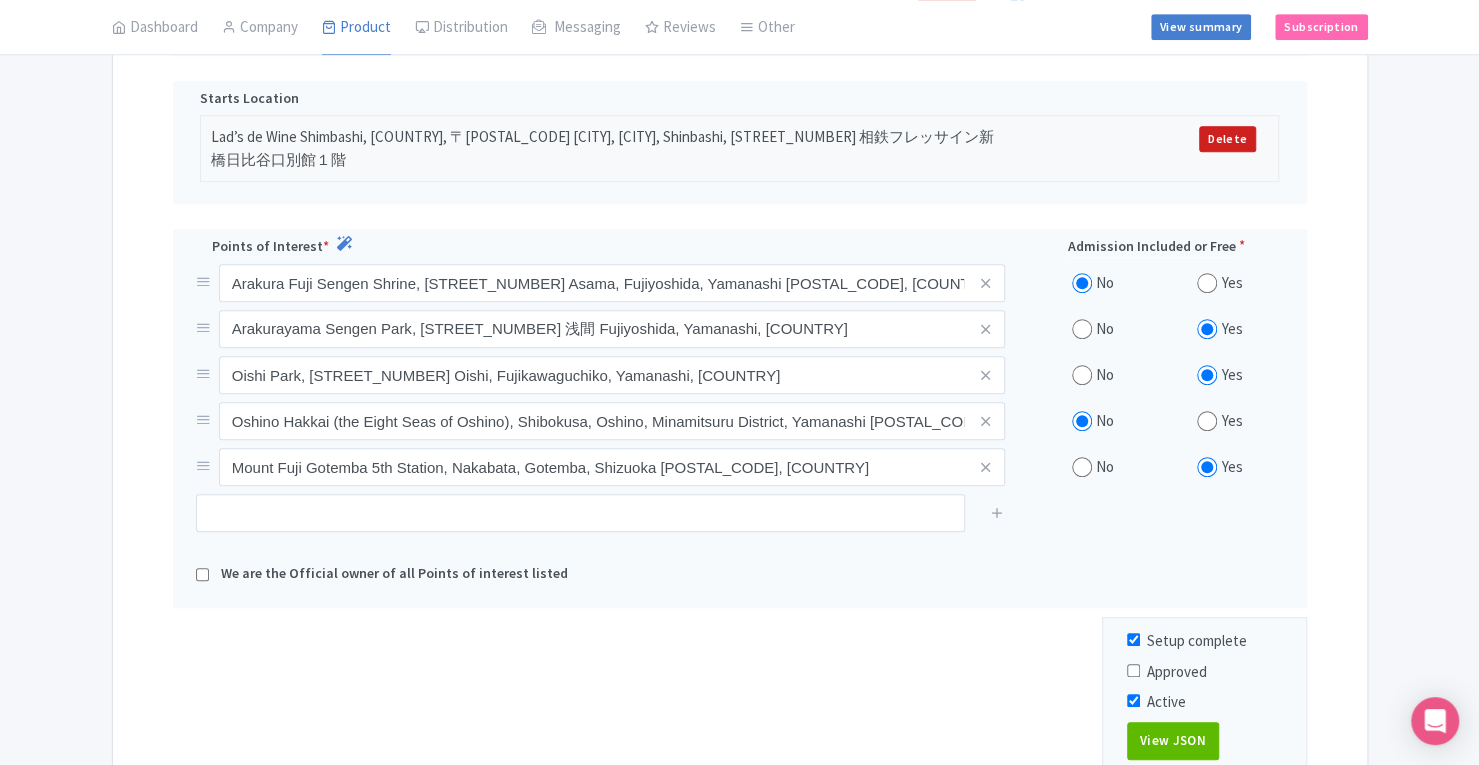 click at bounding box center (1207, 283) 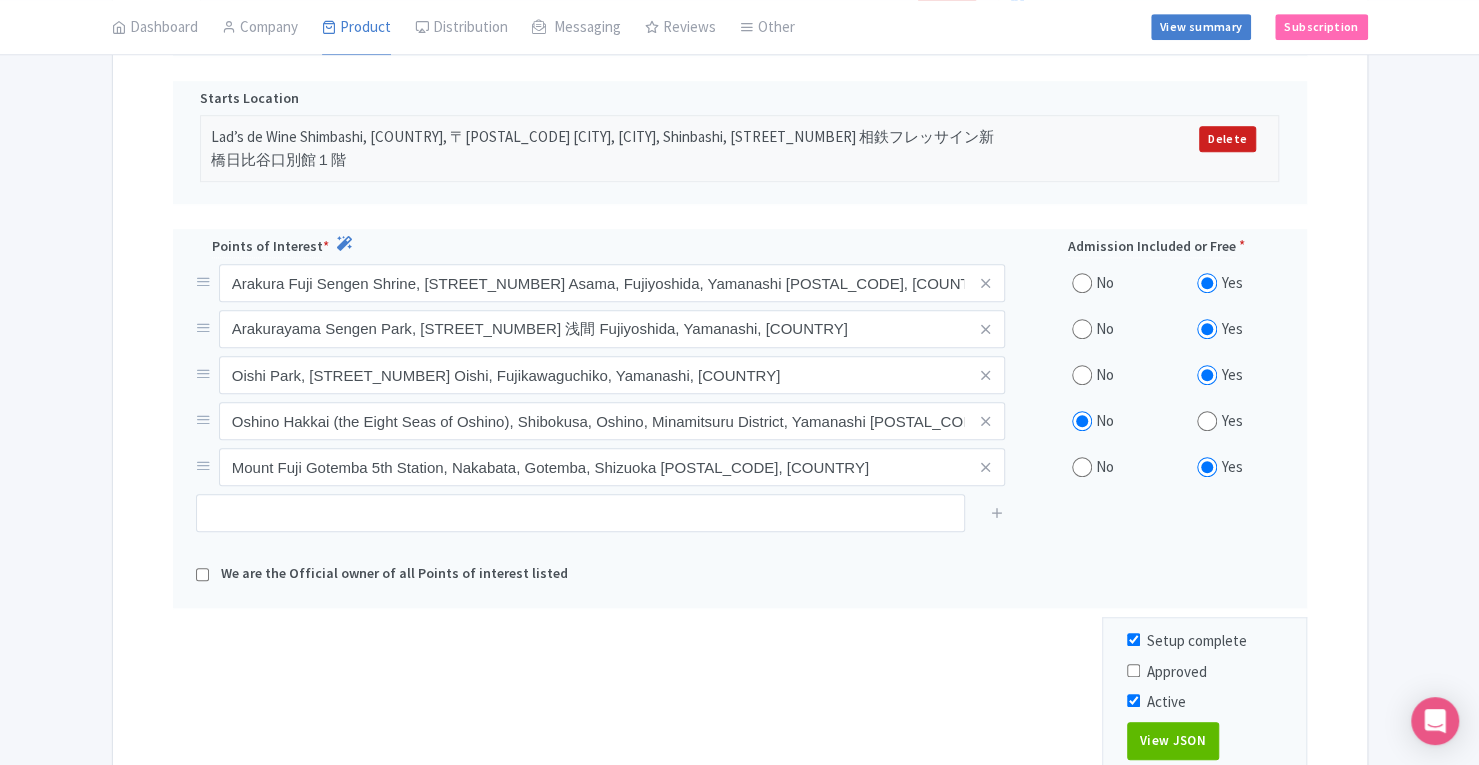 scroll, scrollTop: 849, scrollLeft: 0, axis: vertical 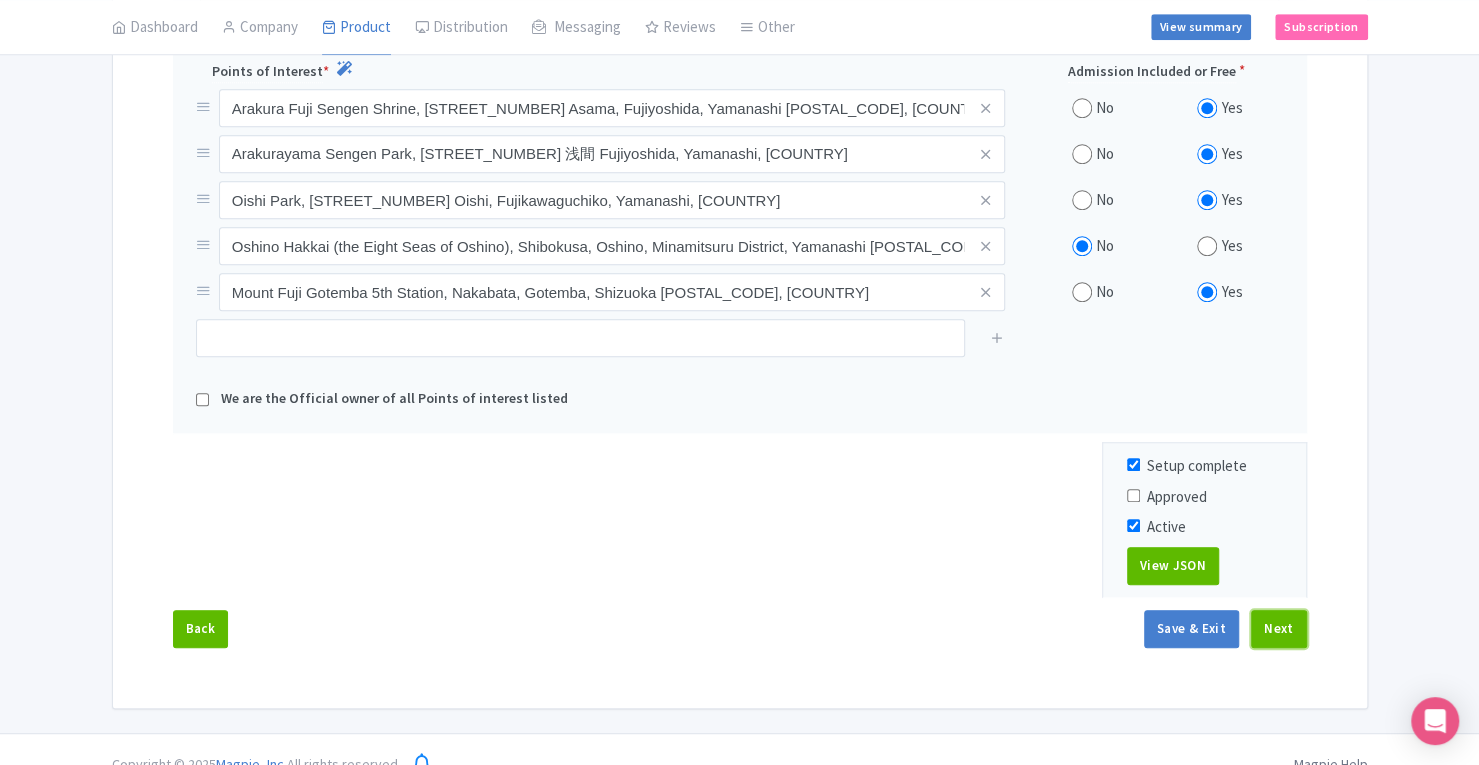 click on "Next" at bounding box center [1279, 629] 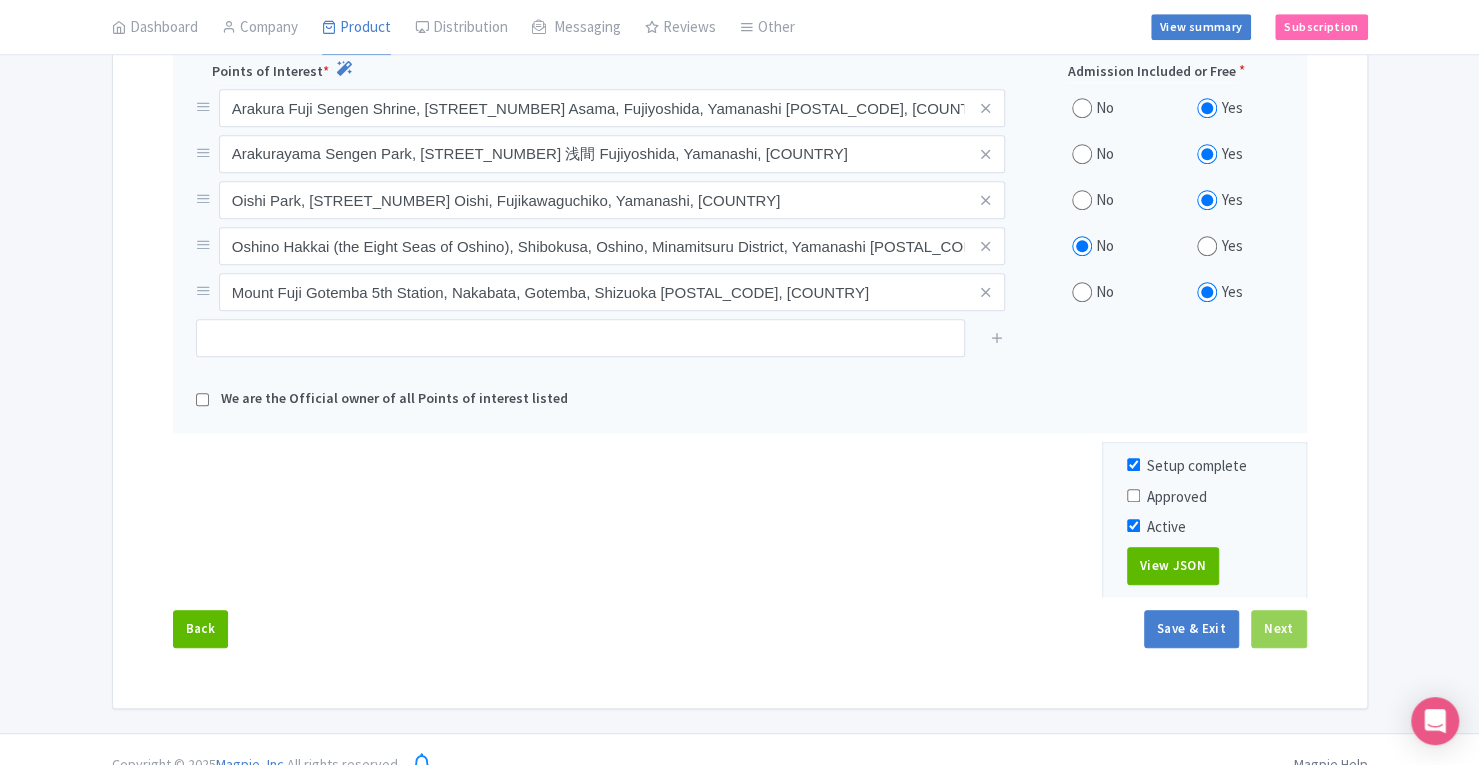 scroll, scrollTop: 758, scrollLeft: 0, axis: vertical 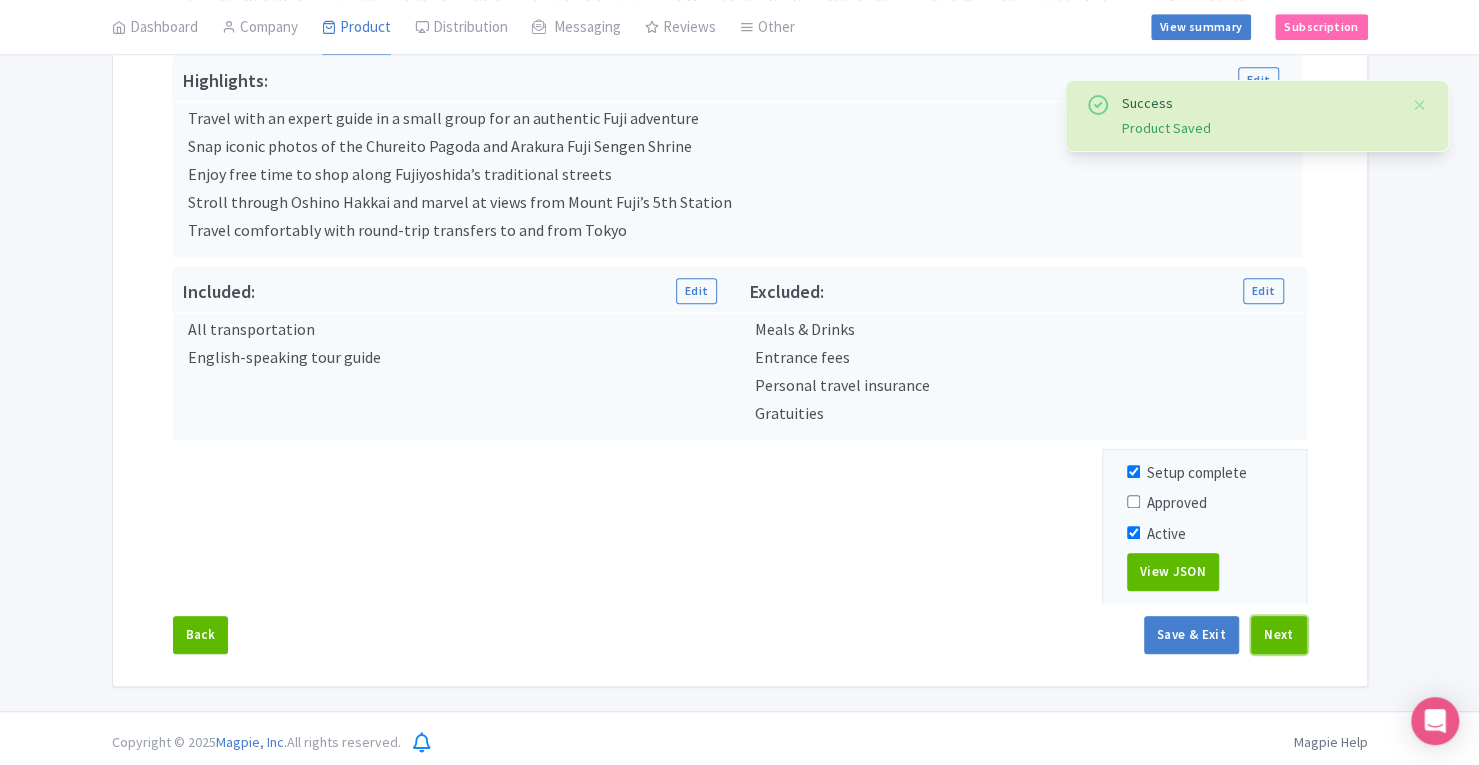 click on "Next" at bounding box center [1279, 635] 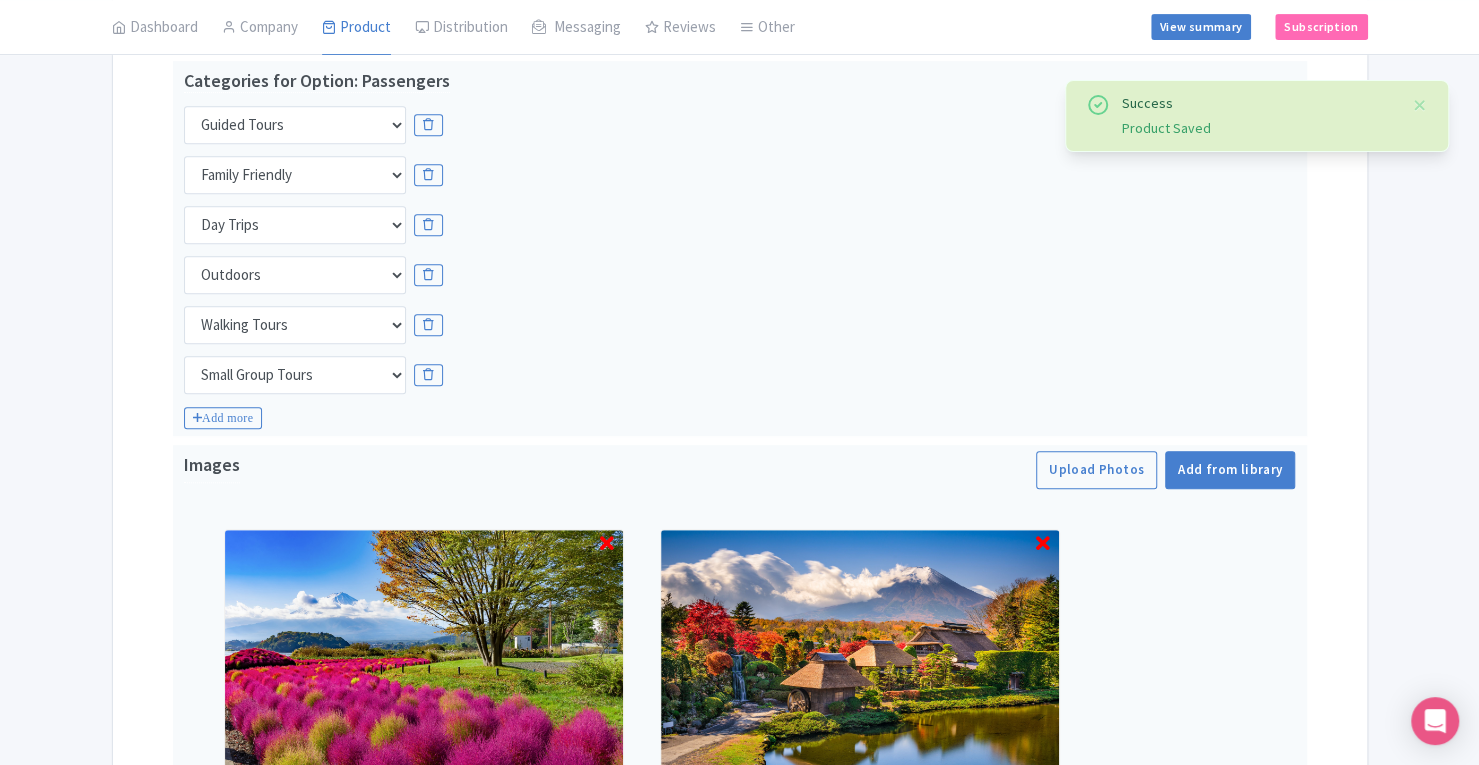 scroll, scrollTop: 456, scrollLeft: 0, axis: vertical 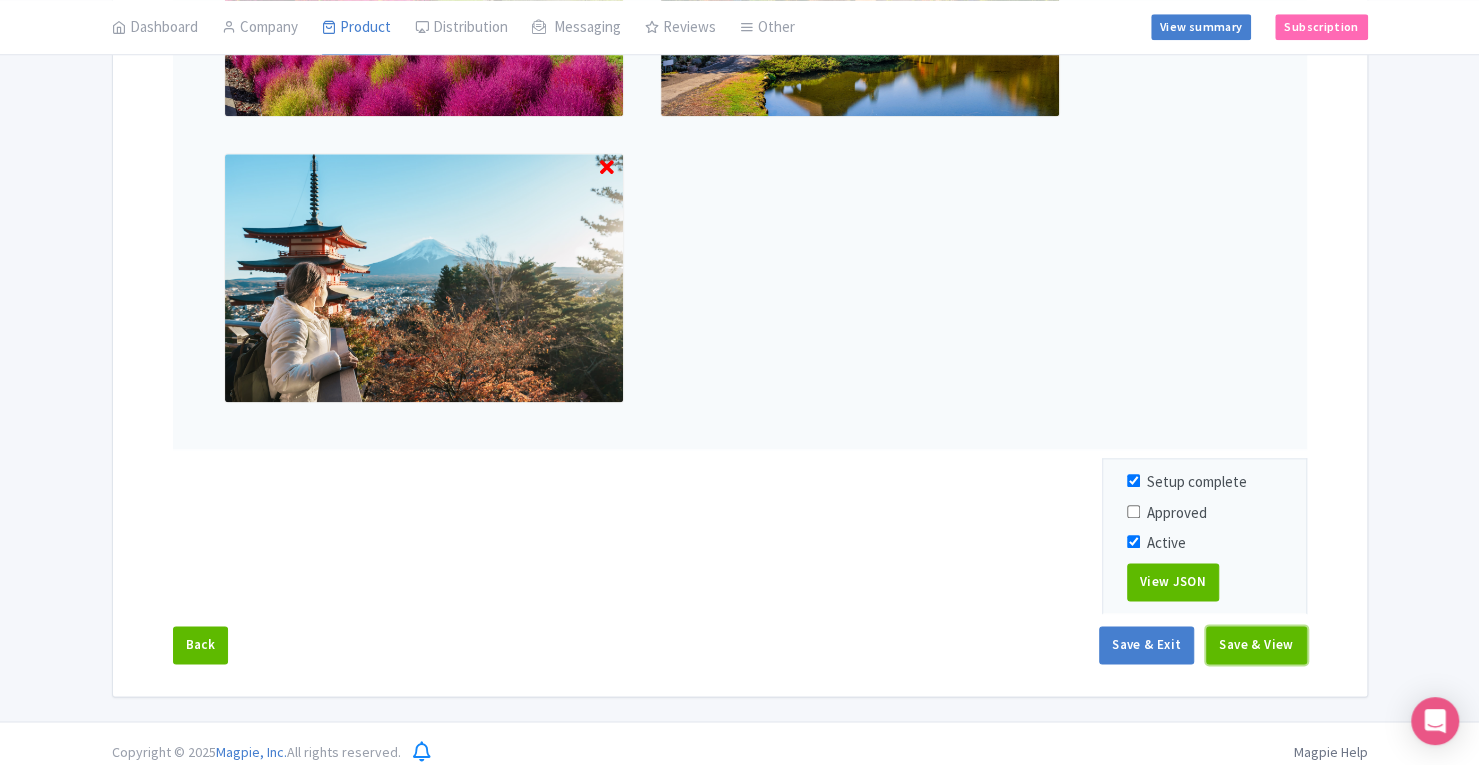 click on "Save & View" at bounding box center (1256, 645) 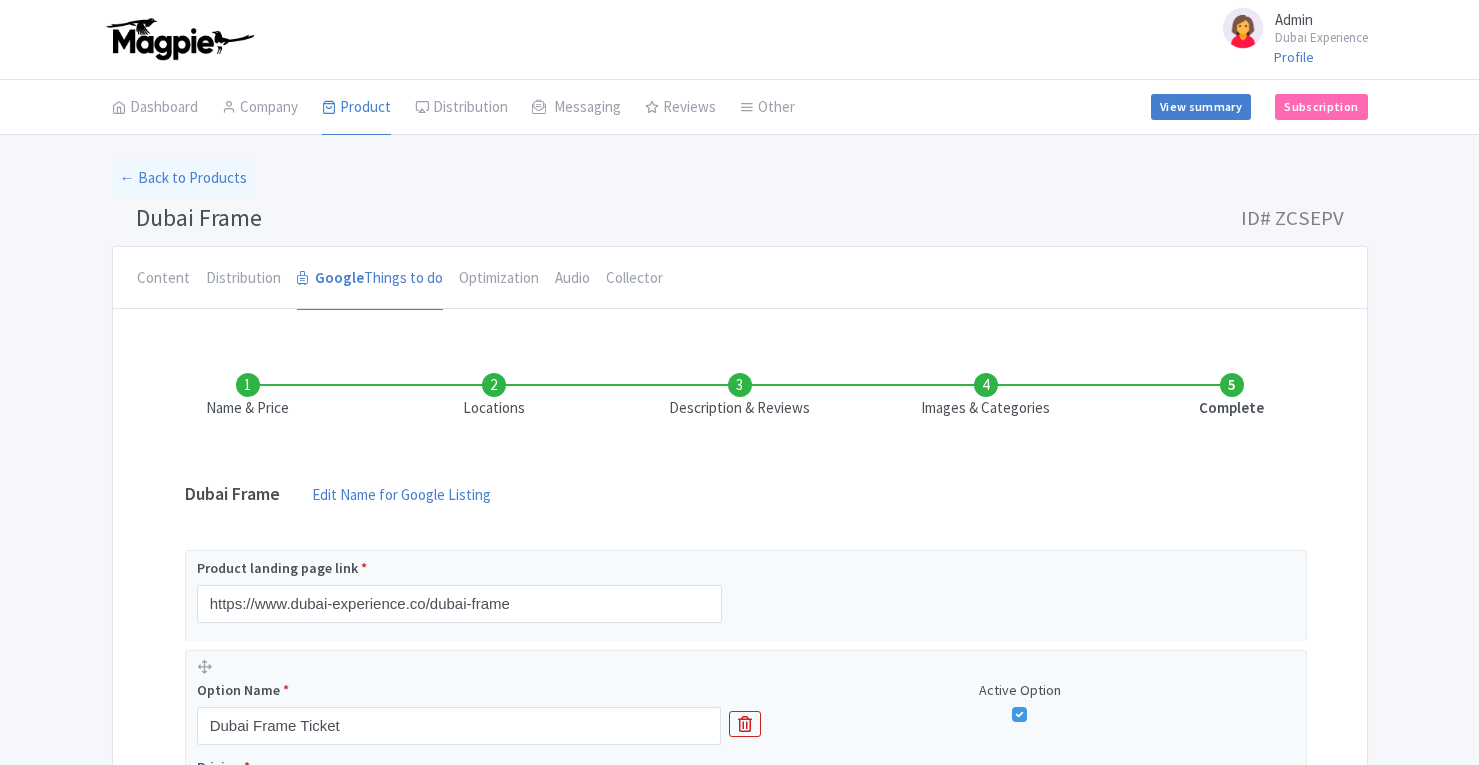 scroll, scrollTop: 0, scrollLeft: 0, axis: both 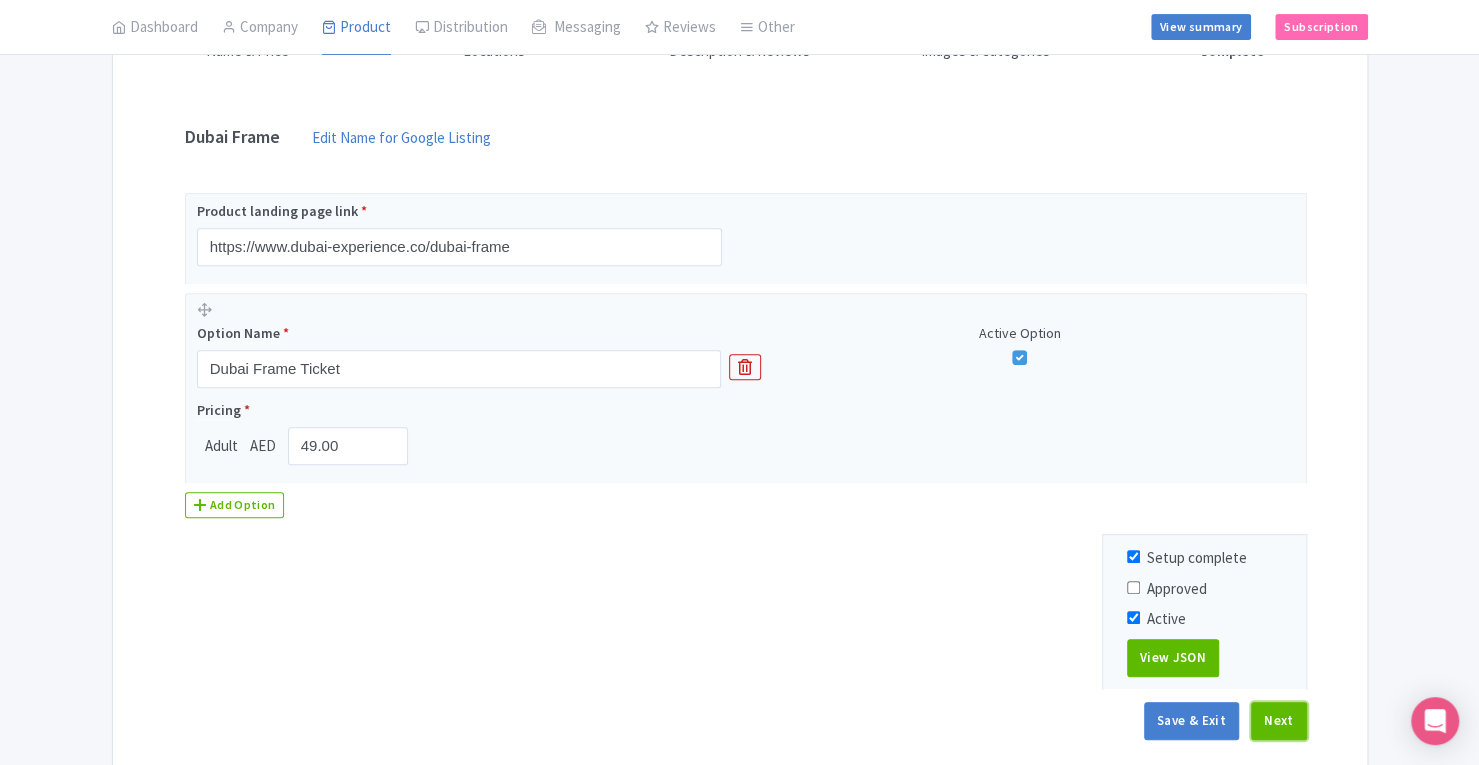 click on "Next" at bounding box center [1279, 721] 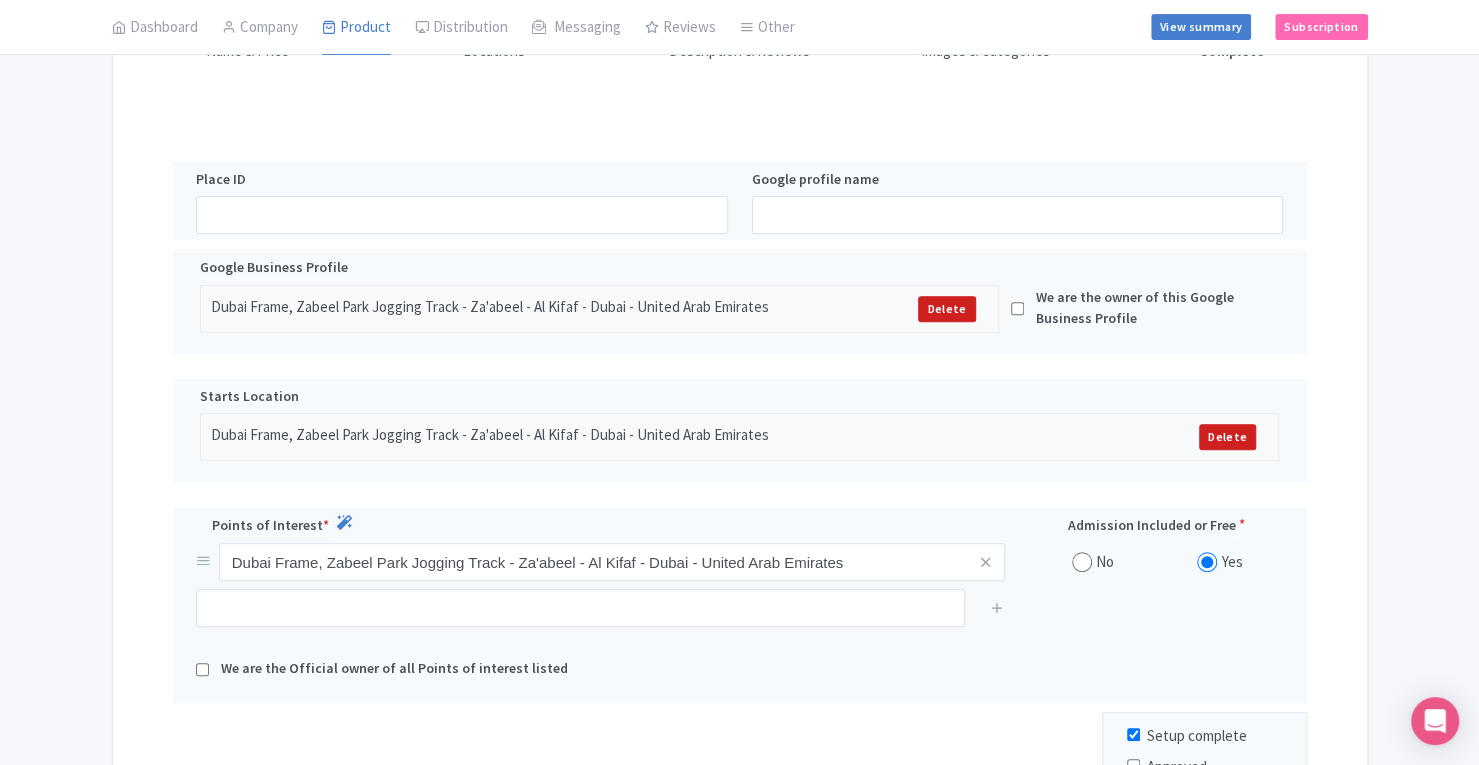scroll, scrollTop: 636, scrollLeft: 0, axis: vertical 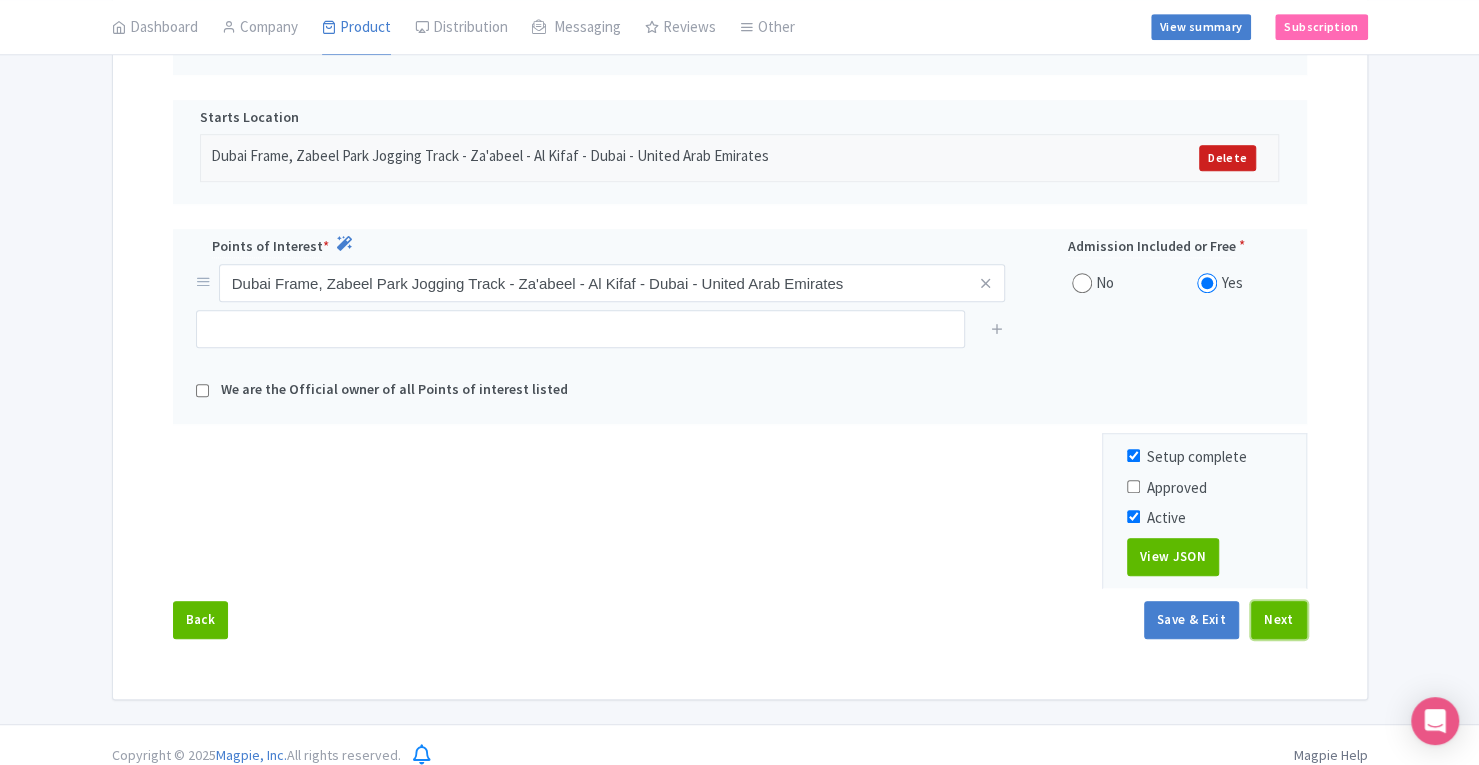 click on "Next" at bounding box center (1279, 620) 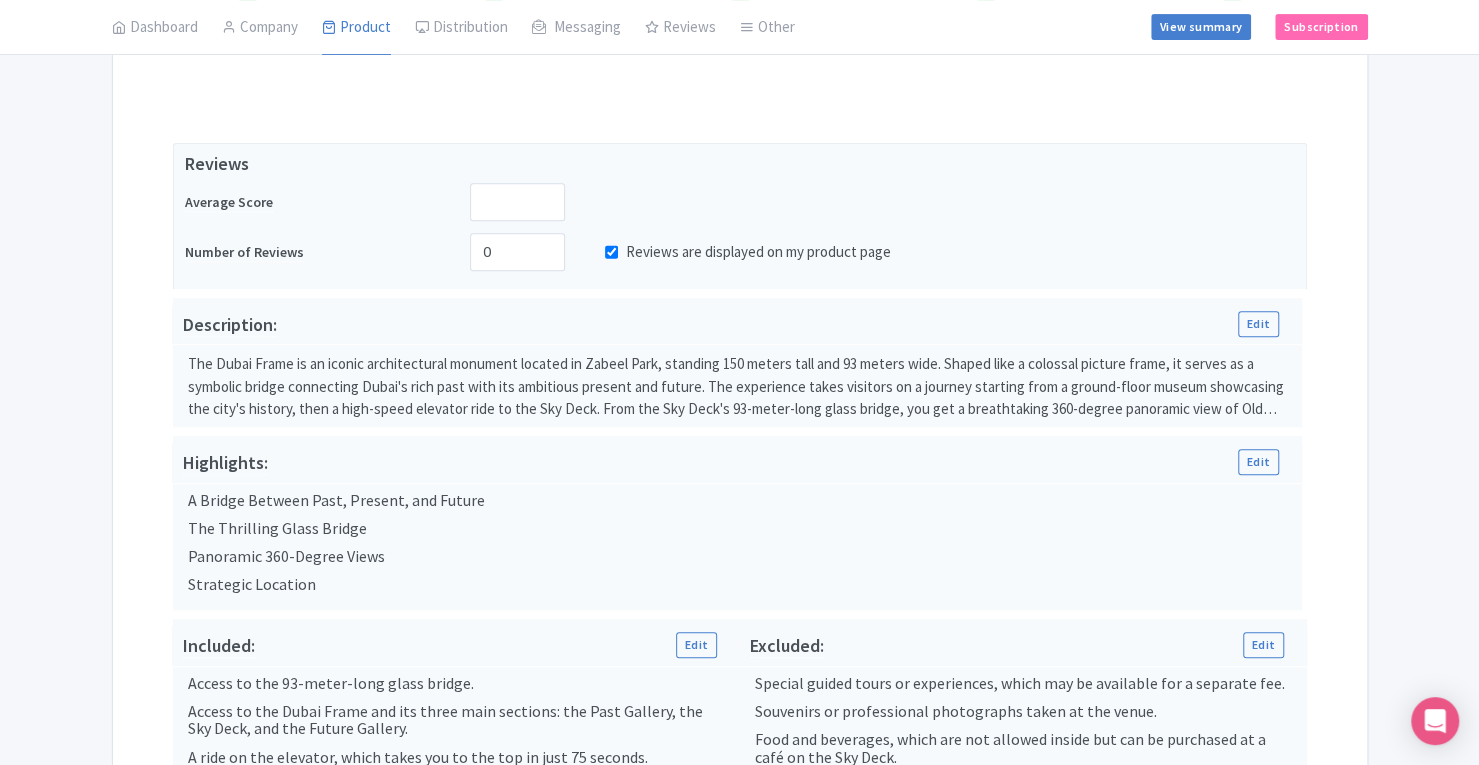 scroll, scrollTop: 378, scrollLeft: 0, axis: vertical 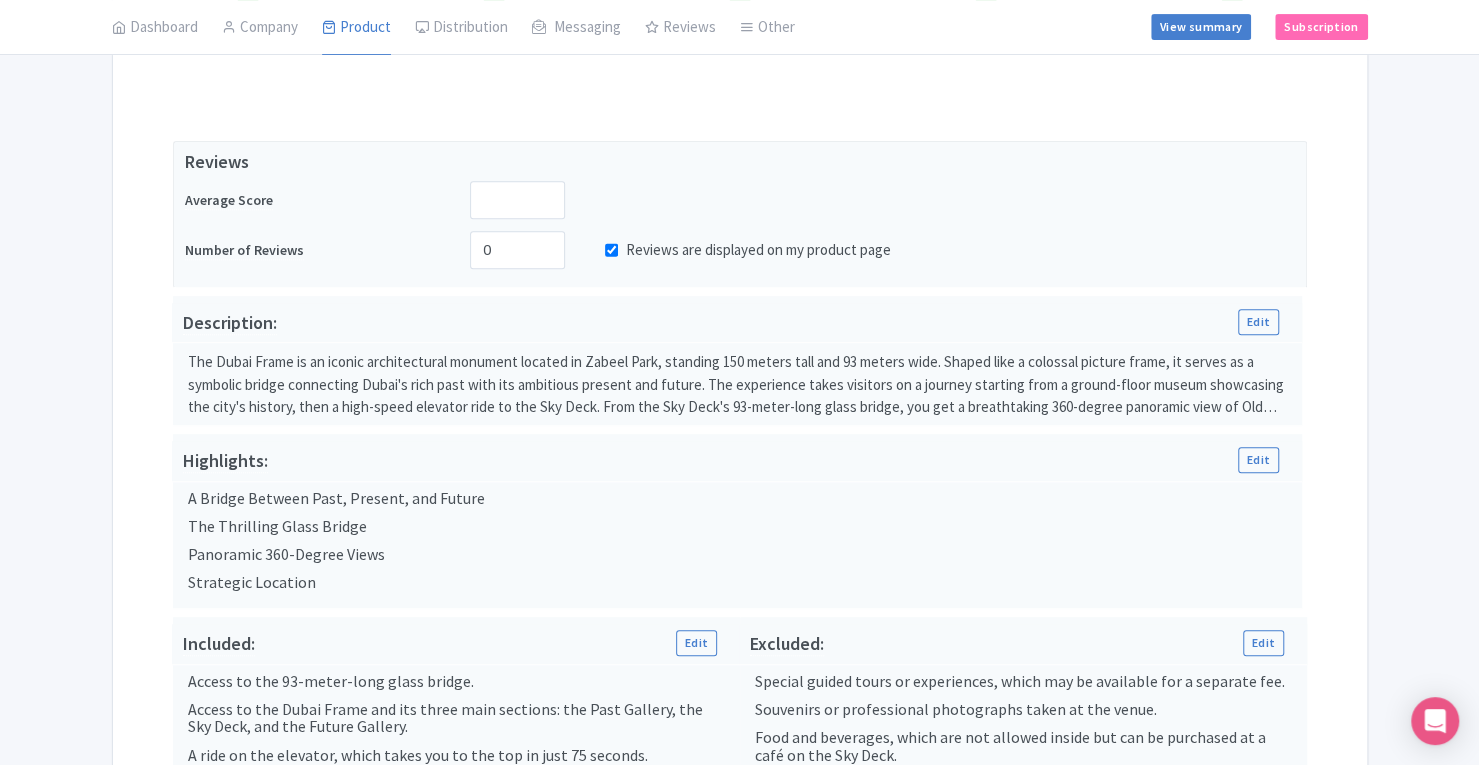 click on "Reviews are displayed on my product page" at bounding box center [611, 250] 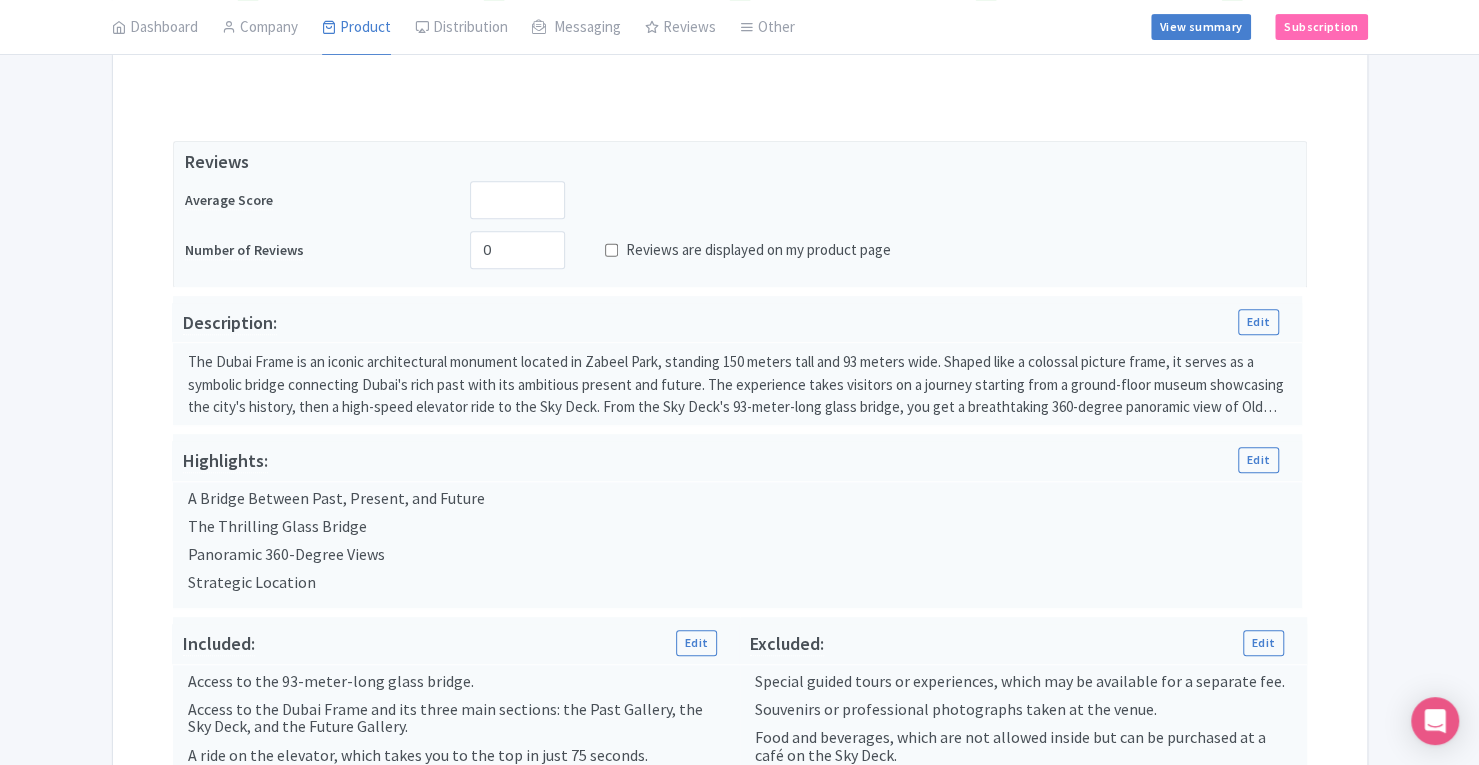 scroll, scrollTop: 748, scrollLeft: 0, axis: vertical 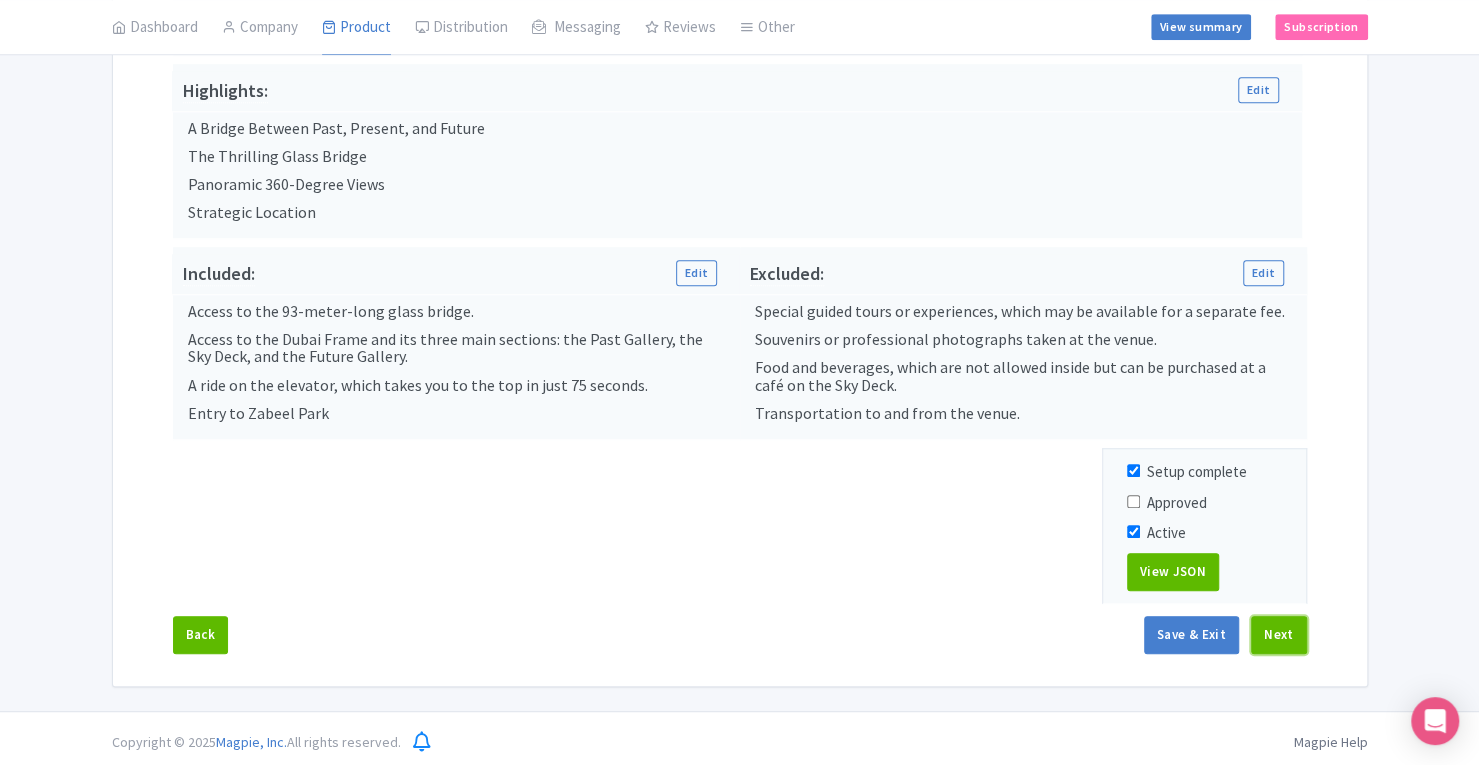 click on "Next" at bounding box center [1279, 635] 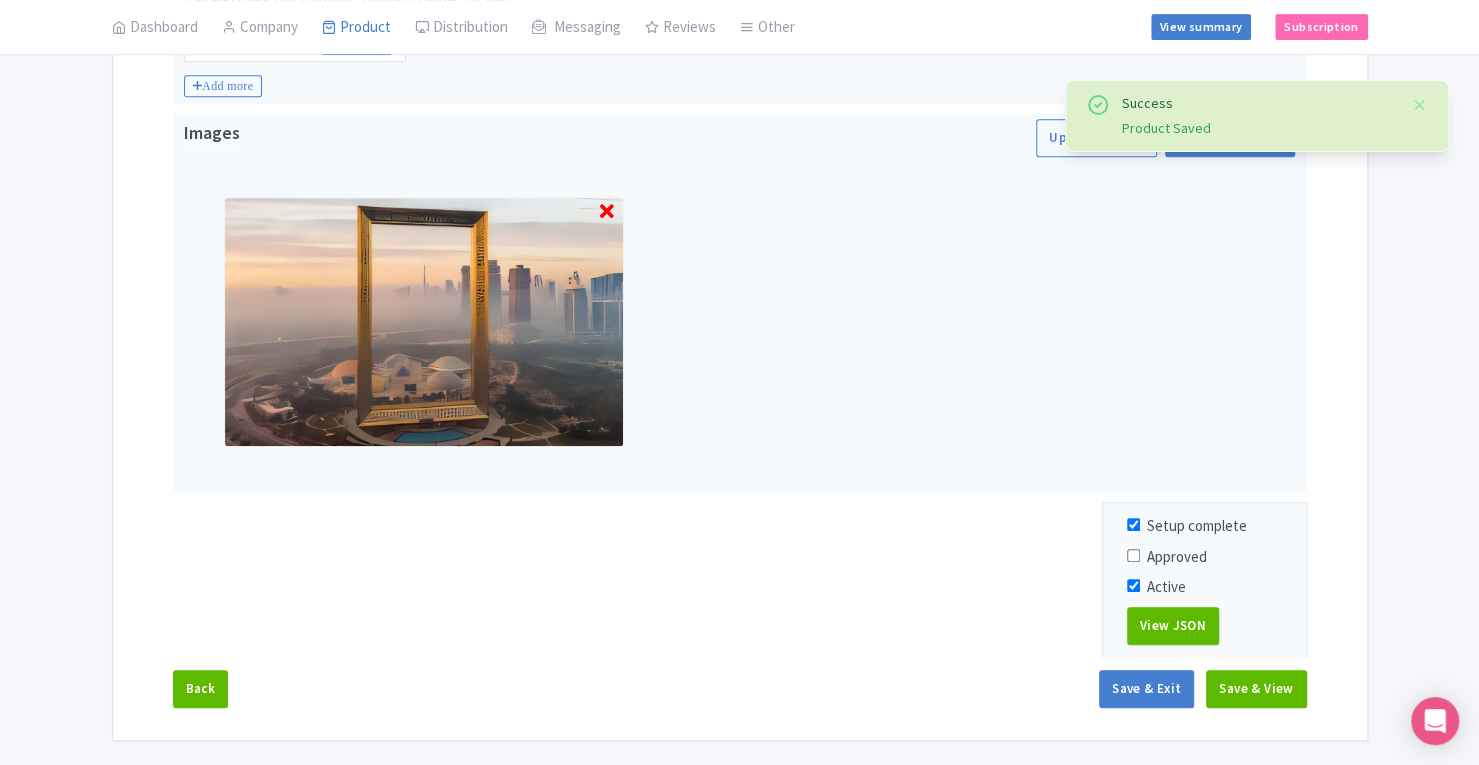 scroll, scrollTop: 534, scrollLeft: 0, axis: vertical 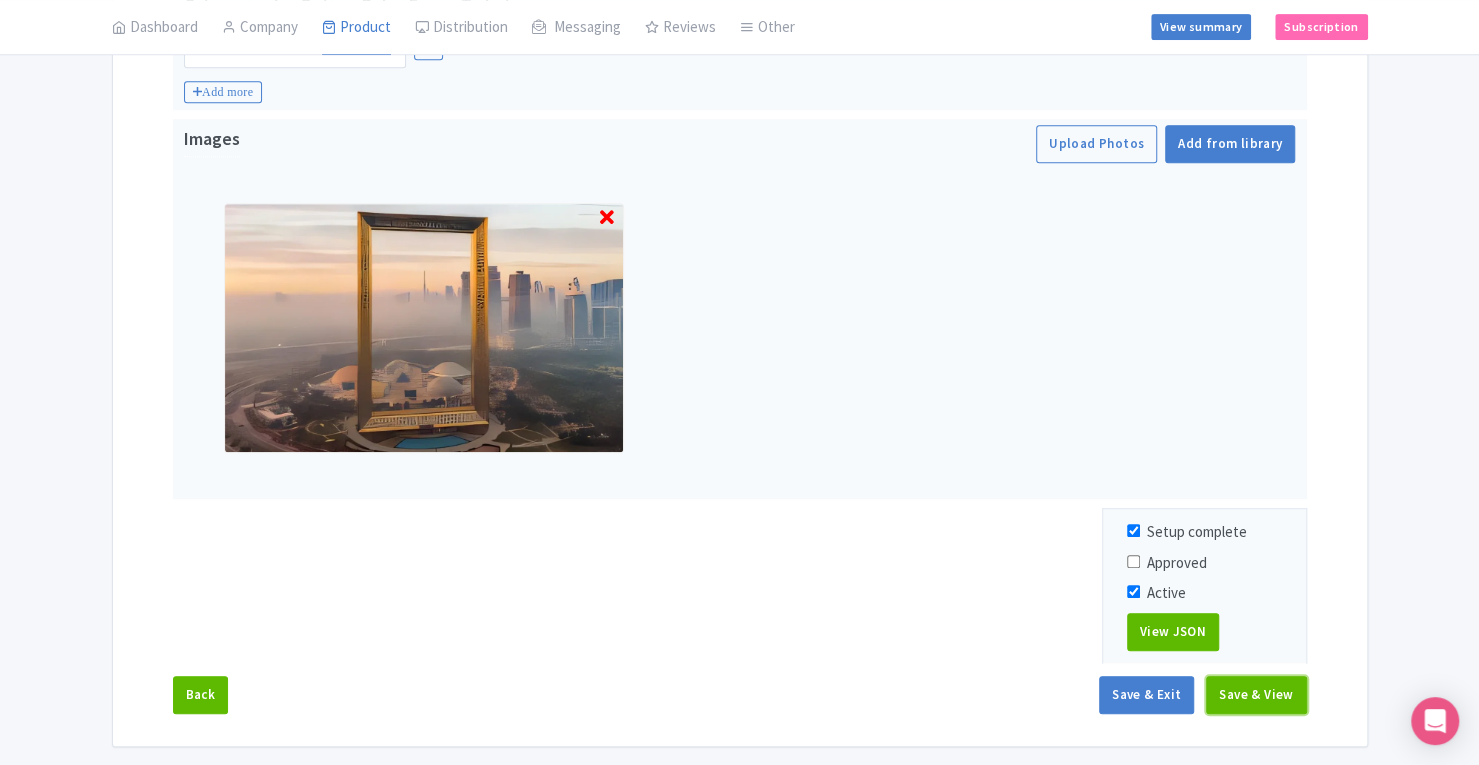click on "Save & View" at bounding box center [1256, 695] 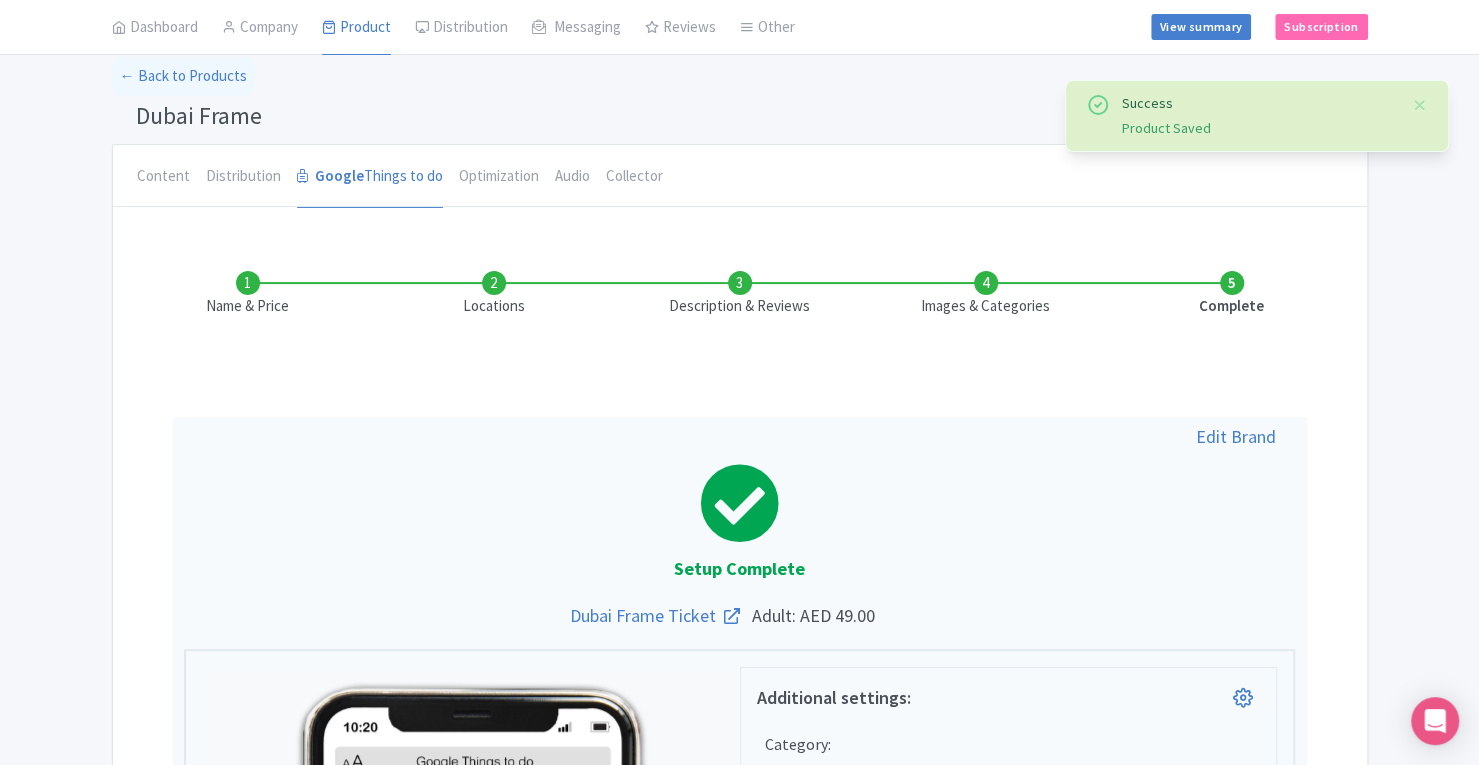 scroll, scrollTop: 96, scrollLeft: 0, axis: vertical 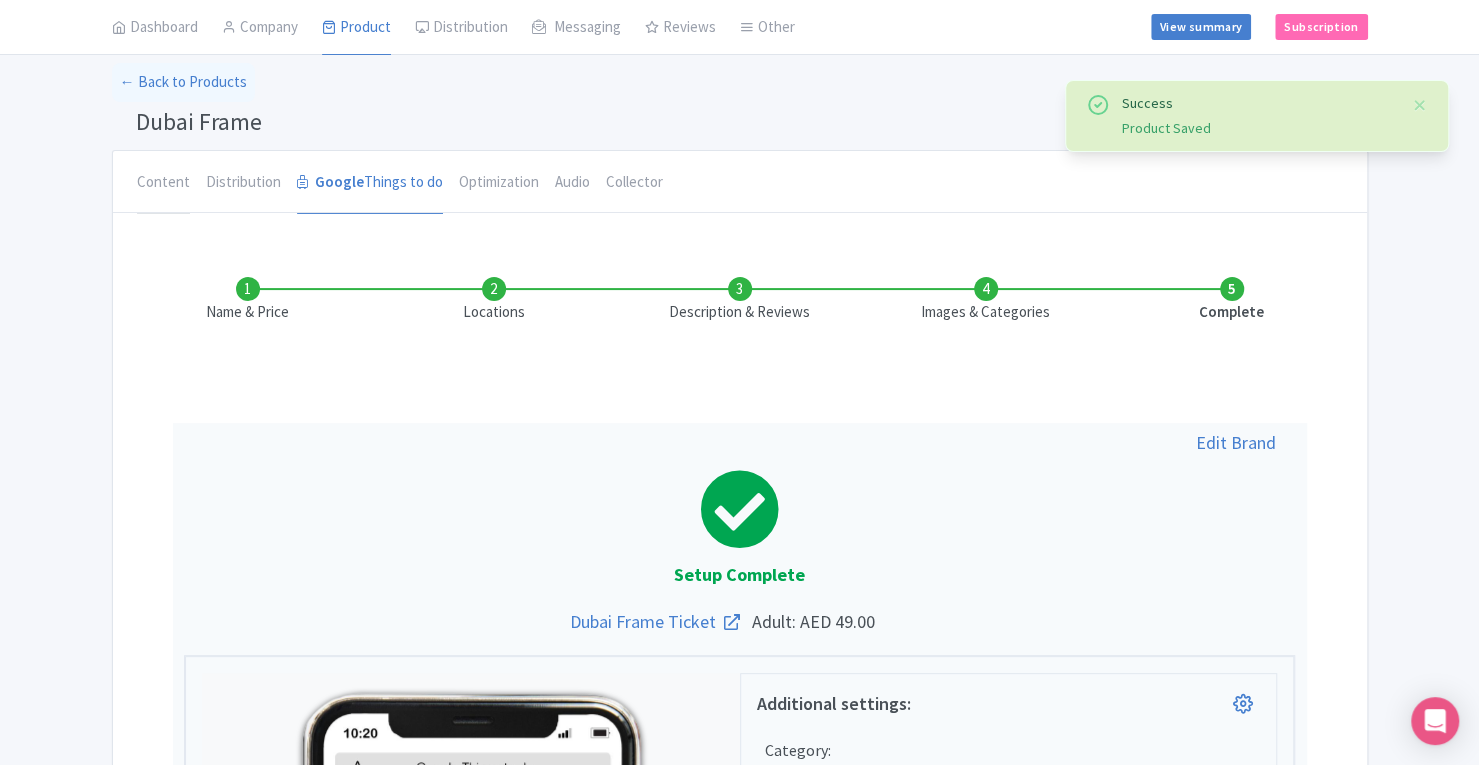 click on "Content" at bounding box center (163, 183) 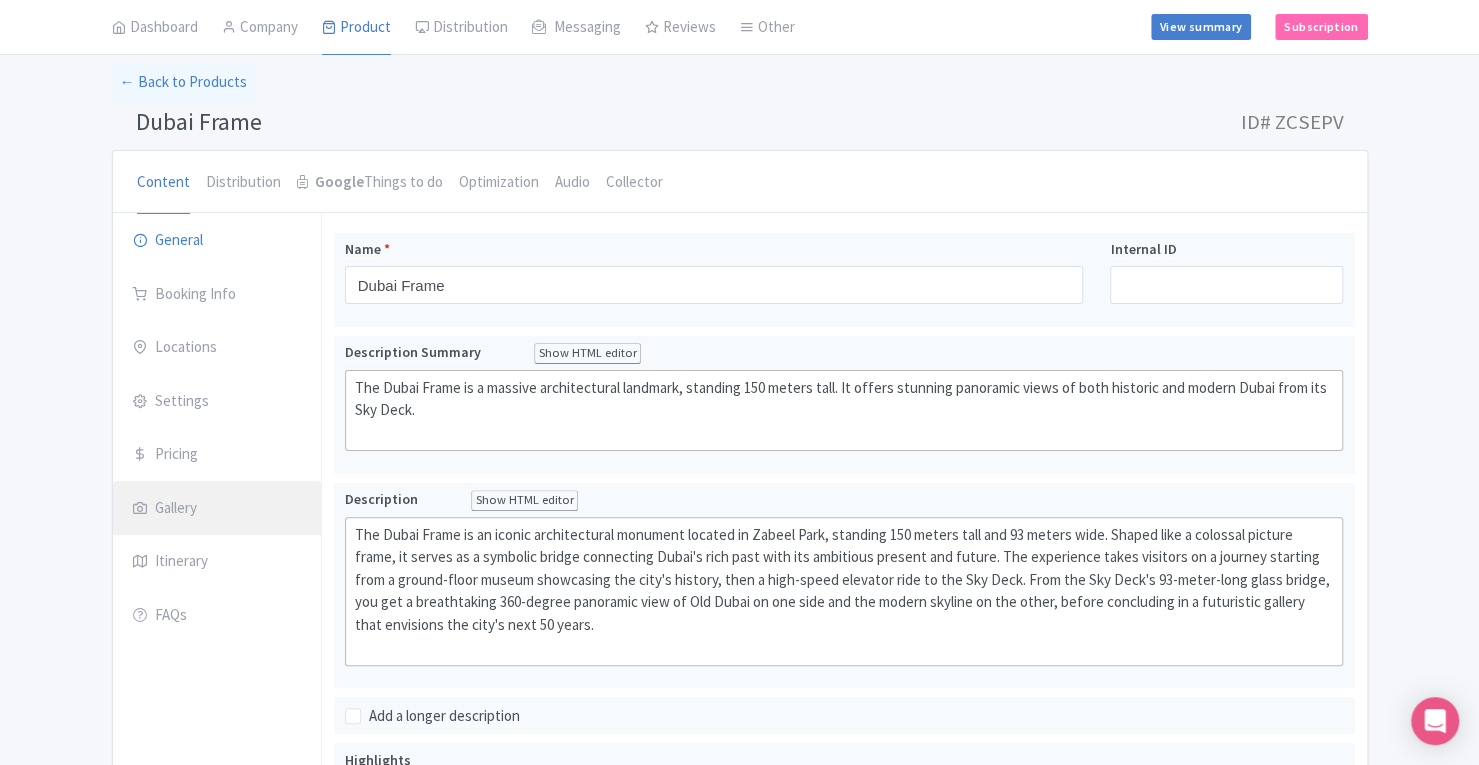 click on "Gallery" at bounding box center (217, 509) 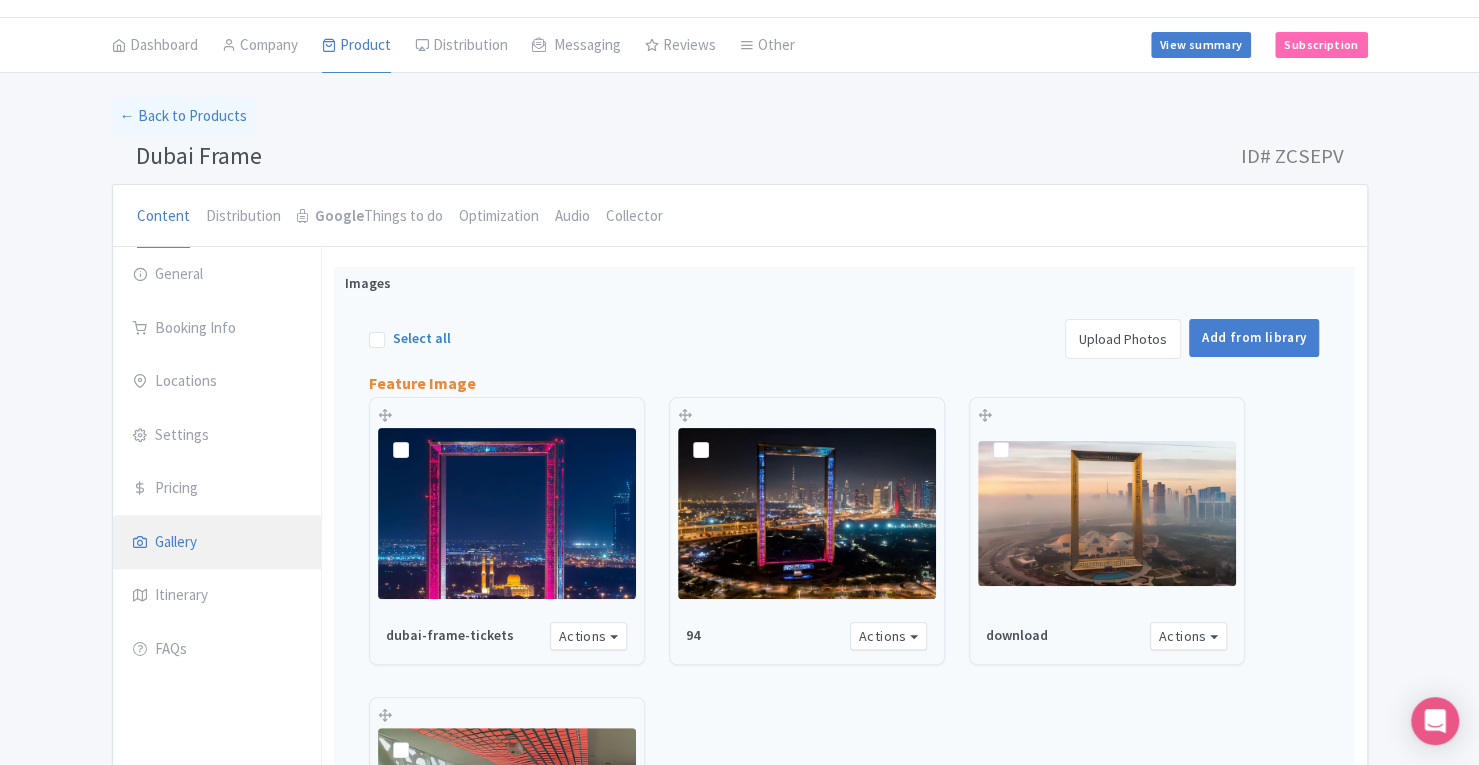 scroll, scrollTop: 96, scrollLeft: 0, axis: vertical 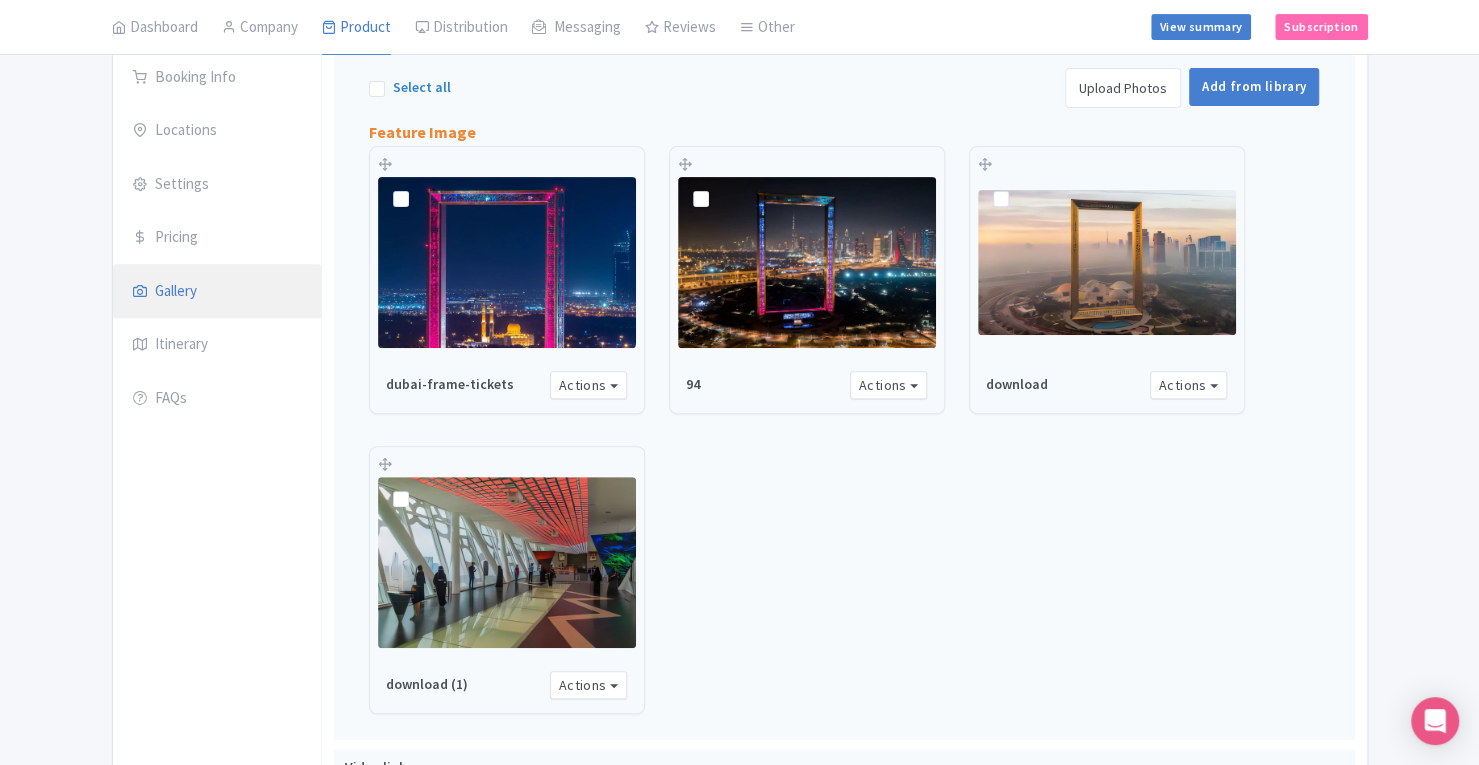 click at bounding box center [1107, 262] 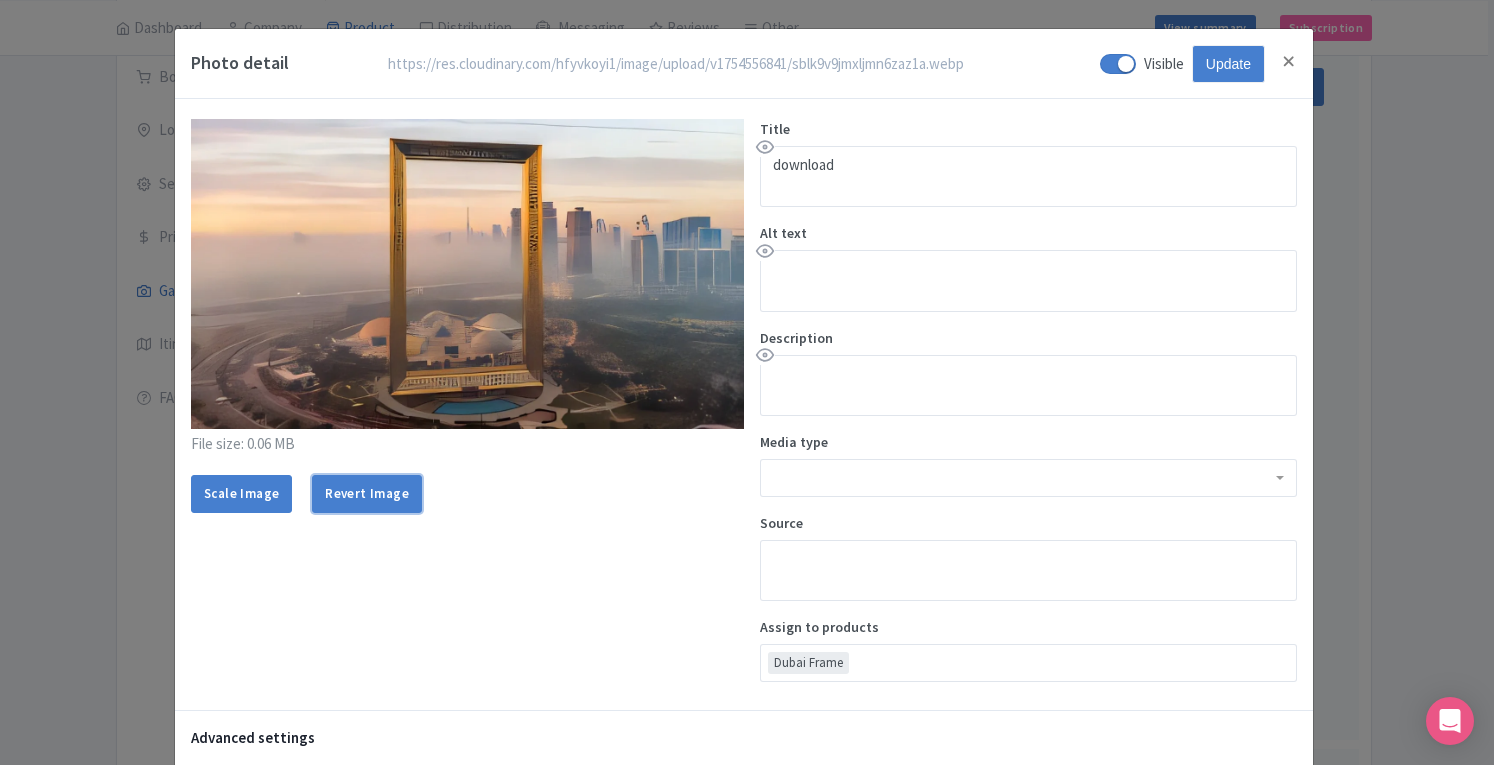 click on "Revert Image" at bounding box center (367, 494) 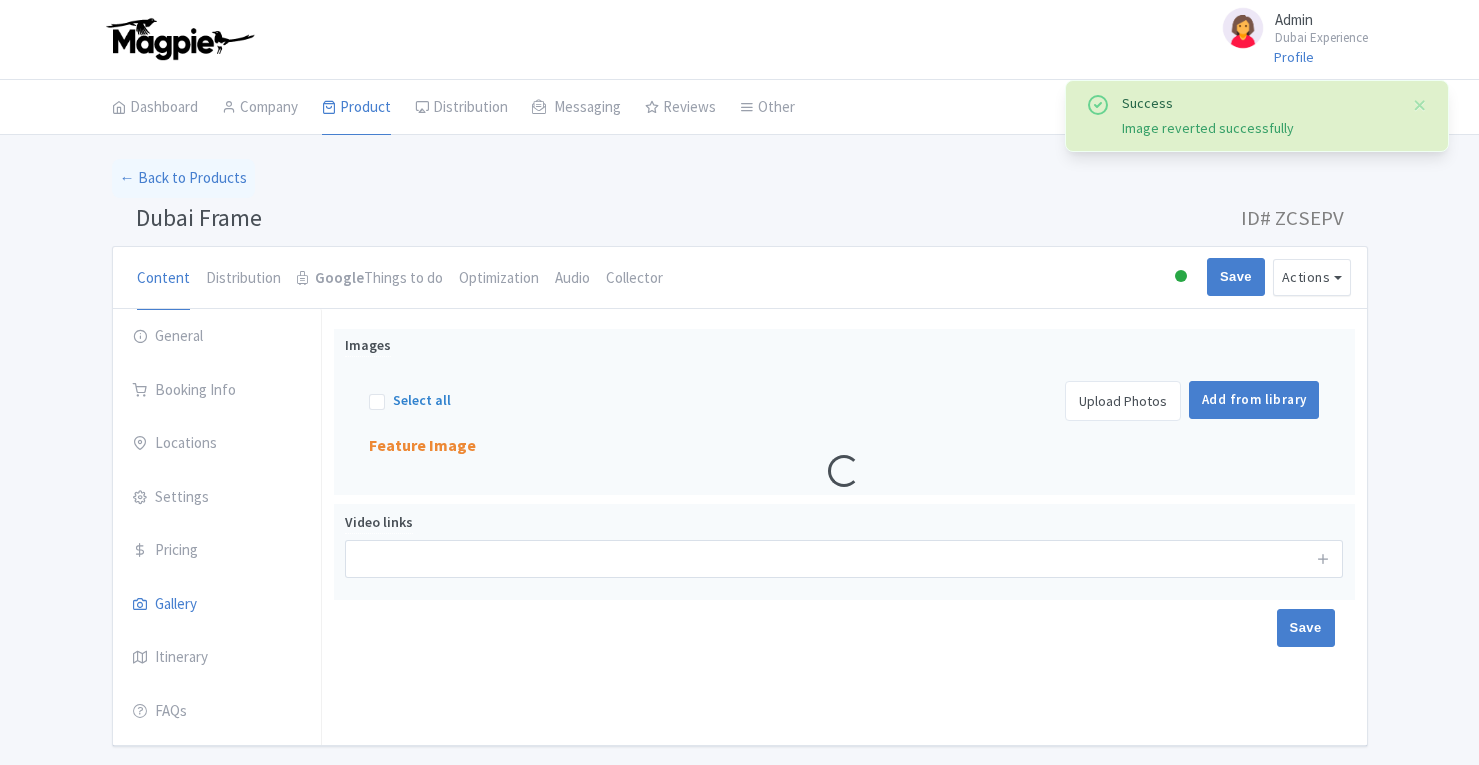 scroll, scrollTop: 62, scrollLeft: 0, axis: vertical 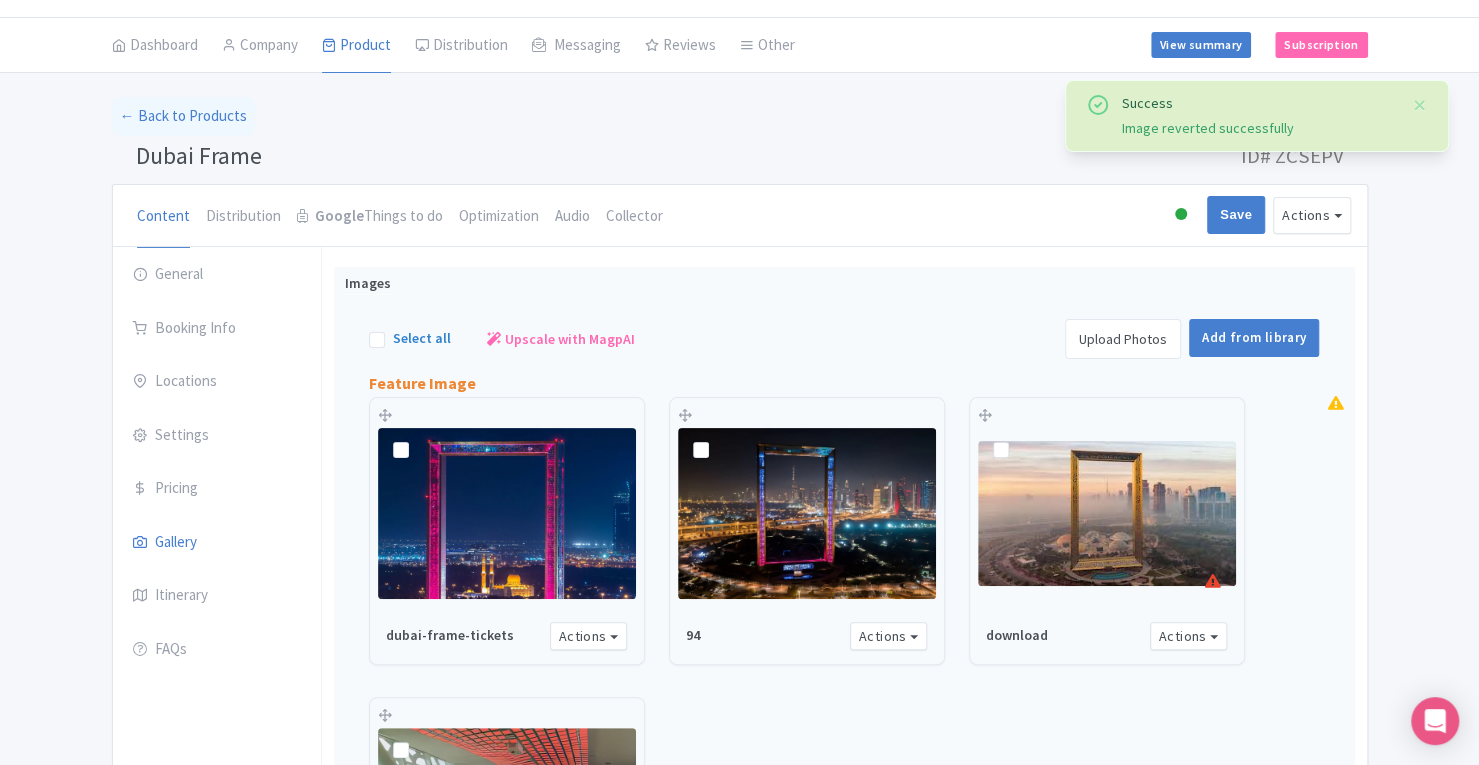 click at bounding box center [1107, 513] 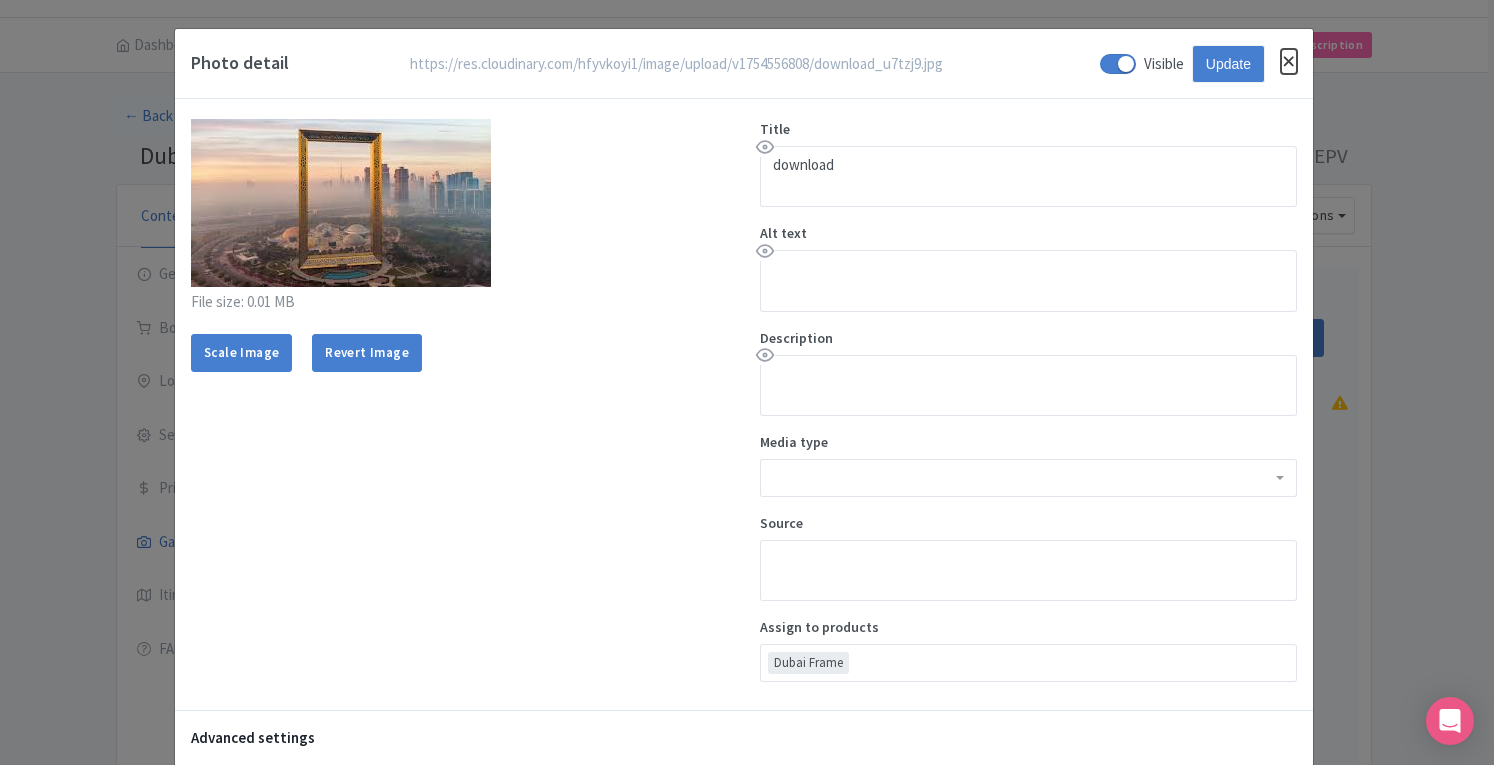 click at bounding box center [1289, 61] 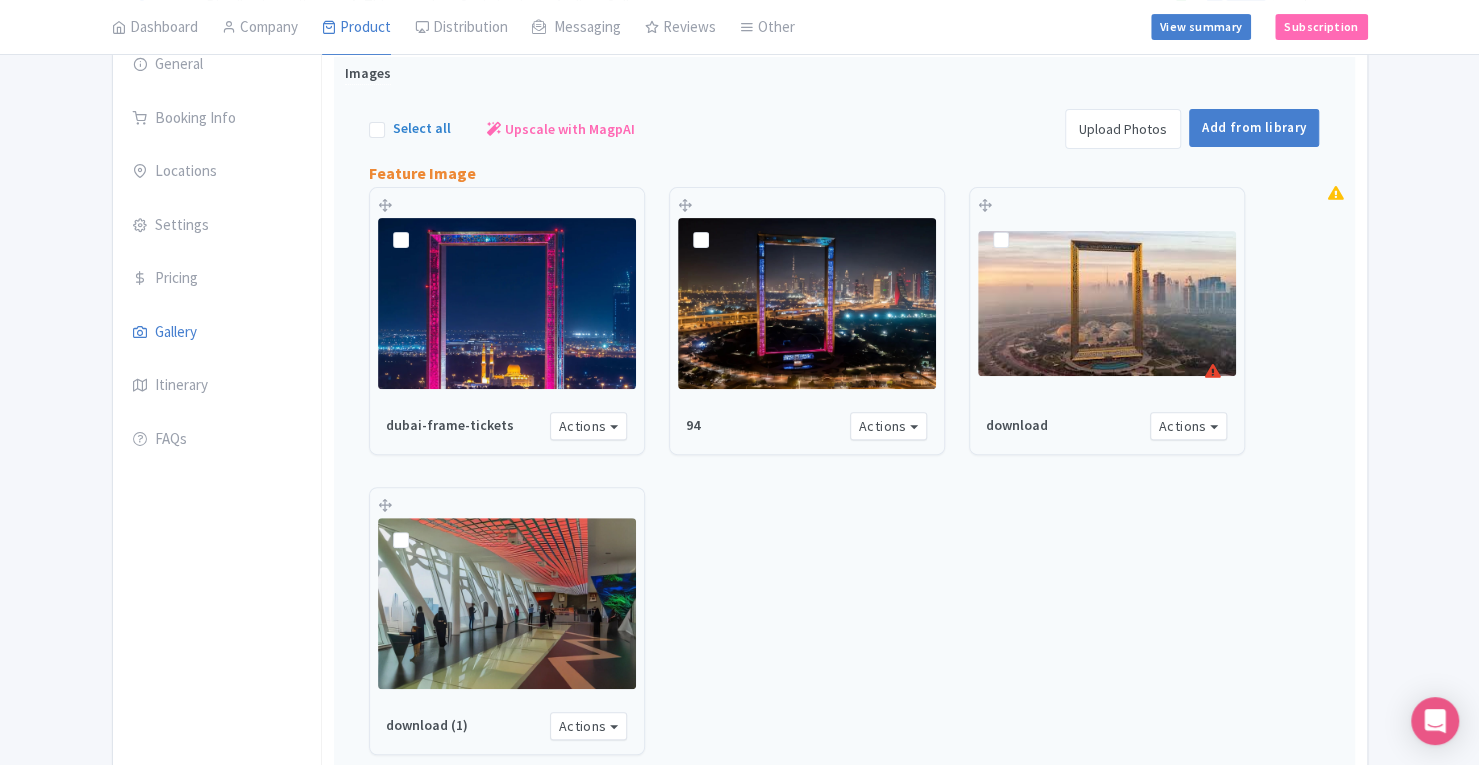scroll, scrollTop: 284, scrollLeft: 0, axis: vertical 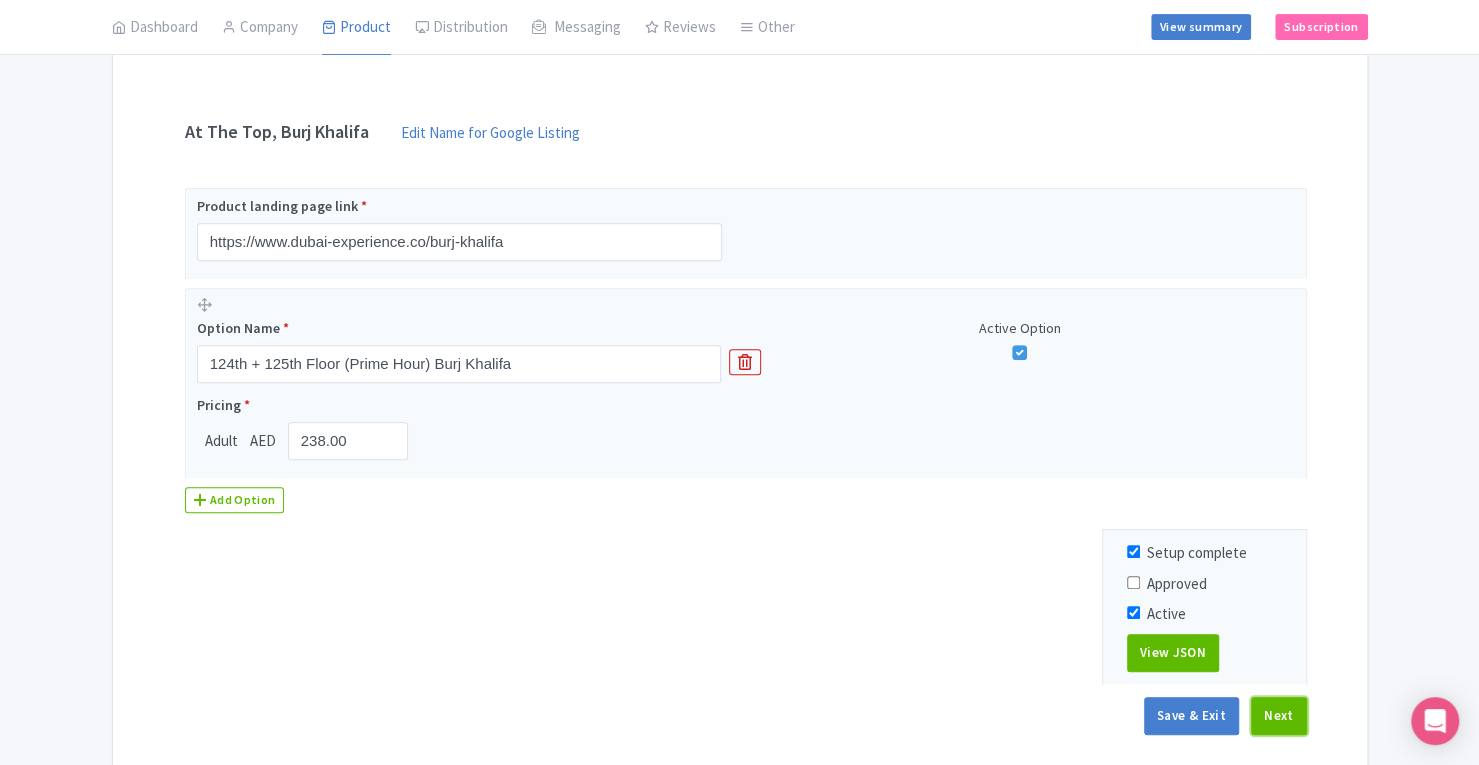 click on "Next" at bounding box center (1279, 716) 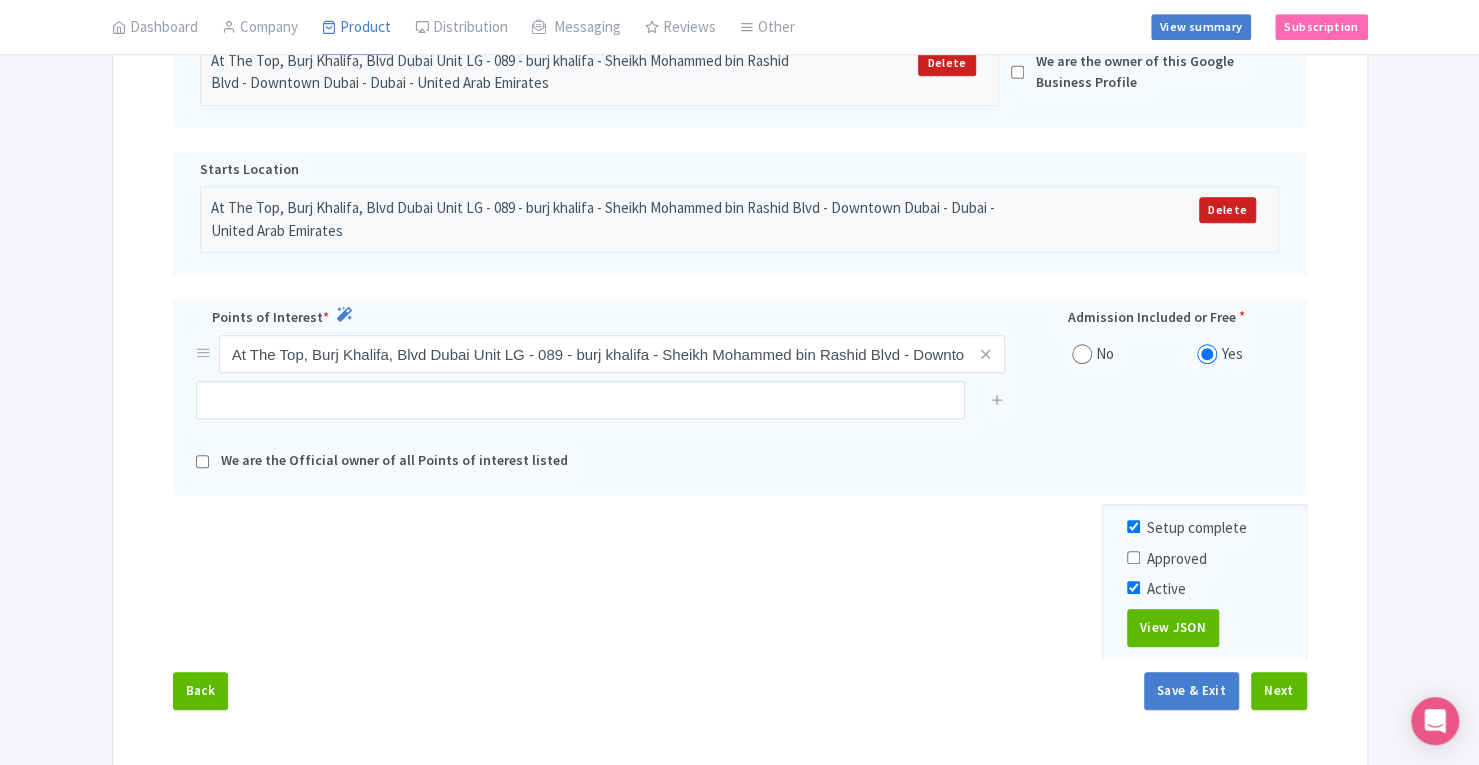 scroll, scrollTop: 656, scrollLeft: 0, axis: vertical 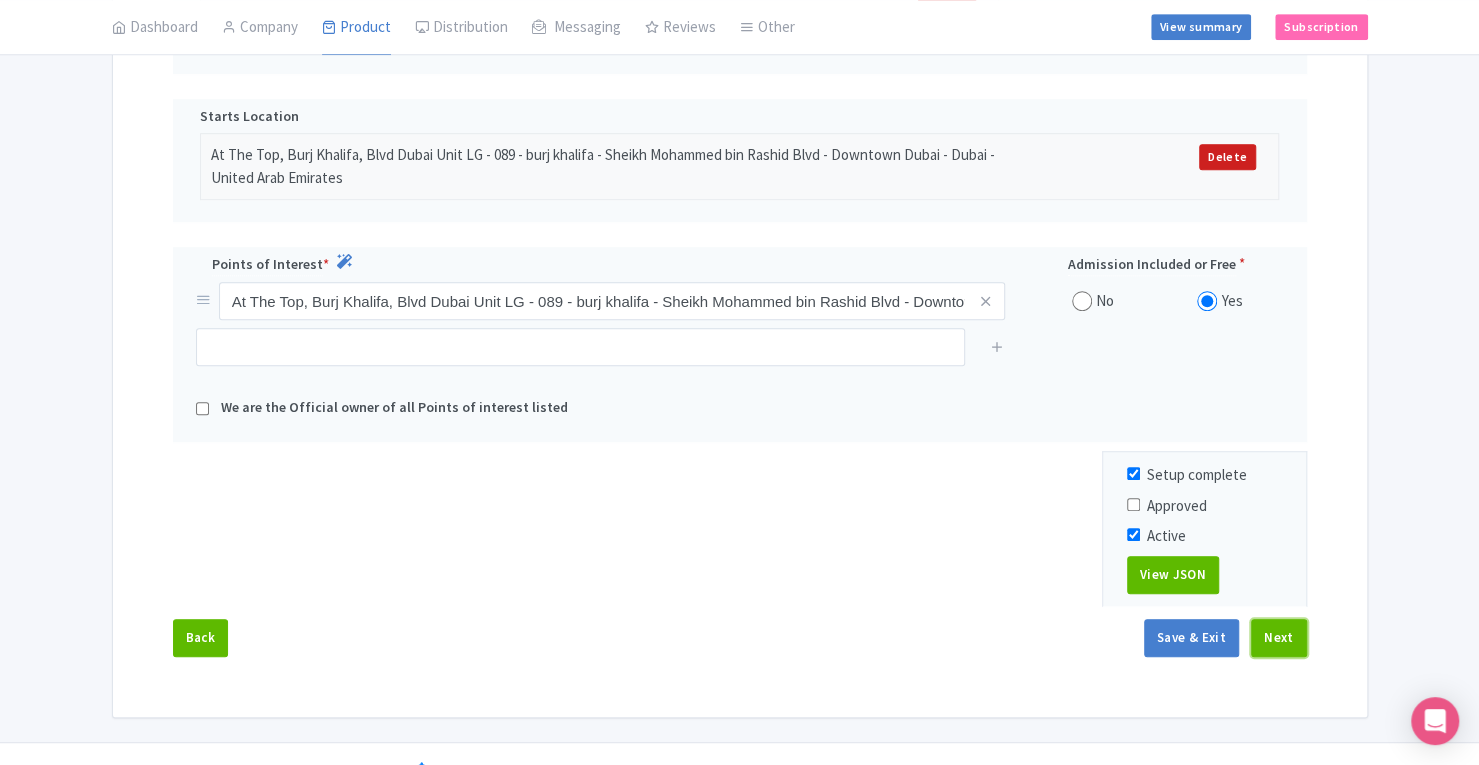 click on "Next" at bounding box center (1279, 638) 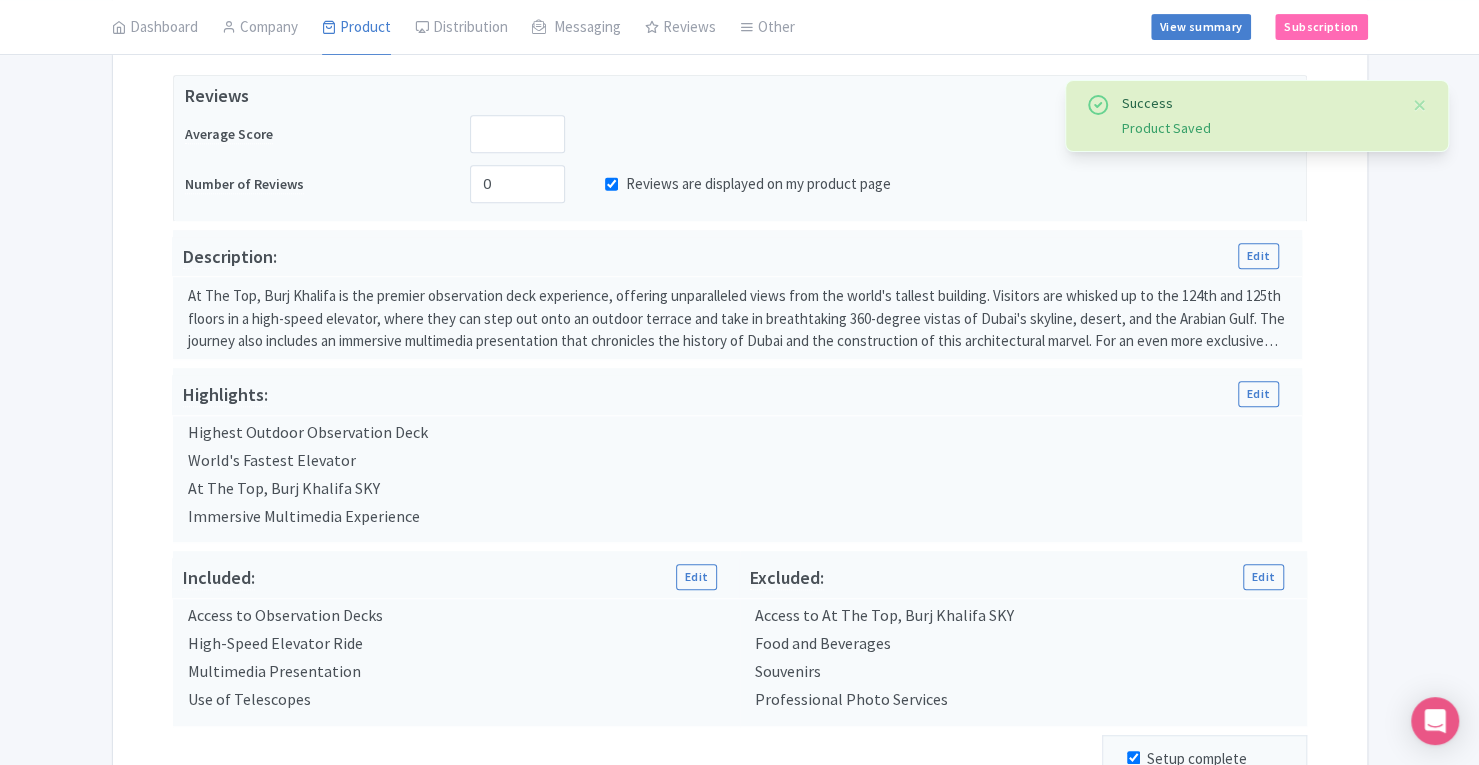 scroll, scrollTop: 730, scrollLeft: 0, axis: vertical 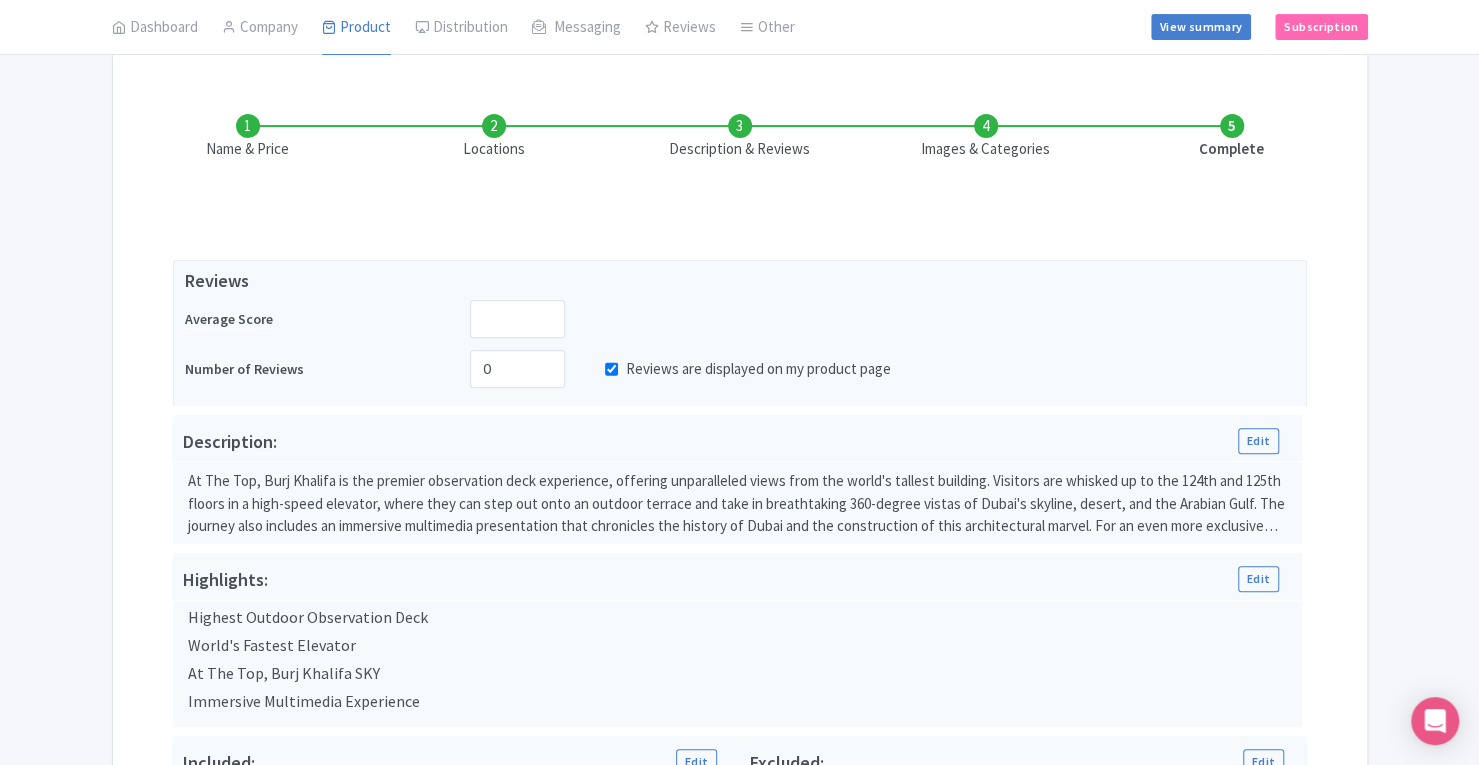 click on "Reviews are displayed on my product page" at bounding box center (611, 369) 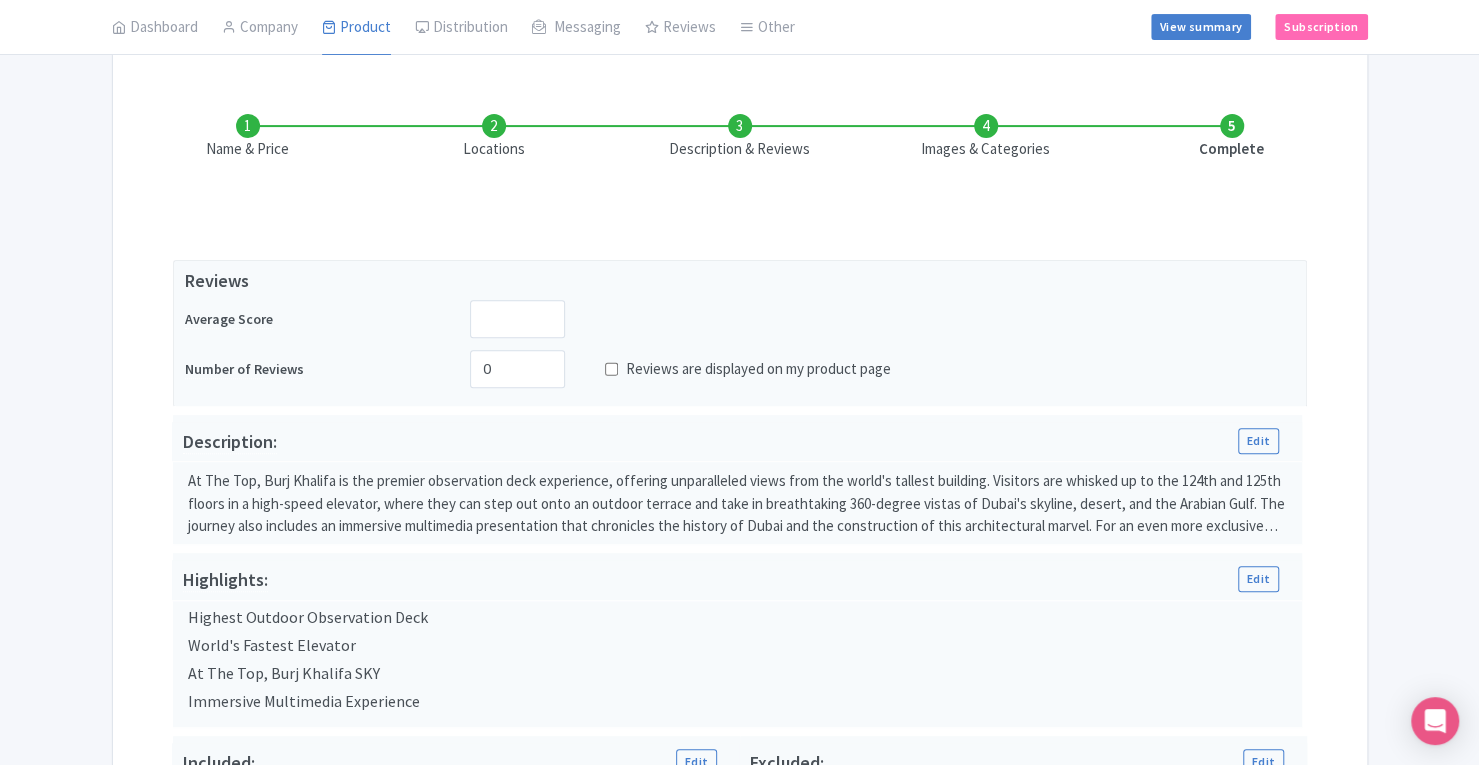 scroll, scrollTop: 730, scrollLeft: 0, axis: vertical 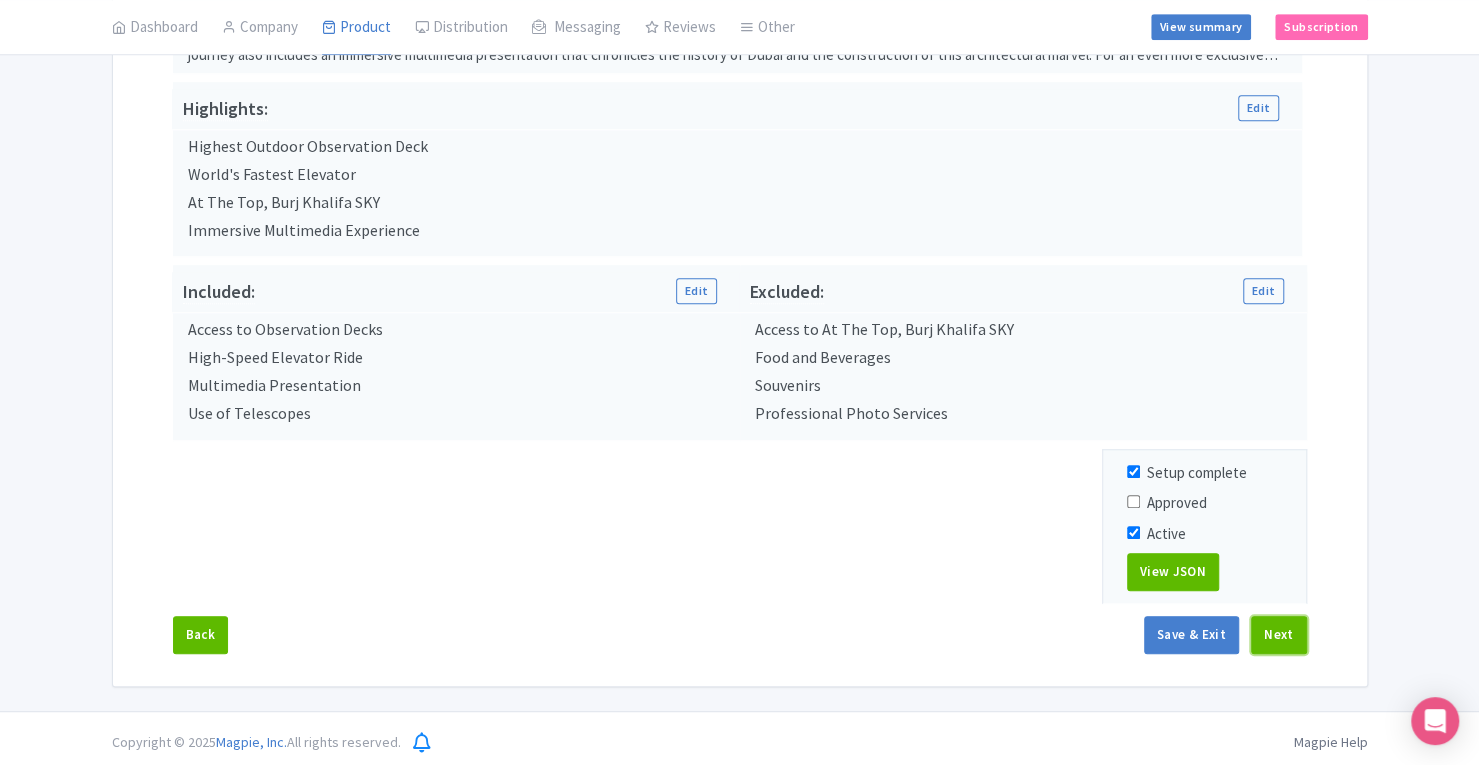 click on "Next" at bounding box center (1279, 635) 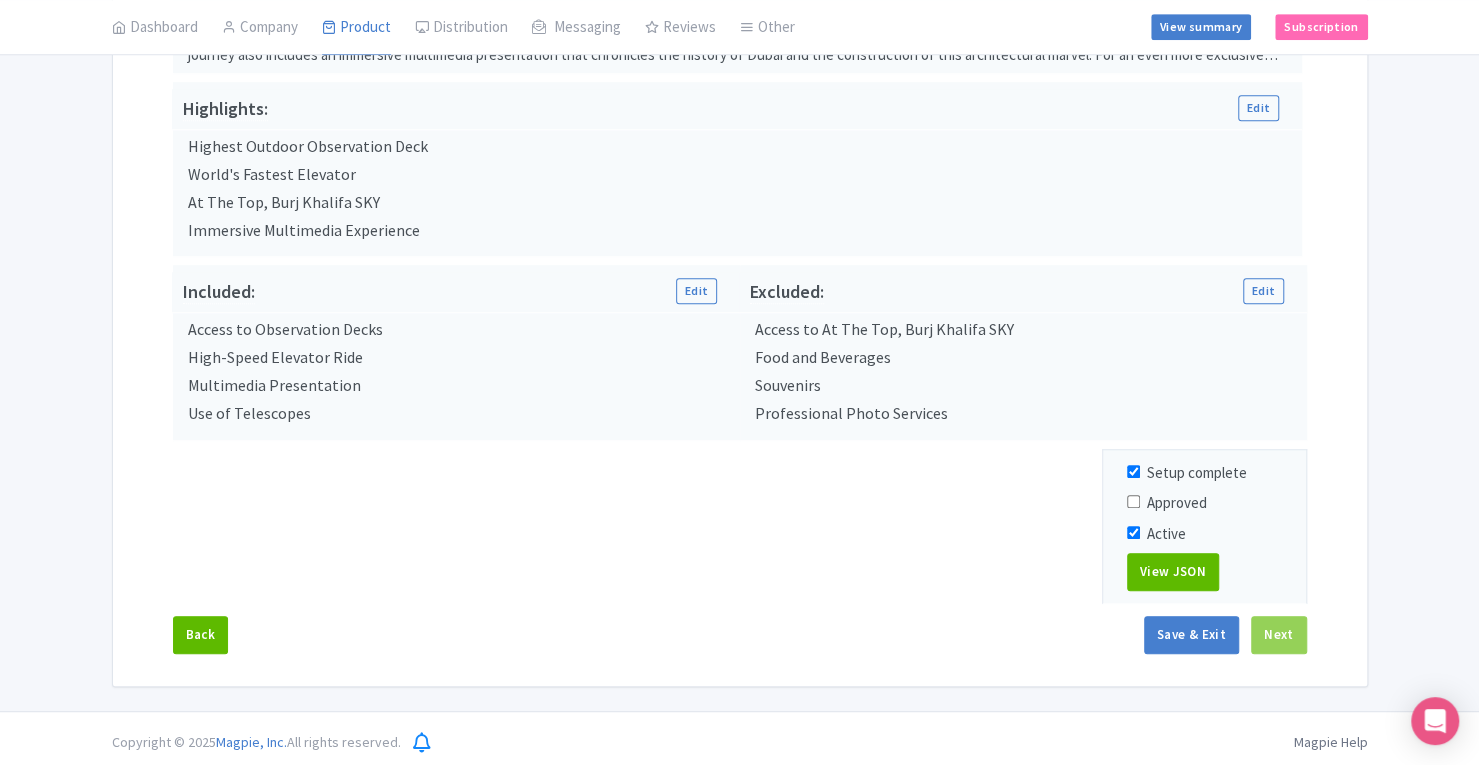 scroll, scrollTop: 595, scrollLeft: 0, axis: vertical 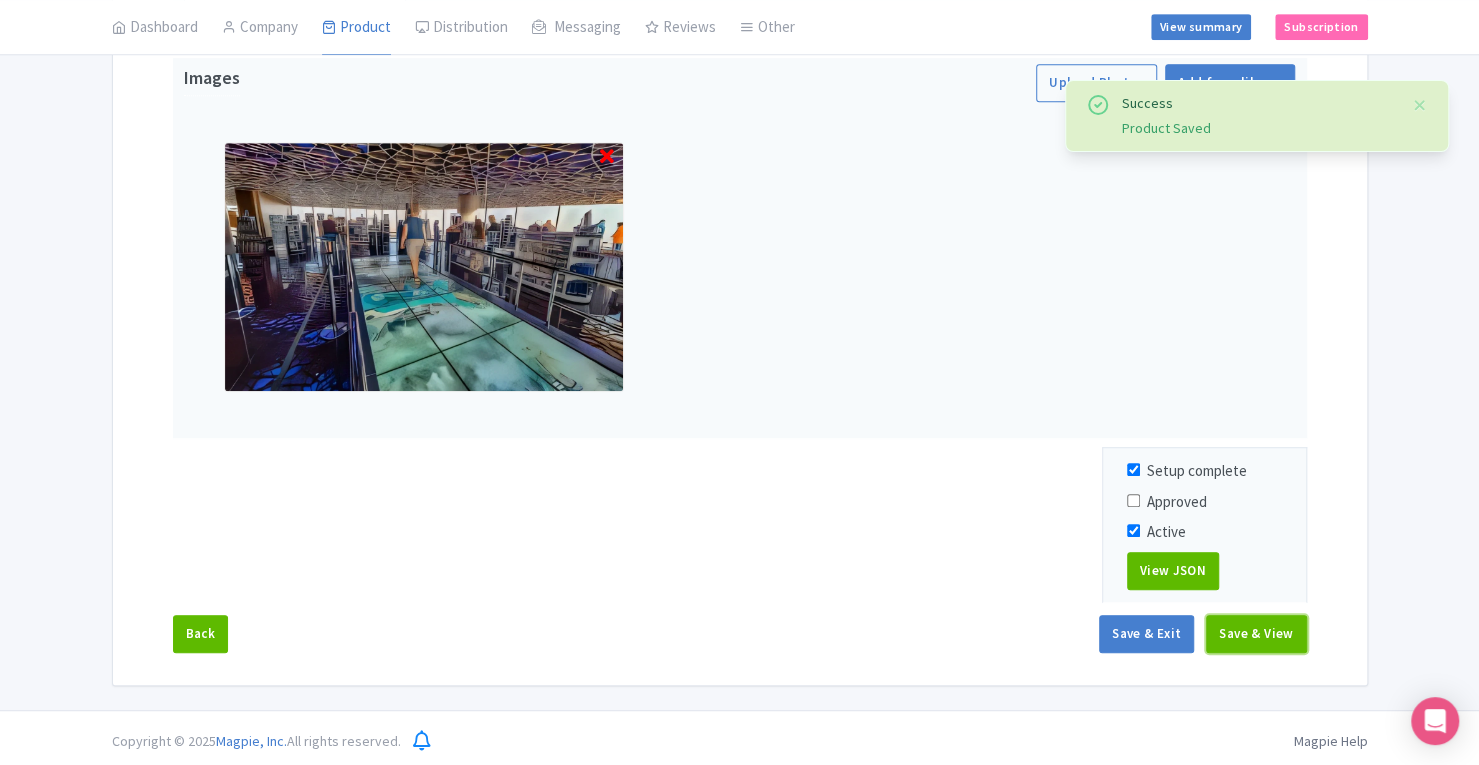 click on "Save & View" at bounding box center [1256, 634] 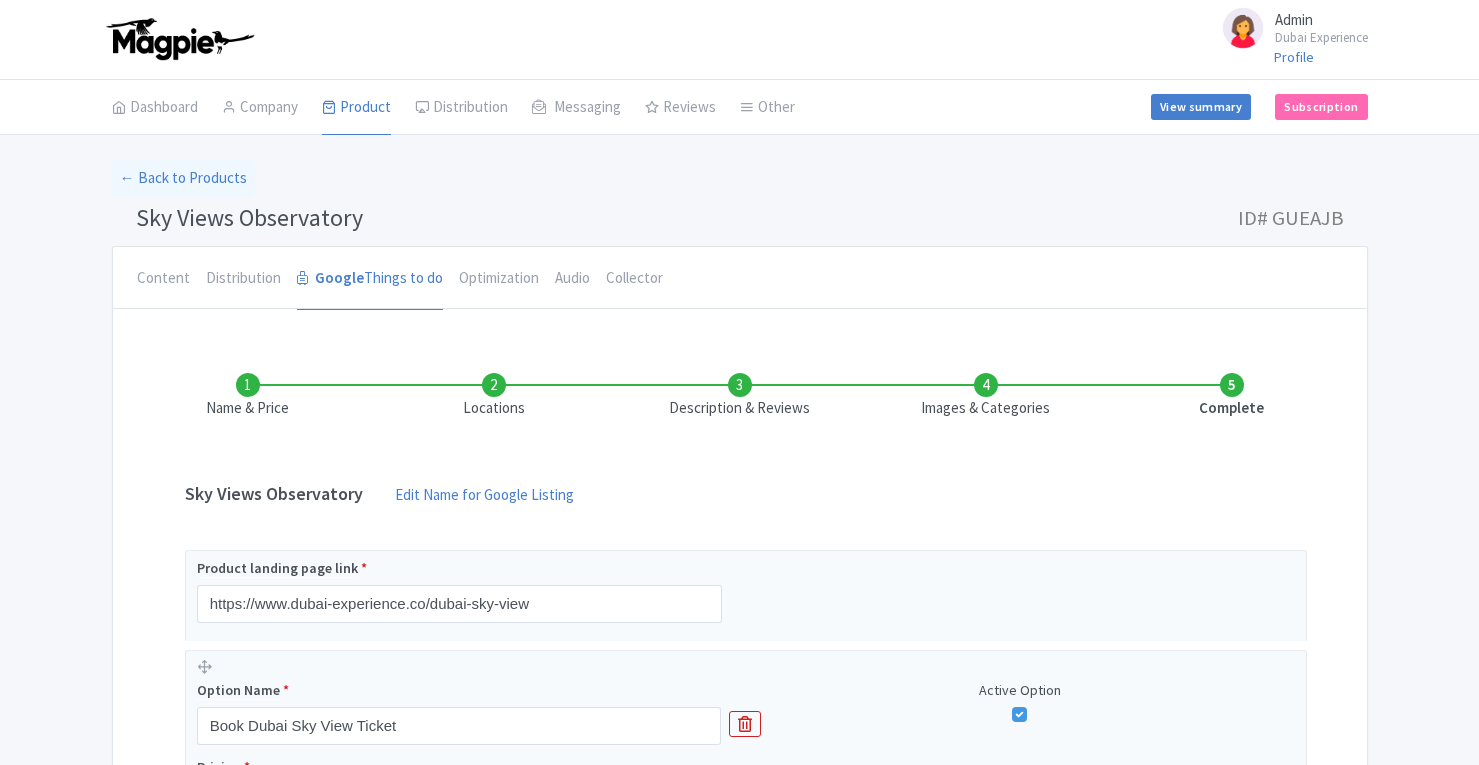 scroll, scrollTop: 0, scrollLeft: 0, axis: both 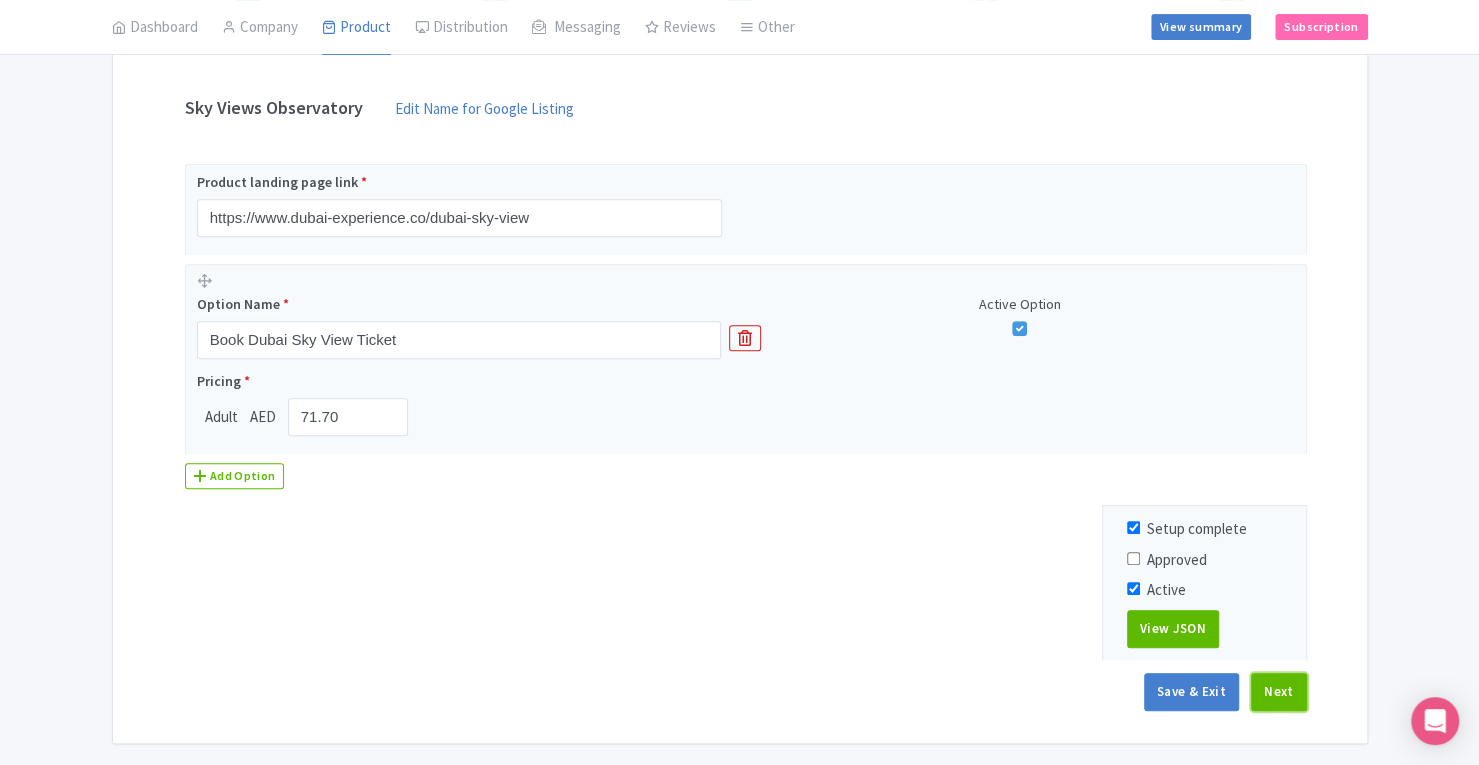 click on "Next" at bounding box center [1279, 692] 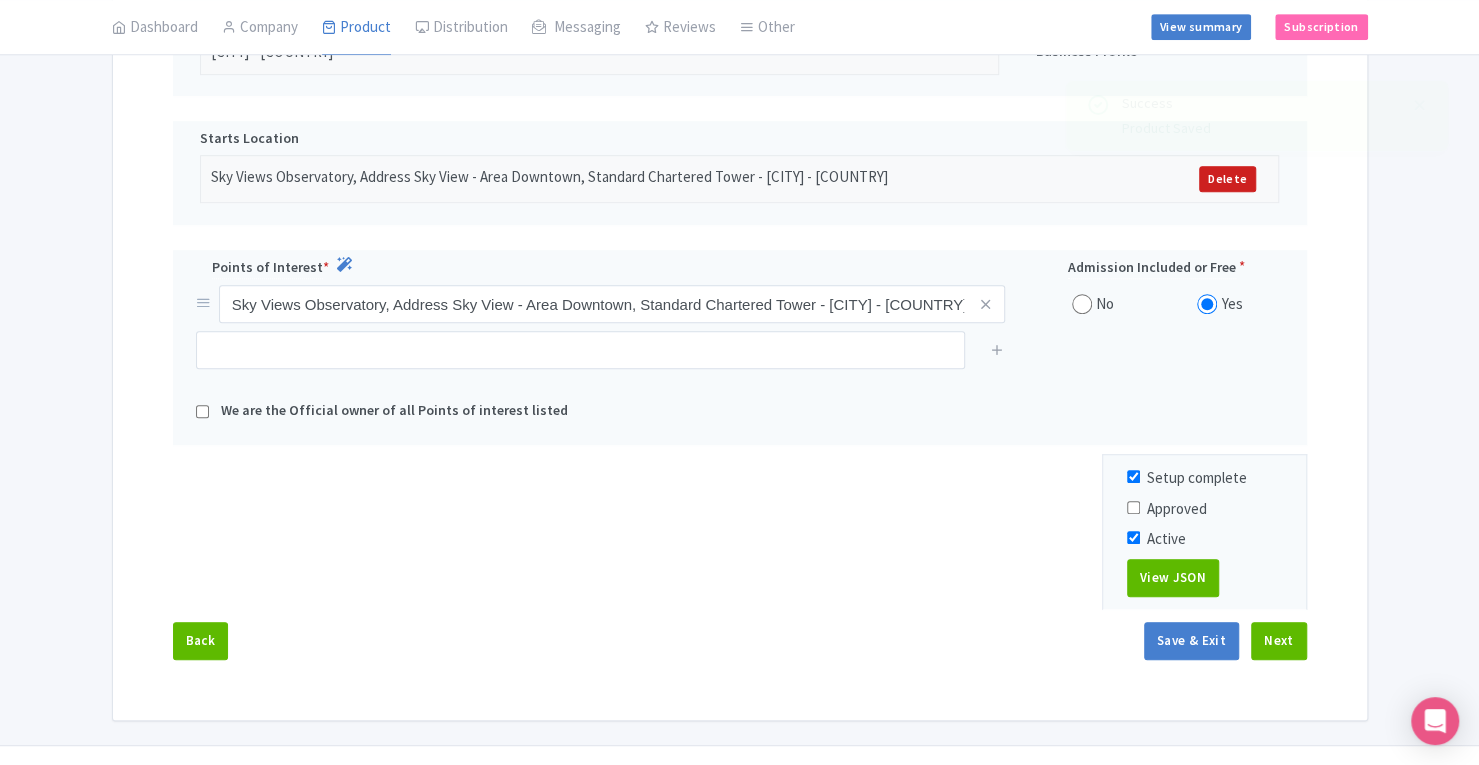 scroll, scrollTop: 665, scrollLeft: 0, axis: vertical 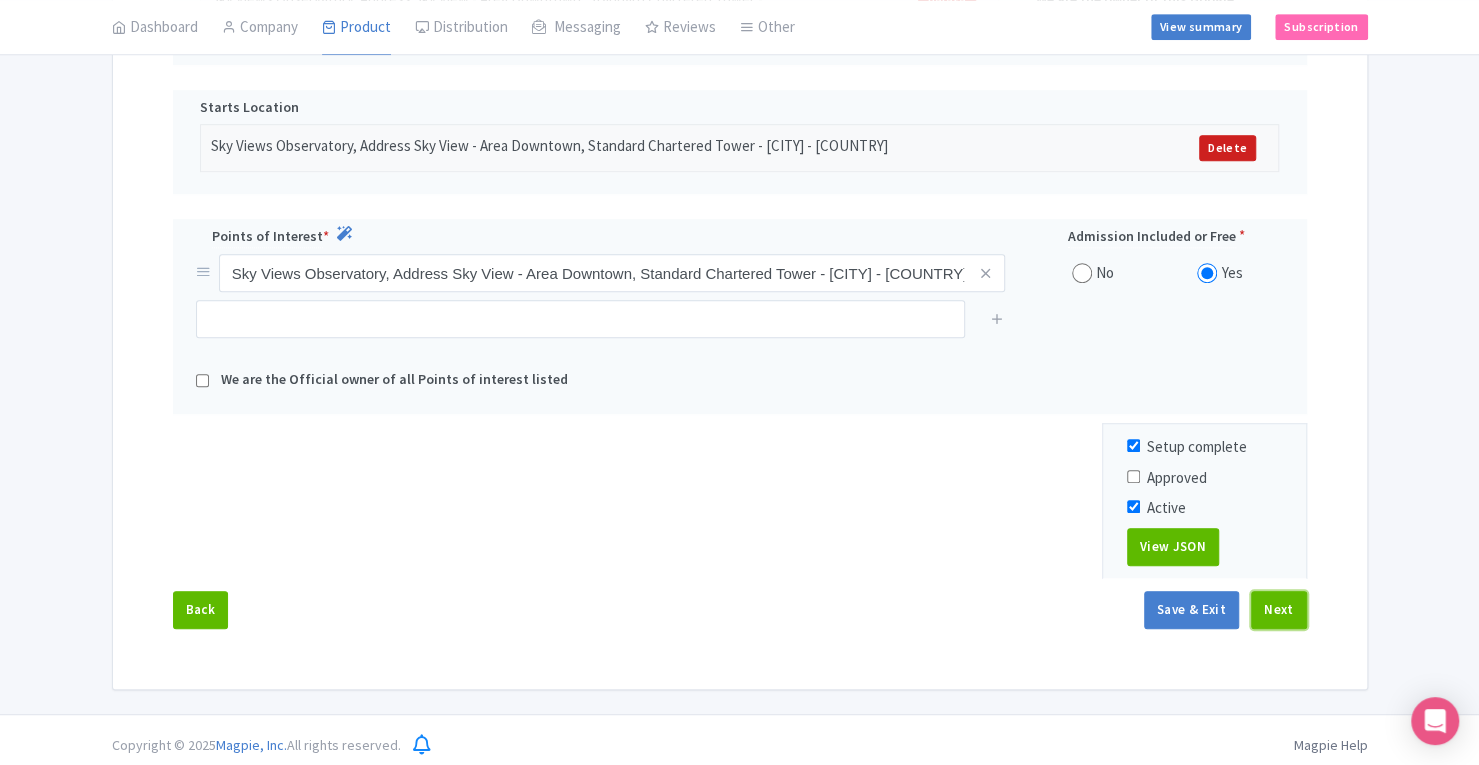 click on "Next" at bounding box center [1279, 610] 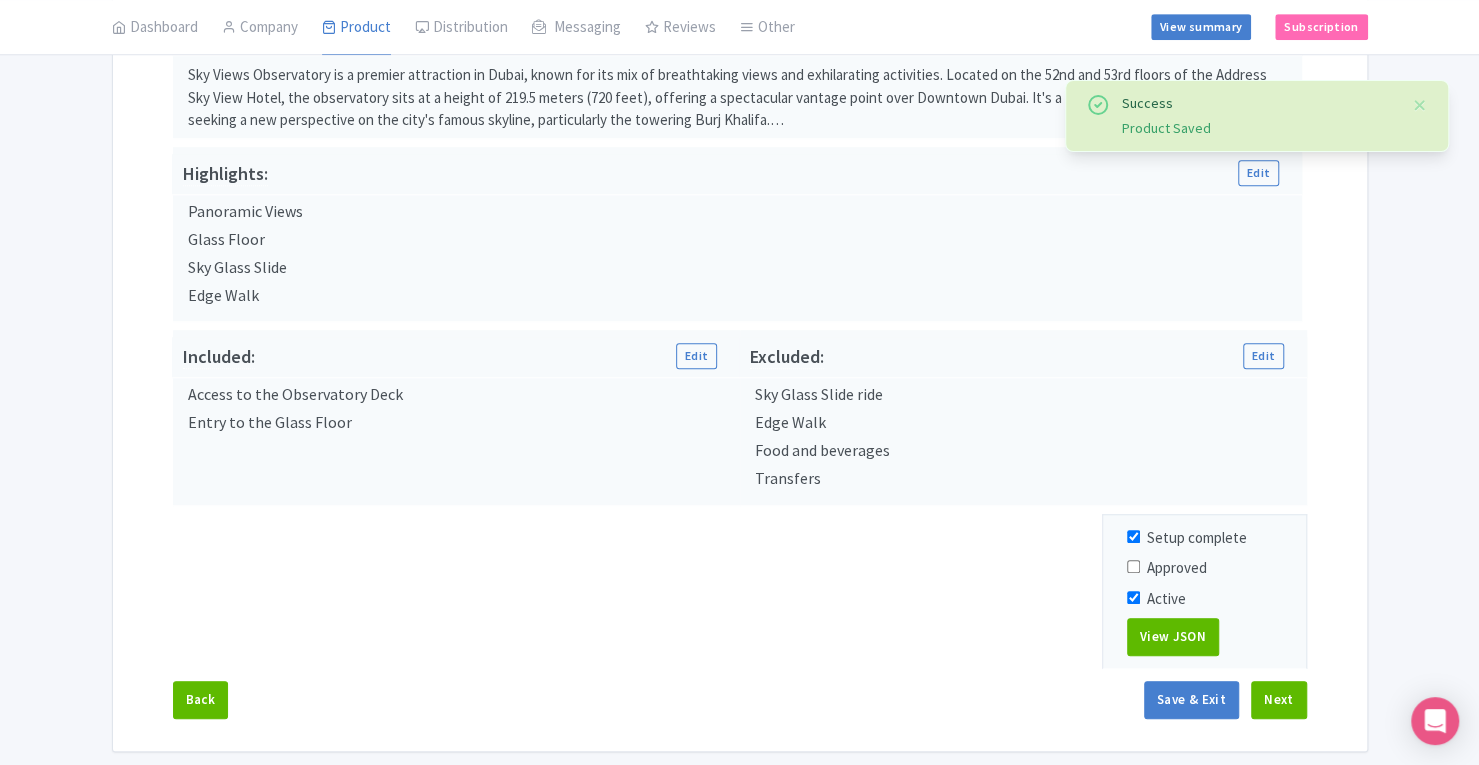 scroll, scrollTop: 278, scrollLeft: 0, axis: vertical 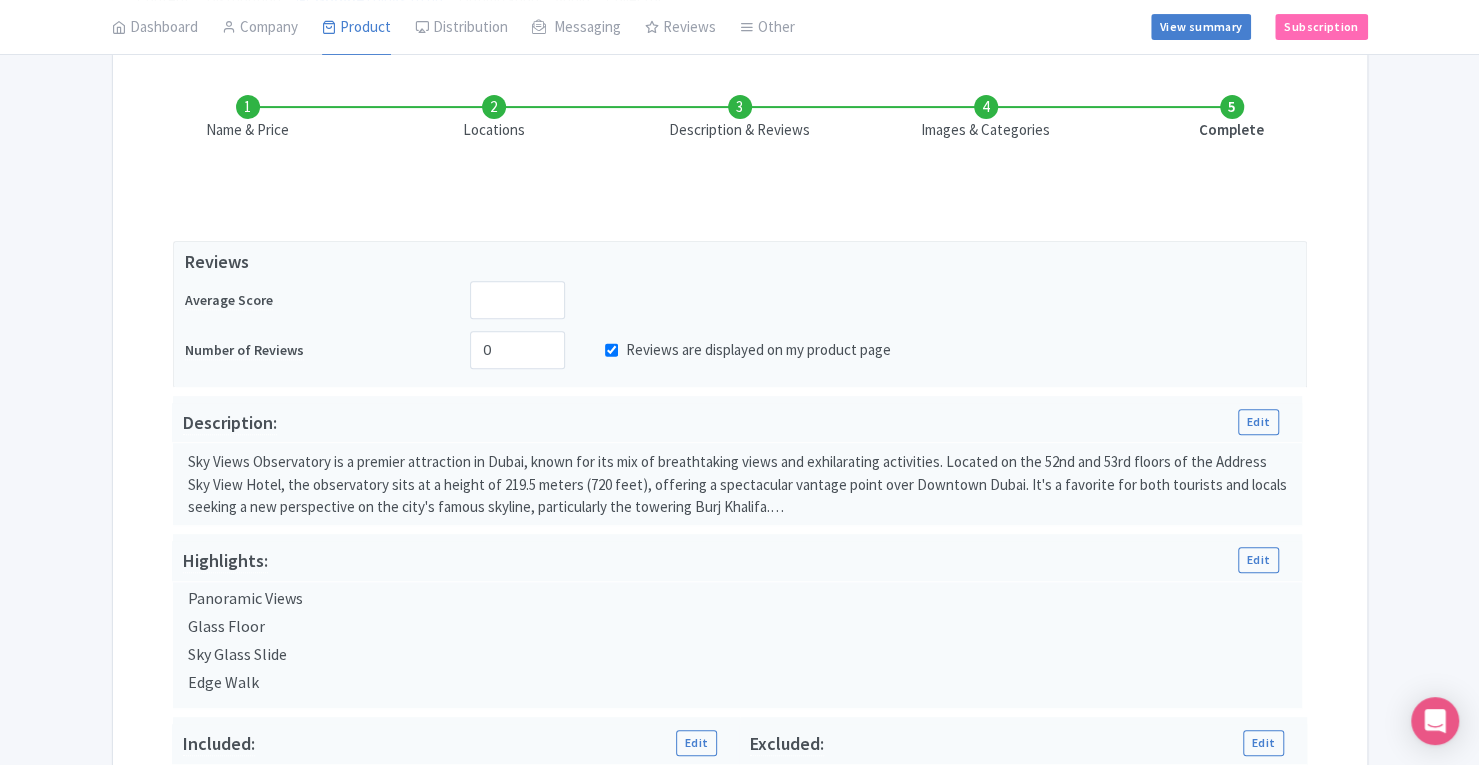 click on "Reviews are displayed on my product page" at bounding box center (611, 350) 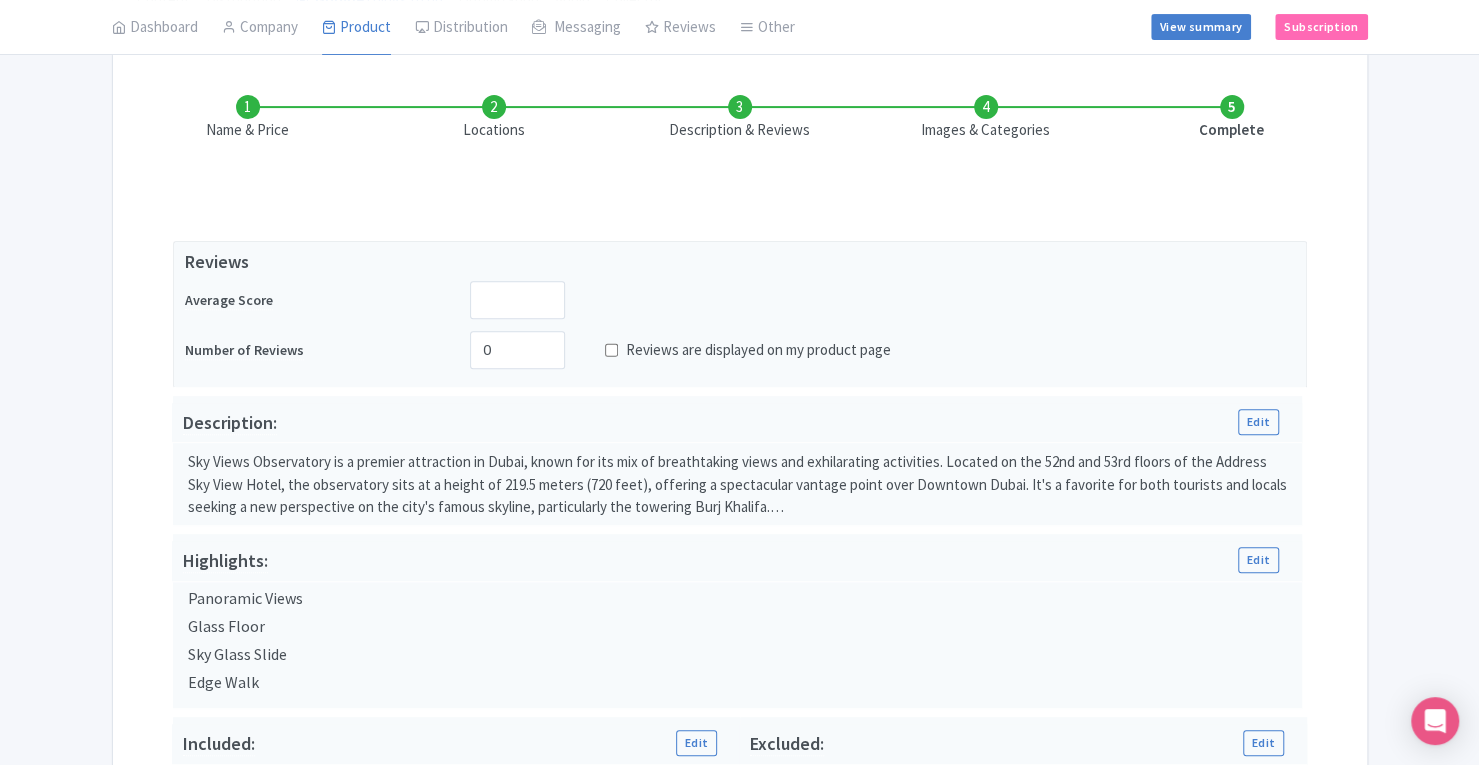 scroll, scrollTop: 730, scrollLeft: 0, axis: vertical 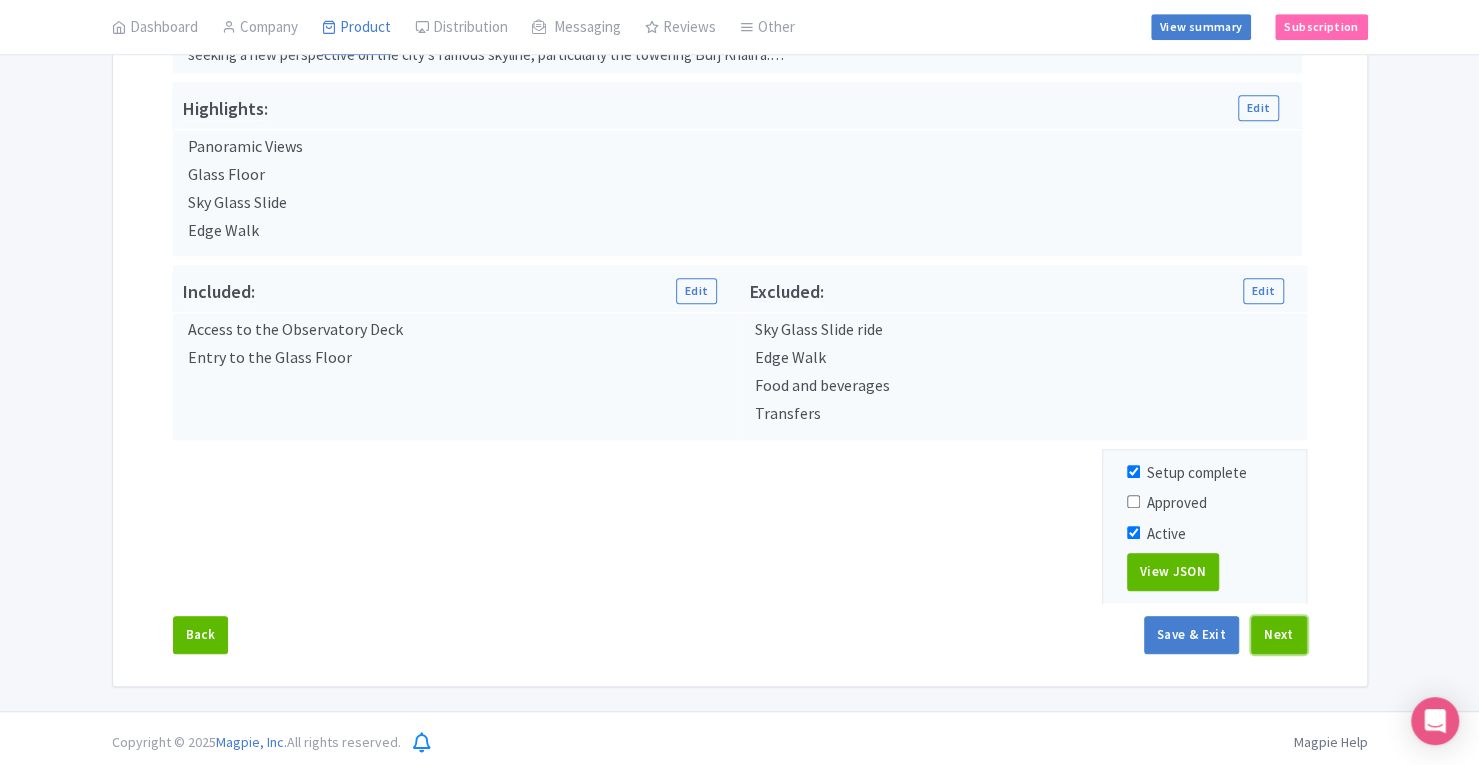 click on "Next" at bounding box center (1279, 635) 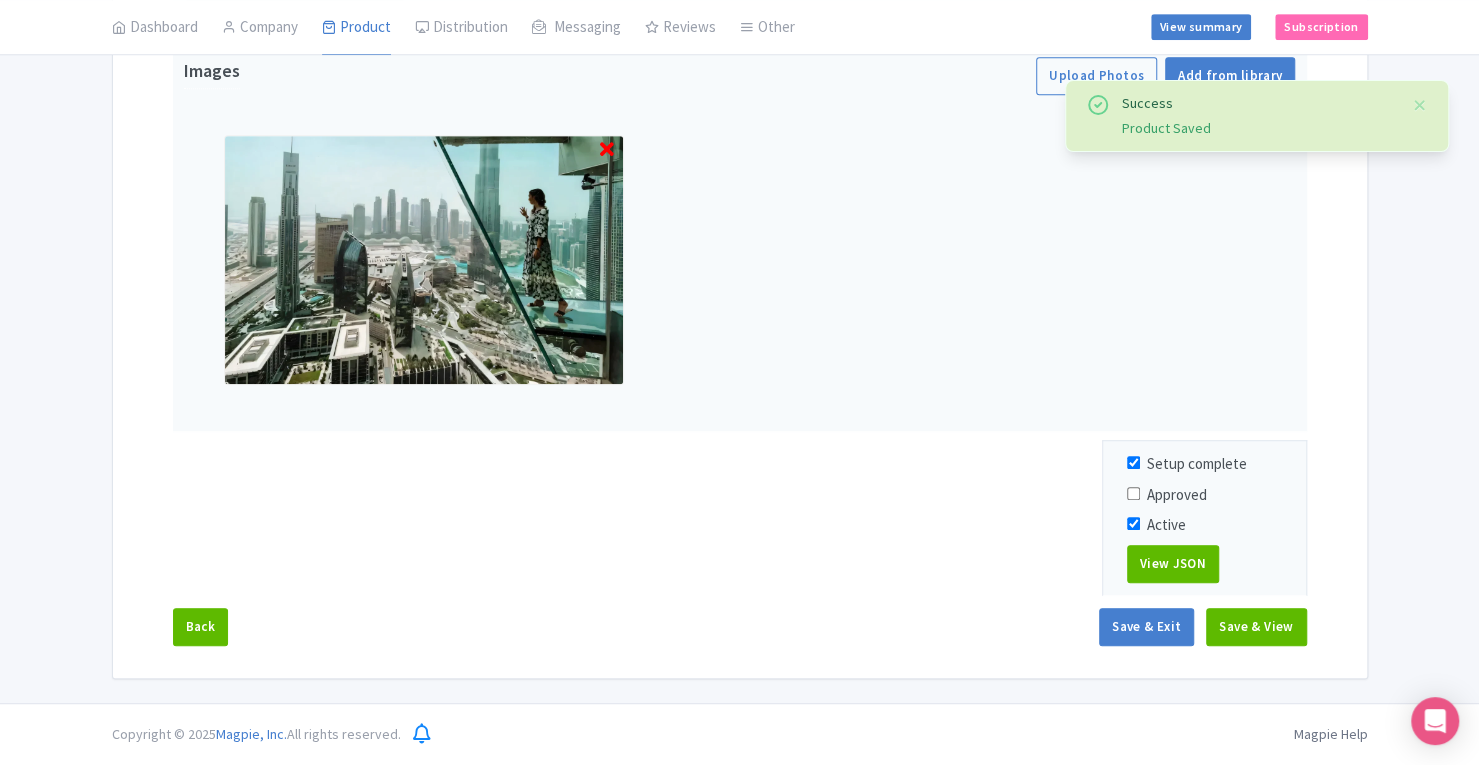 scroll, scrollTop: 595, scrollLeft: 0, axis: vertical 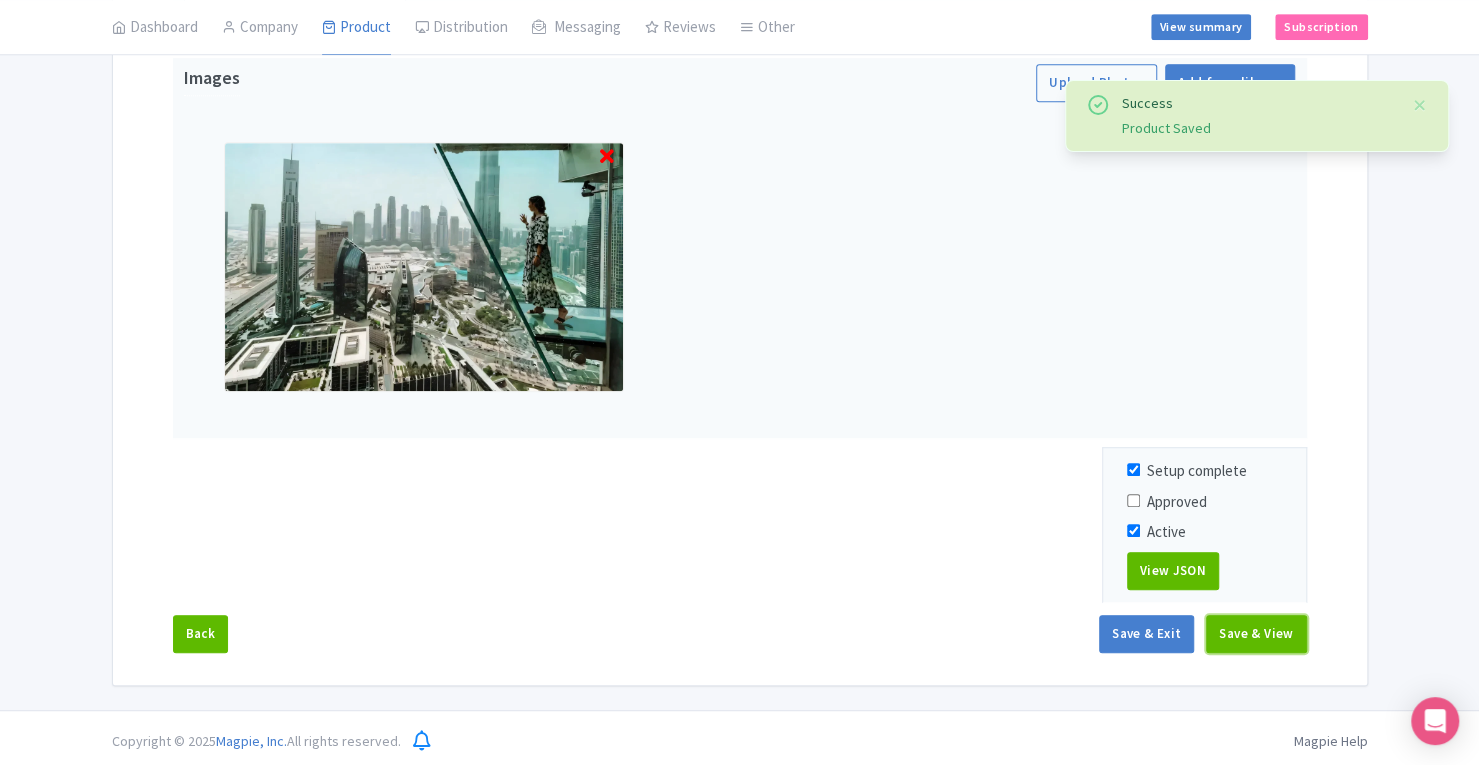 click on "Save & View" at bounding box center (1256, 634) 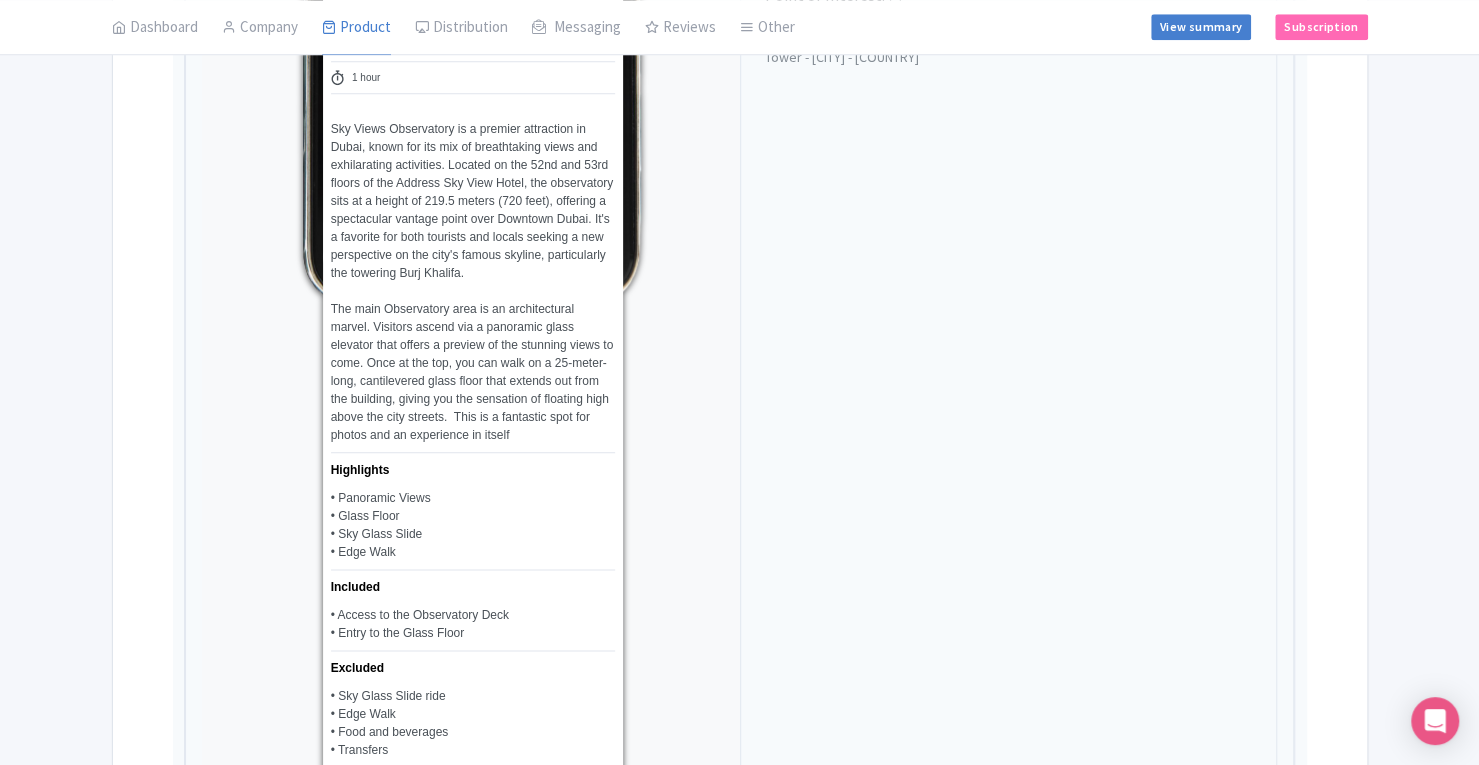 scroll, scrollTop: 0, scrollLeft: 0, axis: both 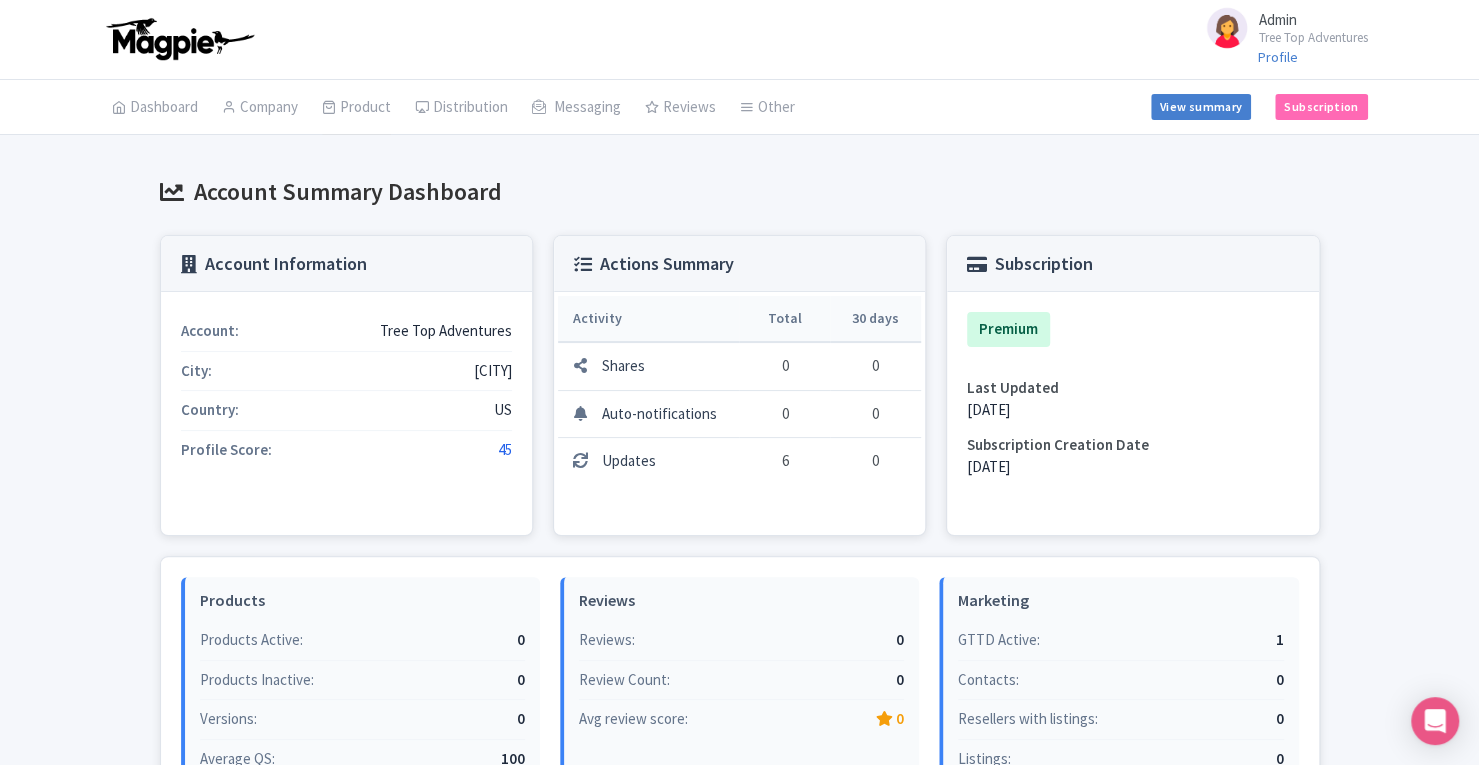 click on "Product" at bounding box center [356, 108] 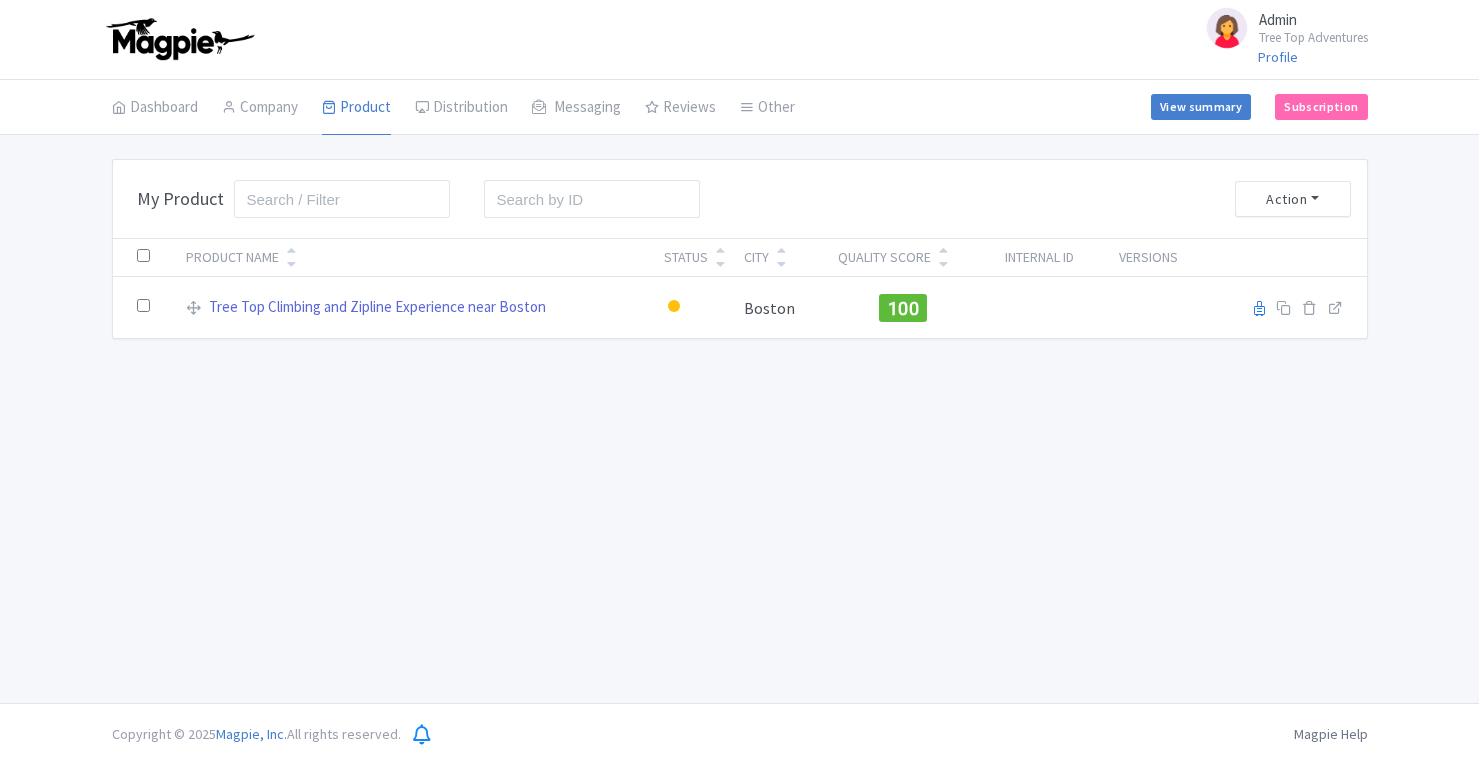 scroll, scrollTop: 0, scrollLeft: 0, axis: both 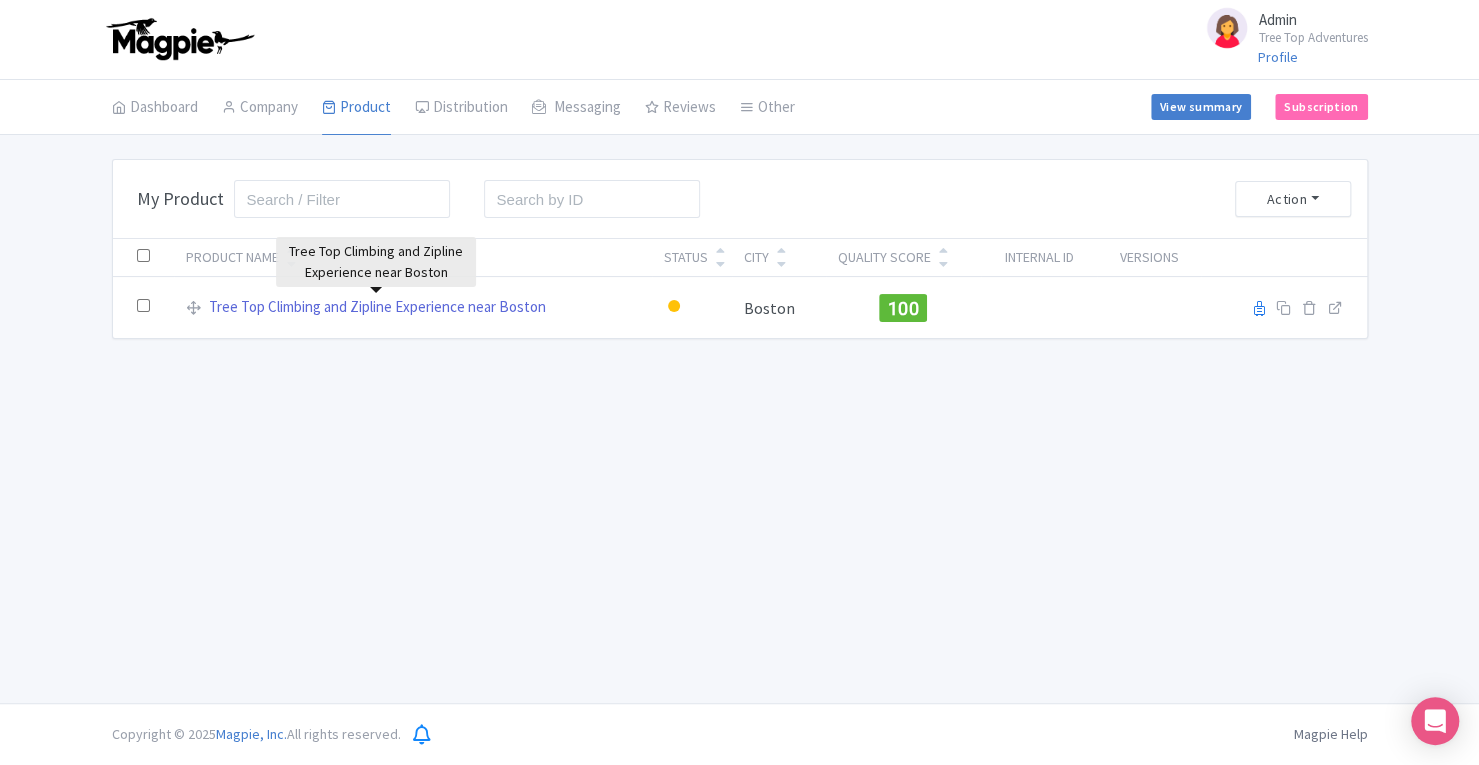 click on "Tree Top Climbing and Zipline Experience near Boston" at bounding box center (377, 307) 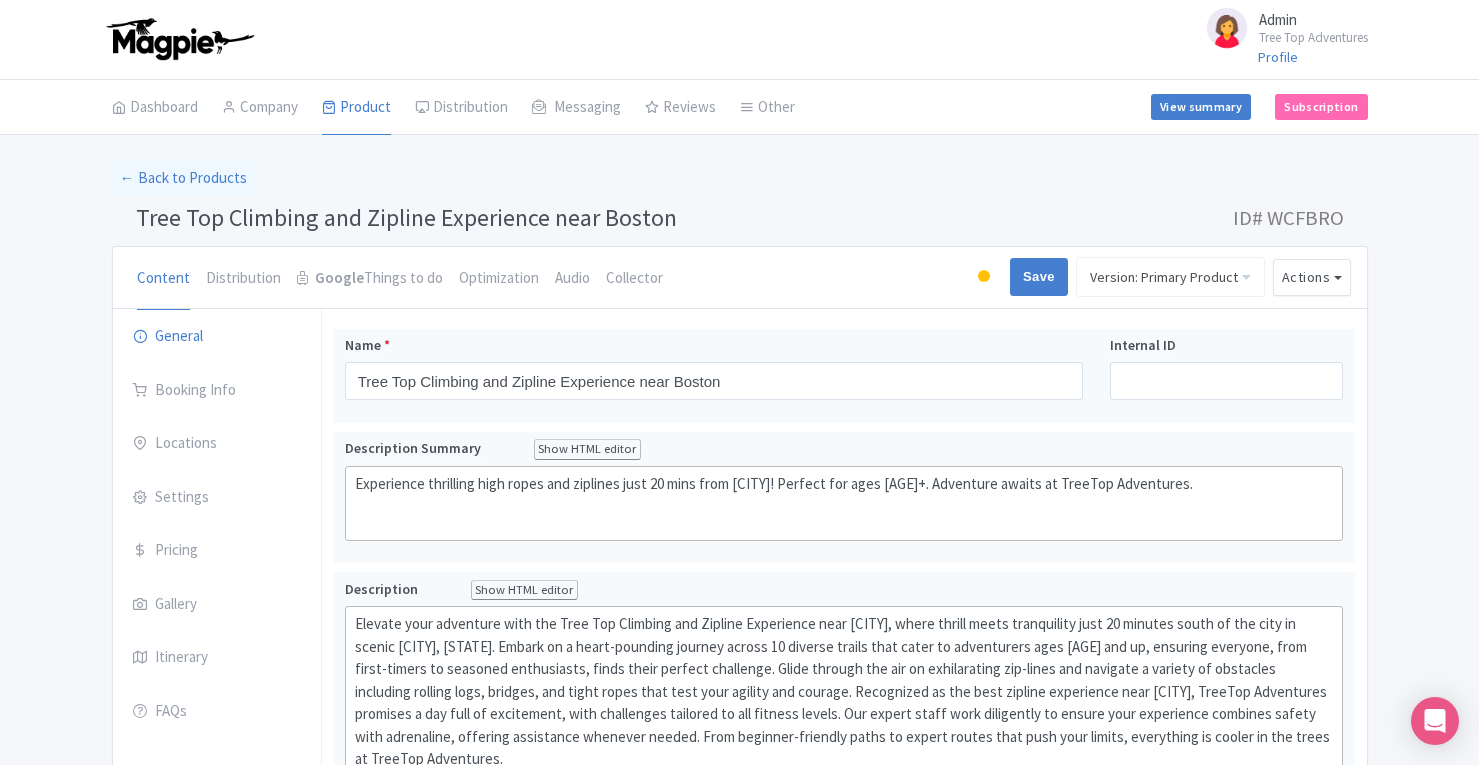 scroll, scrollTop: 0, scrollLeft: 0, axis: both 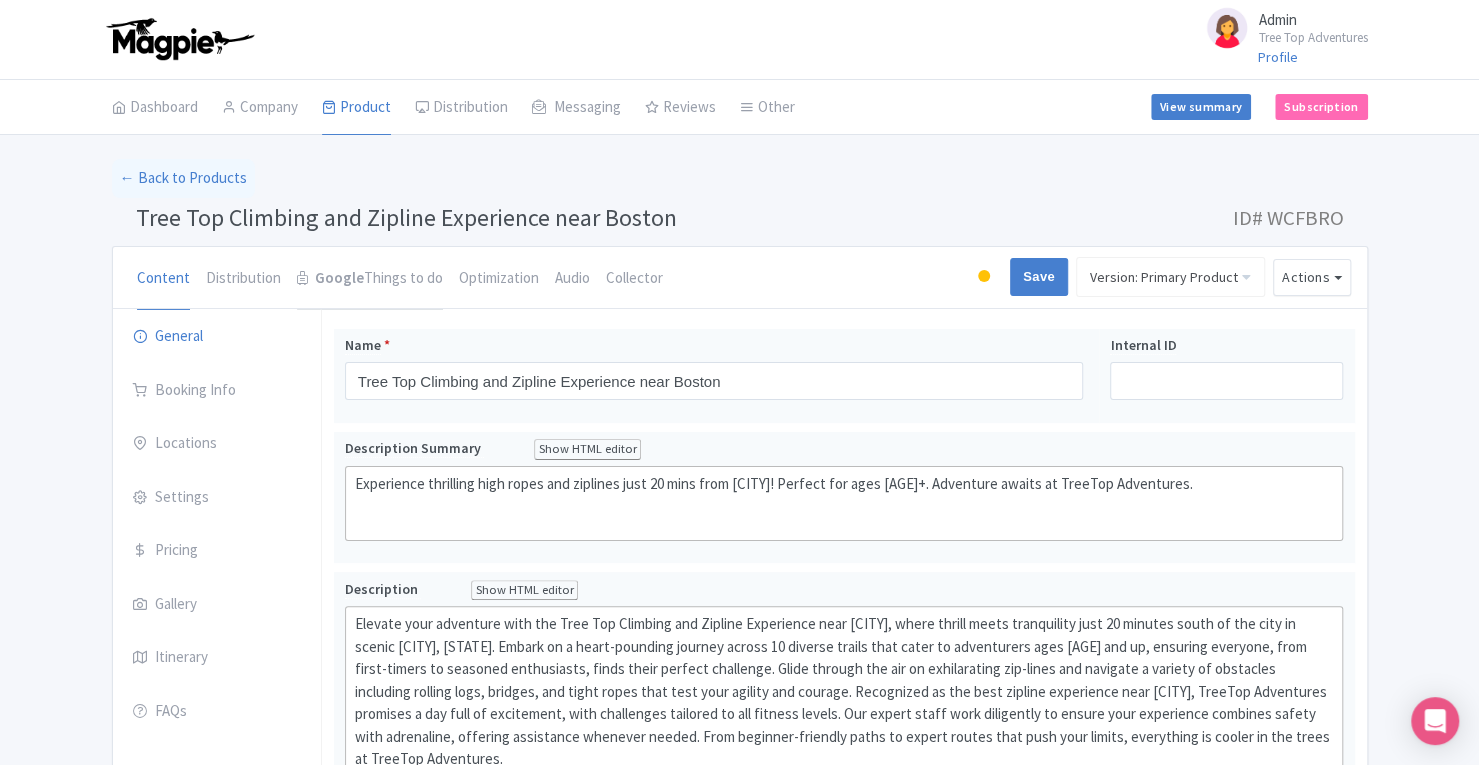 click on "Google  Things to do" at bounding box center [370, 279] 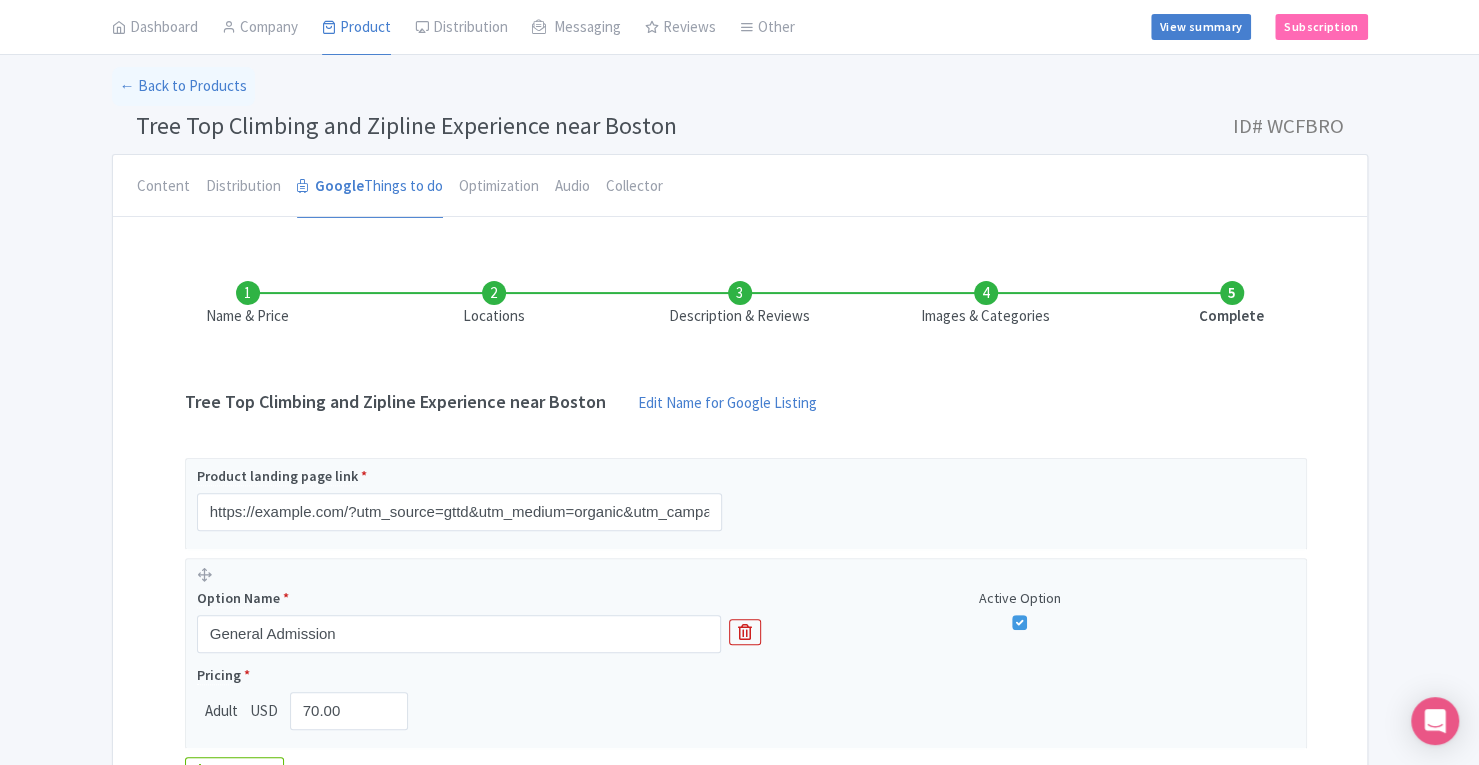 scroll, scrollTop: 93, scrollLeft: 0, axis: vertical 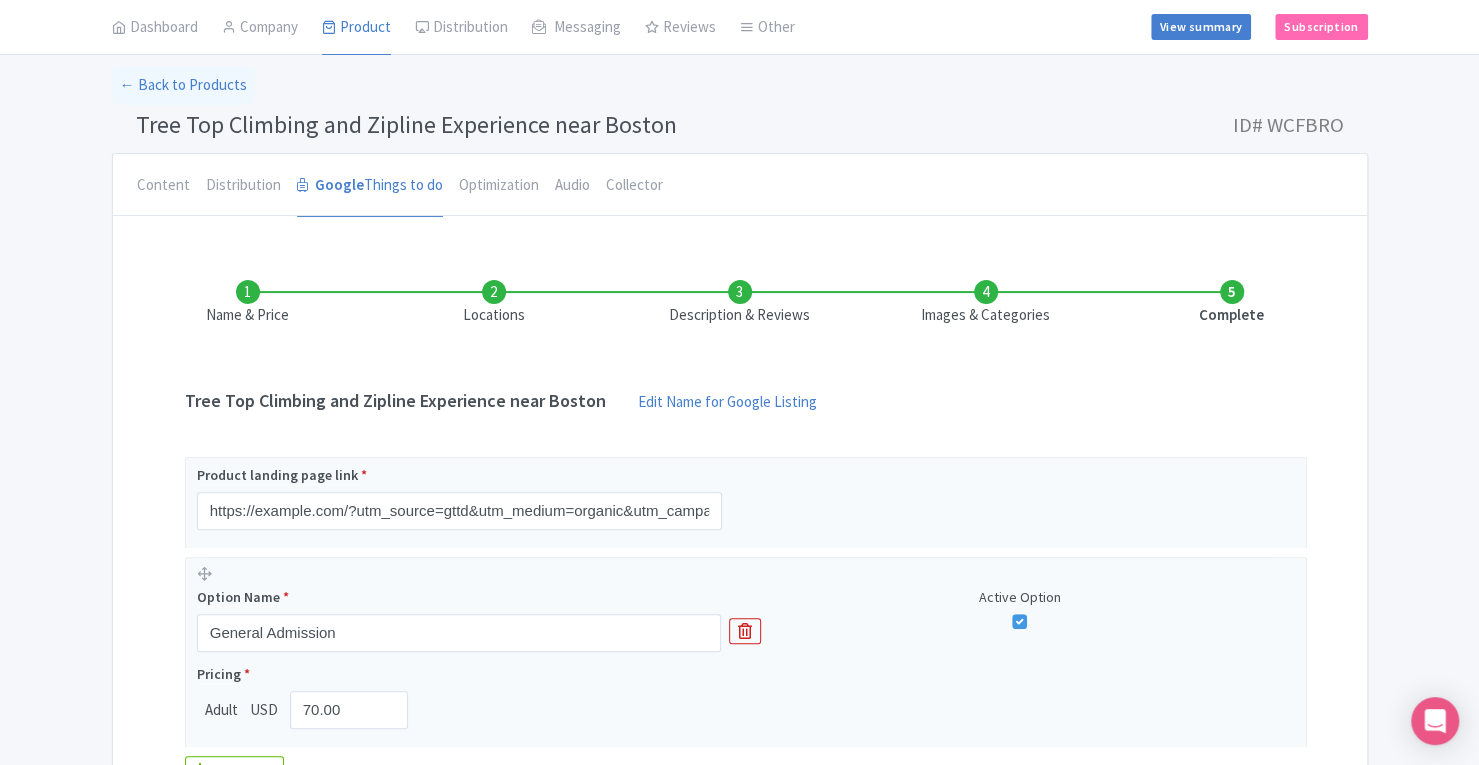 click on "Locations" at bounding box center [494, 303] 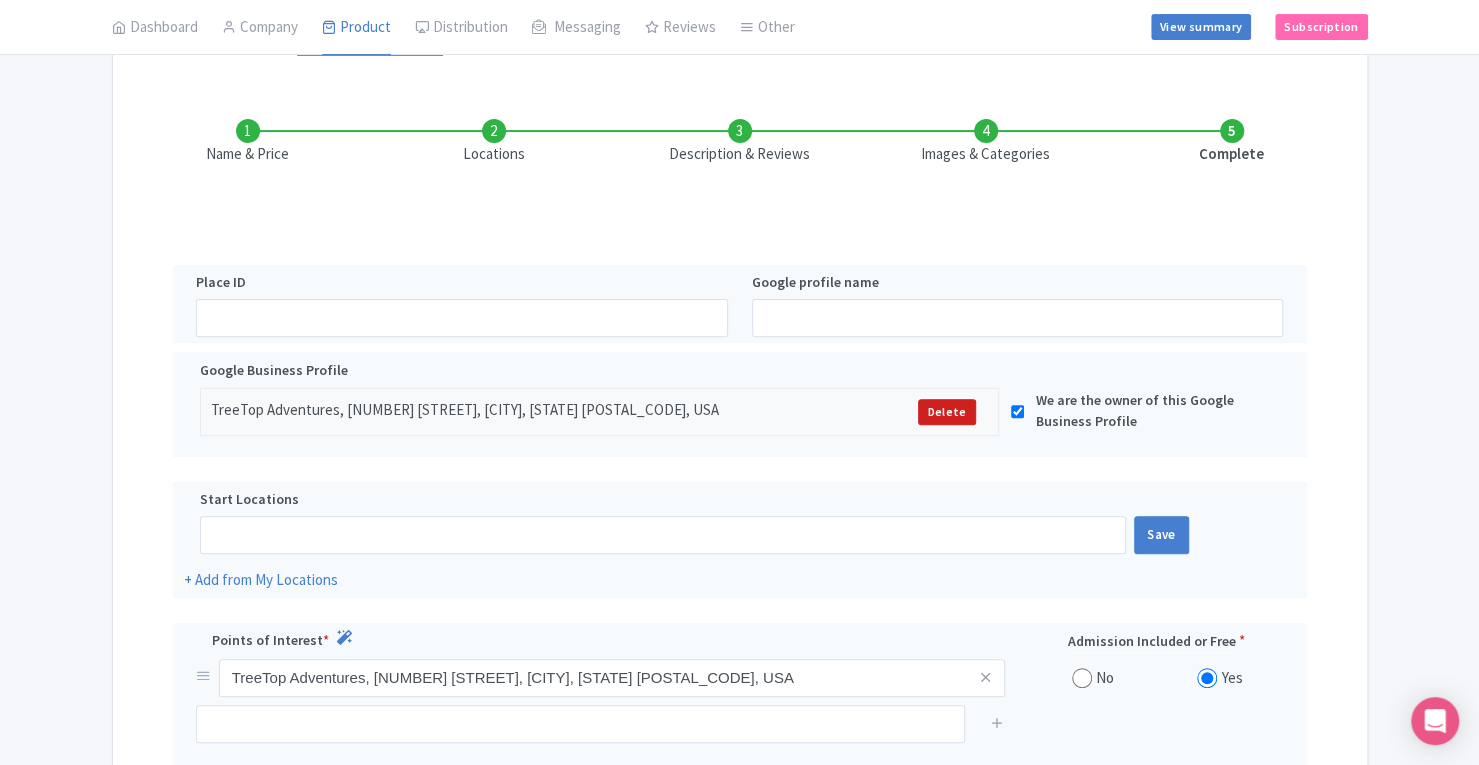 scroll, scrollTop: 166, scrollLeft: 0, axis: vertical 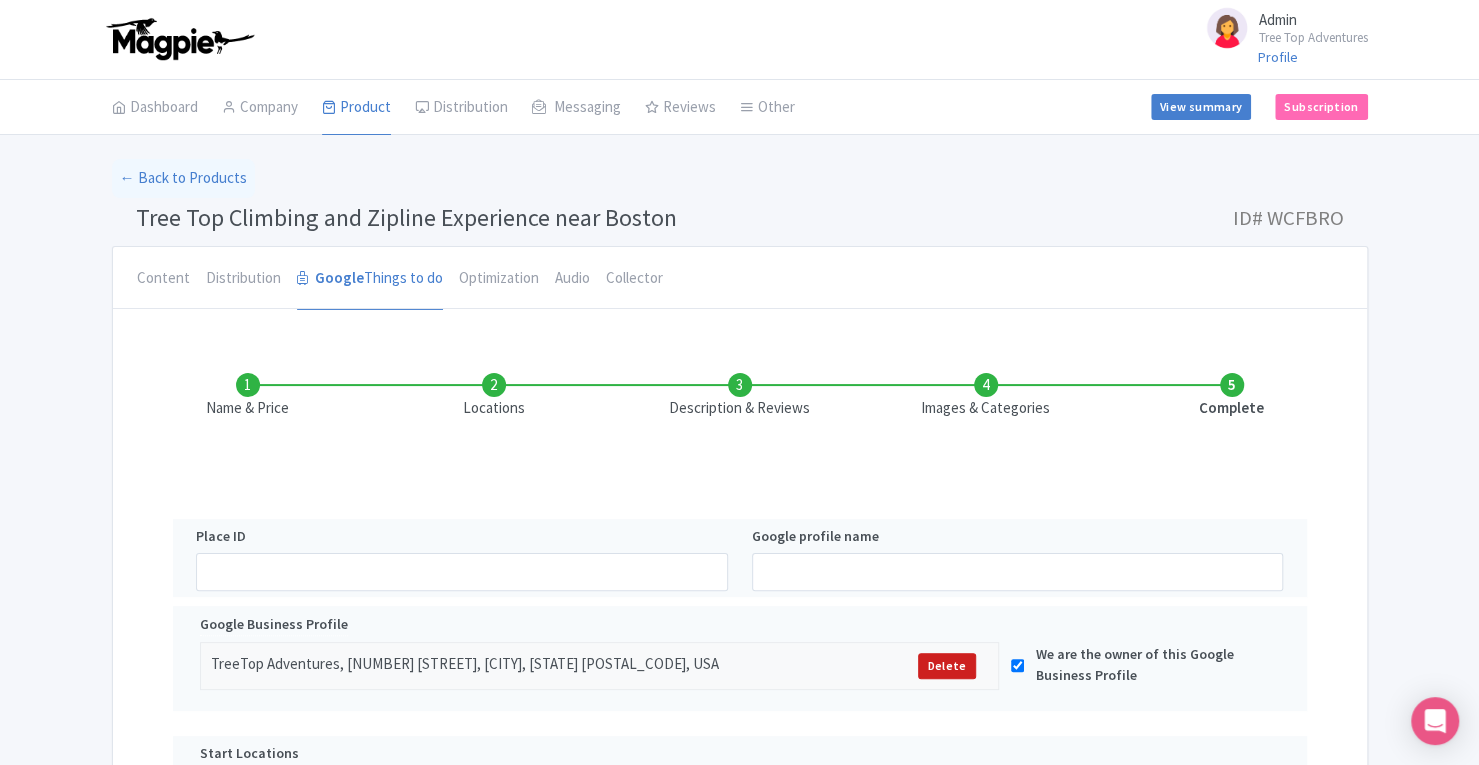 click on "Name & Price" at bounding box center [248, 396] 